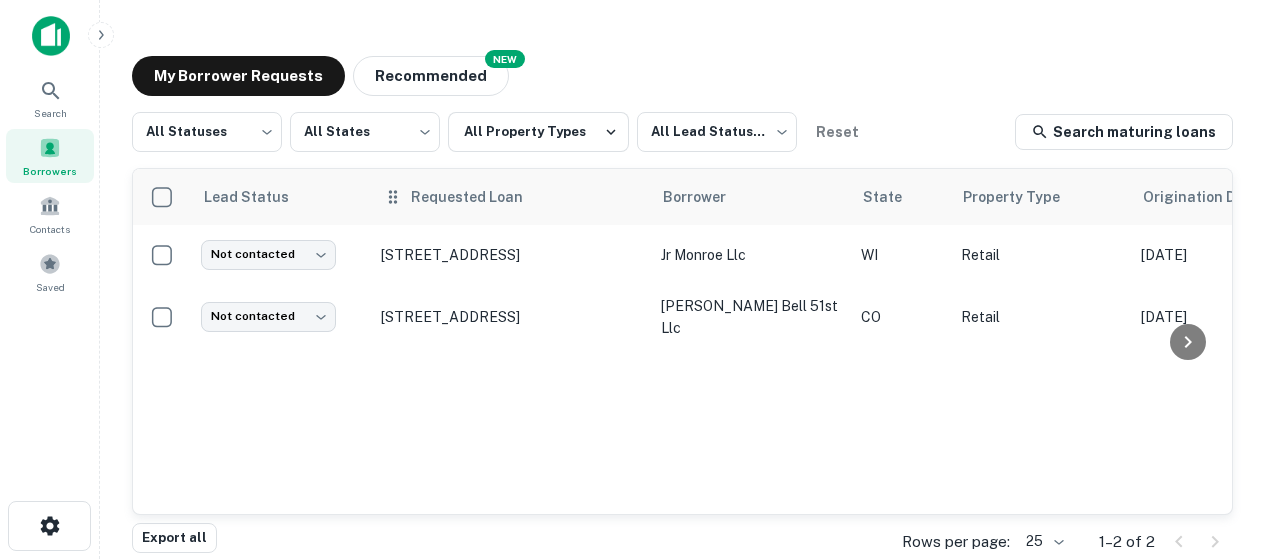 scroll, scrollTop: 0, scrollLeft: 0, axis: both 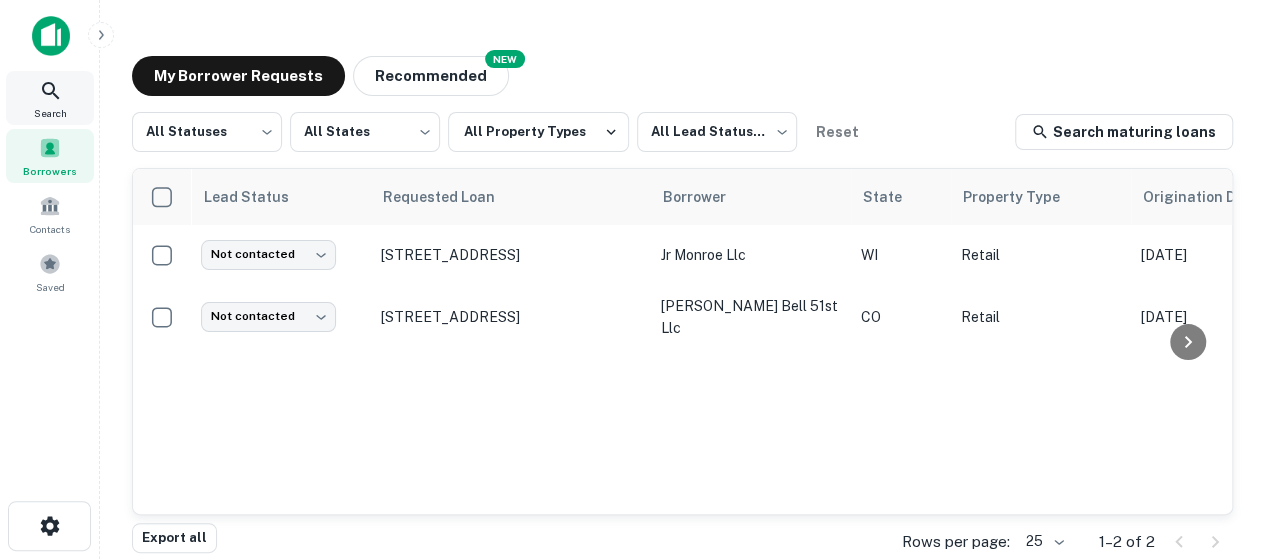 click on "Search" at bounding box center (50, 98) 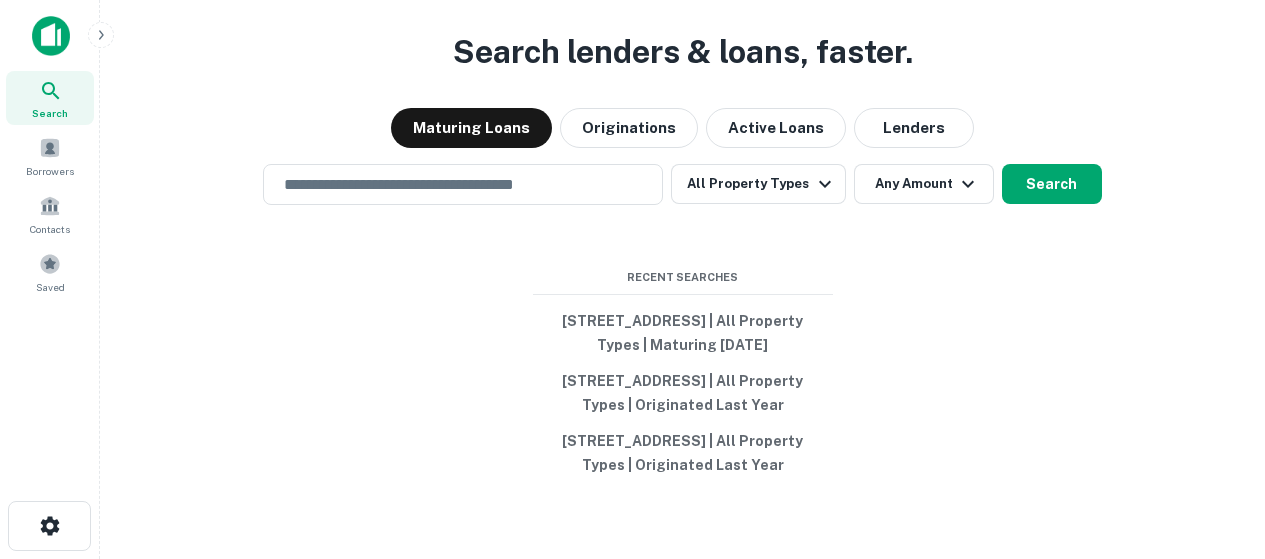 scroll, scrollTop: 0, scrollLeft: 0, axis: both 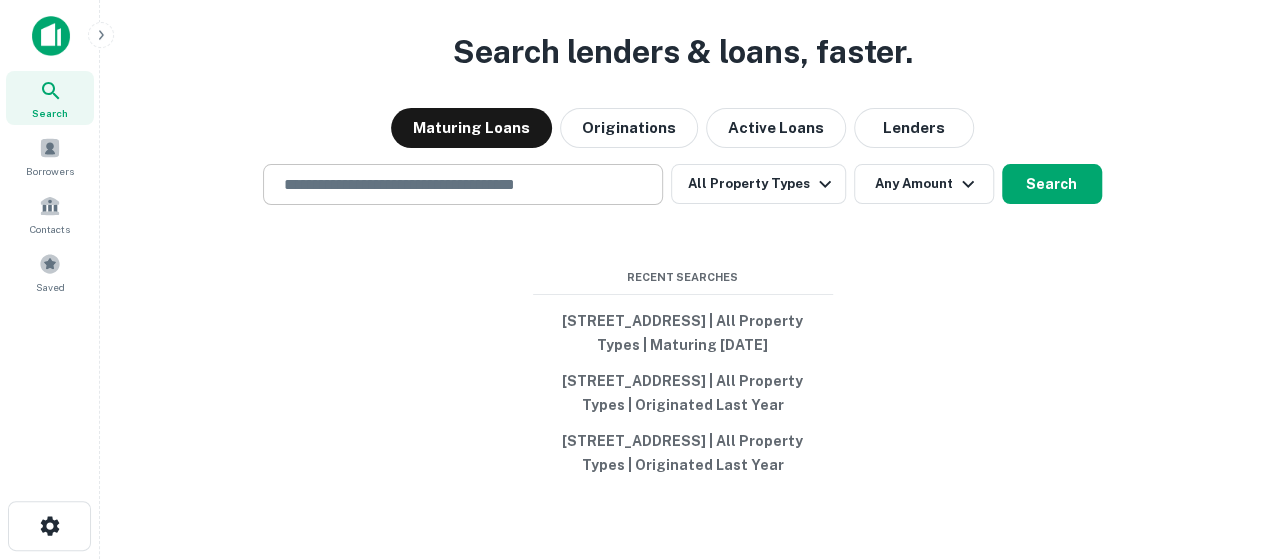 click at bounding box center (463, 184) 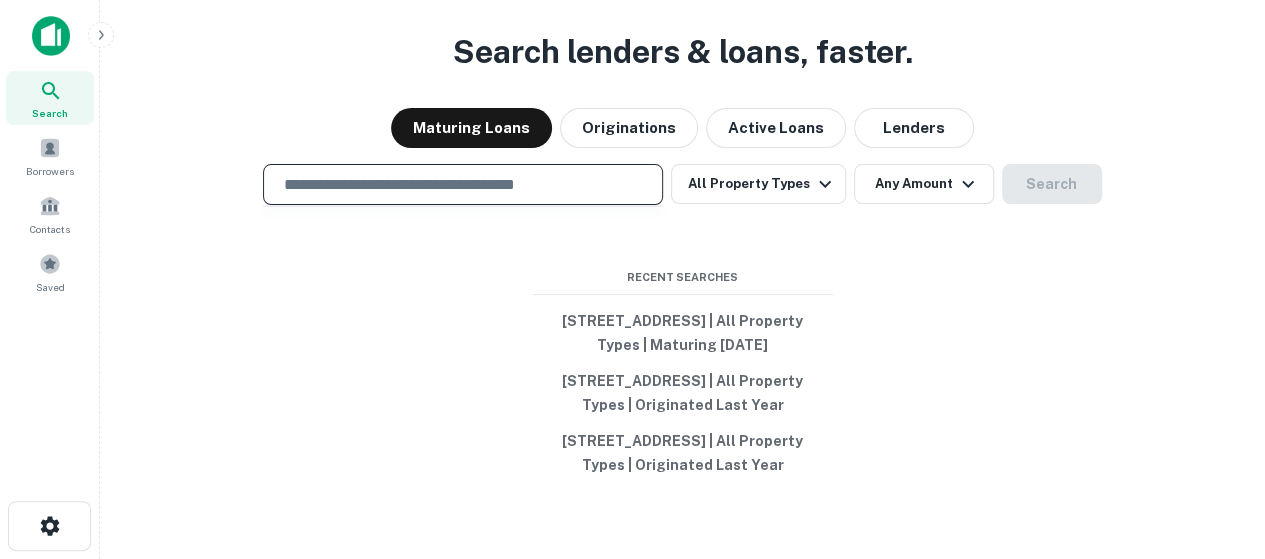 paste on "**********" 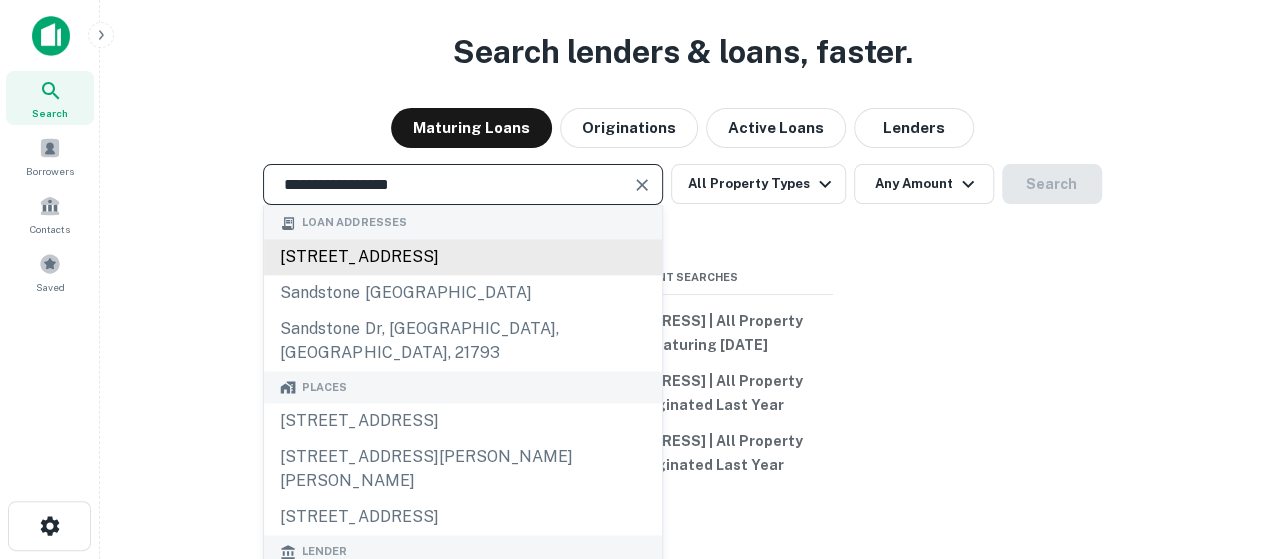 click on "2245 sandstone dr, morristown, tn, 37814" at bounding box center (463, 257) 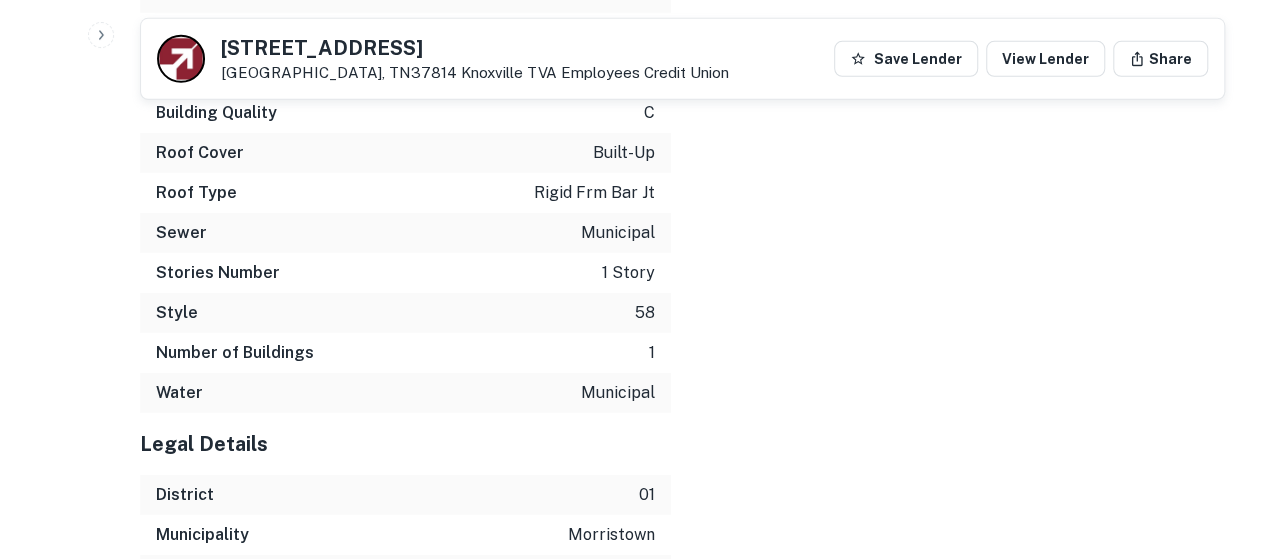 scroll, scrollTop: 3006, scrollLeft: 0, axis: vertical 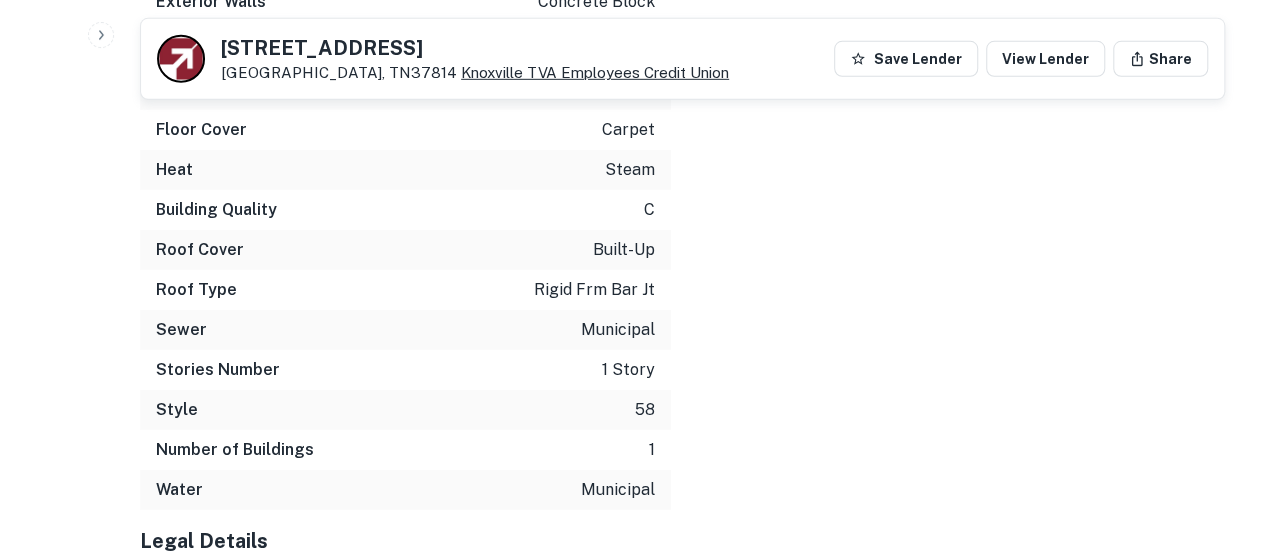 click on "Knoxville TVA Employees Credit Union" at bounding box center [595, 72] 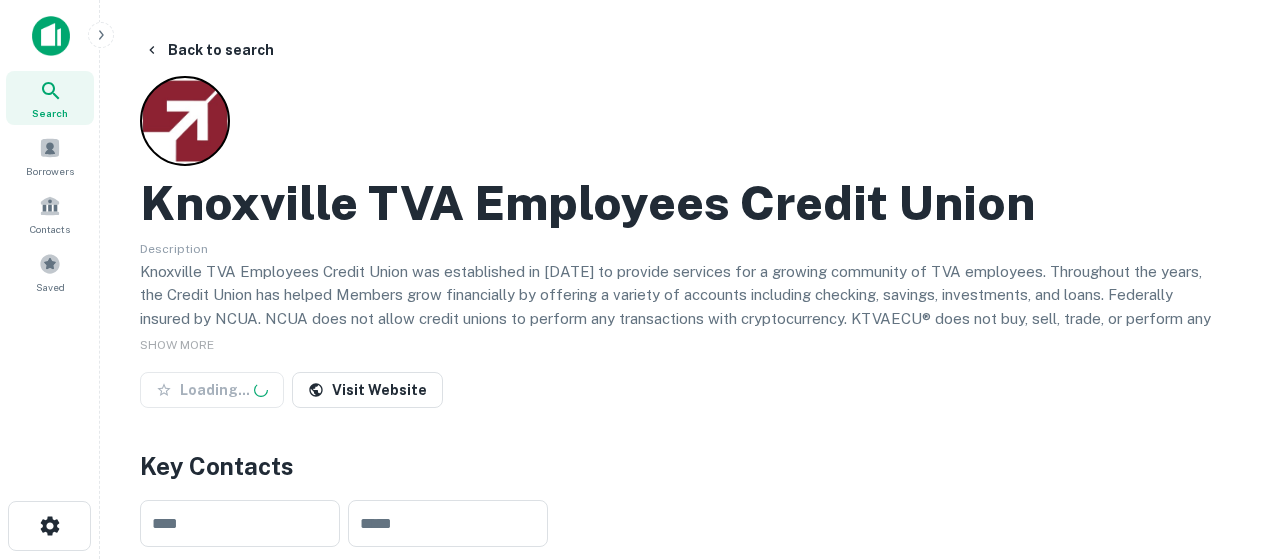scroll, scrollTop: 0, scrollLeft: 0, axis: both 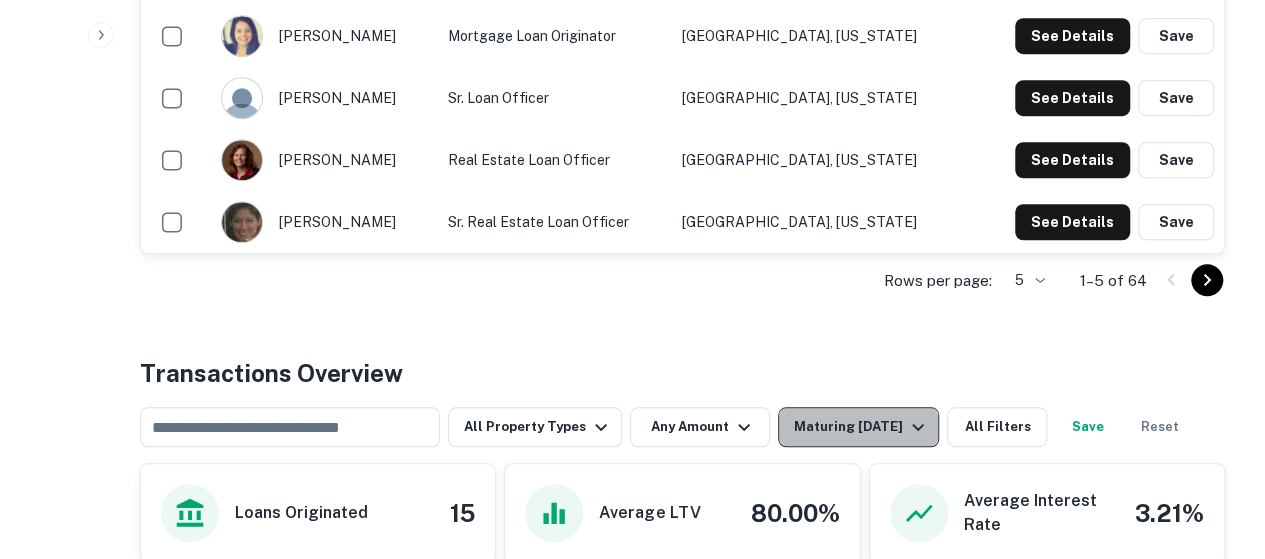 click on "Maturing [DATE]" at bounding box center [862, 427] 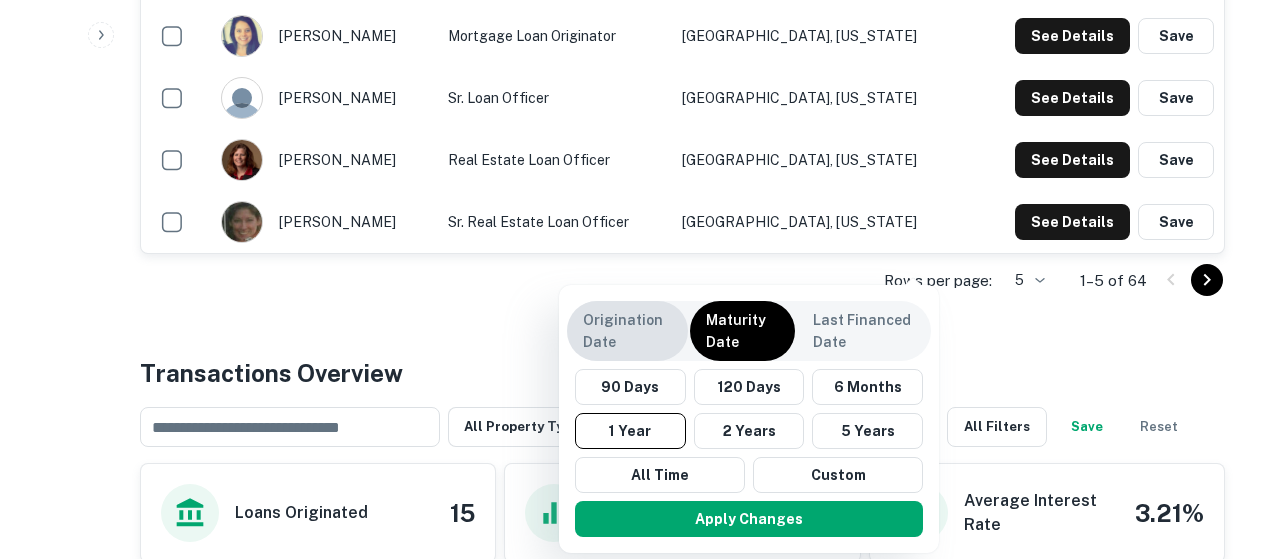 click on "Origination Date" at bounding box center (627, 331) 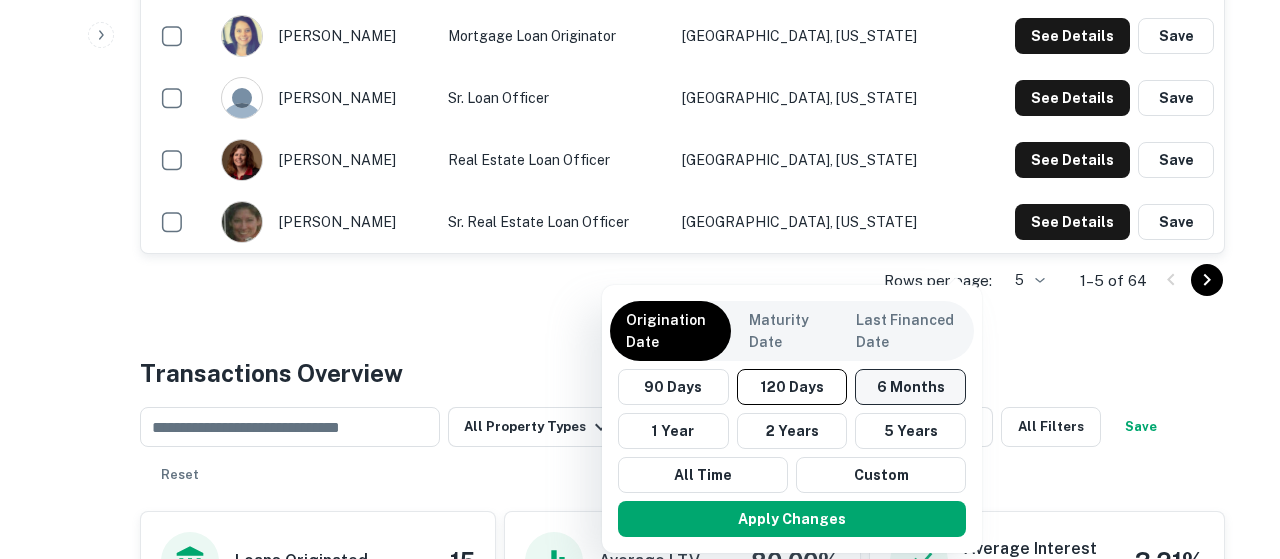 click on "6 Months" at bounding box center (910, 387) 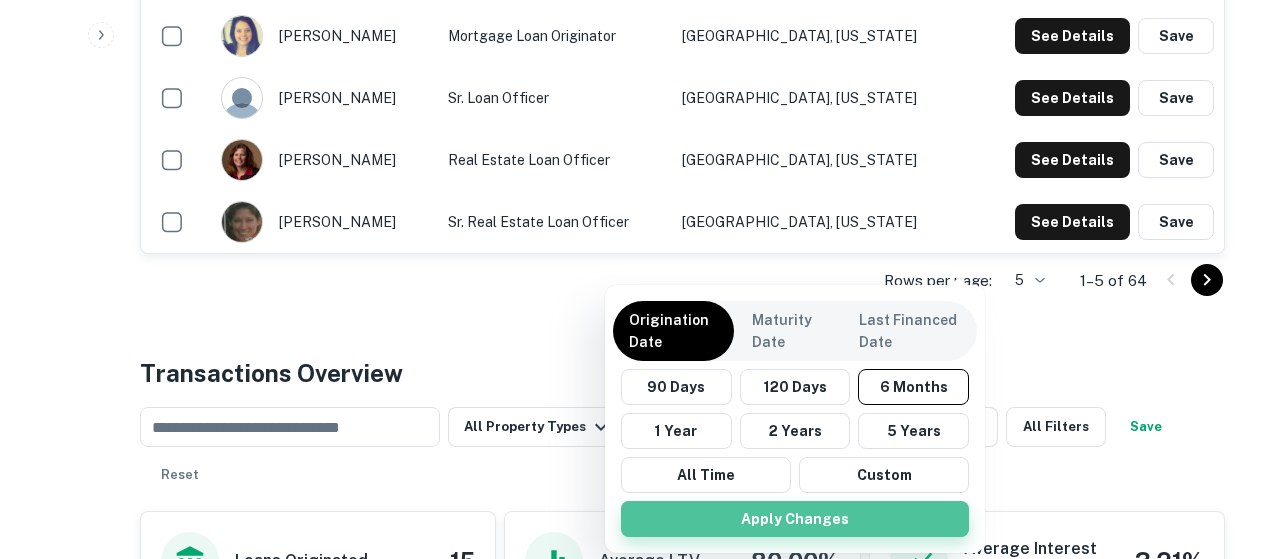click on "Apply Changes" at bounding box center (795, 519) 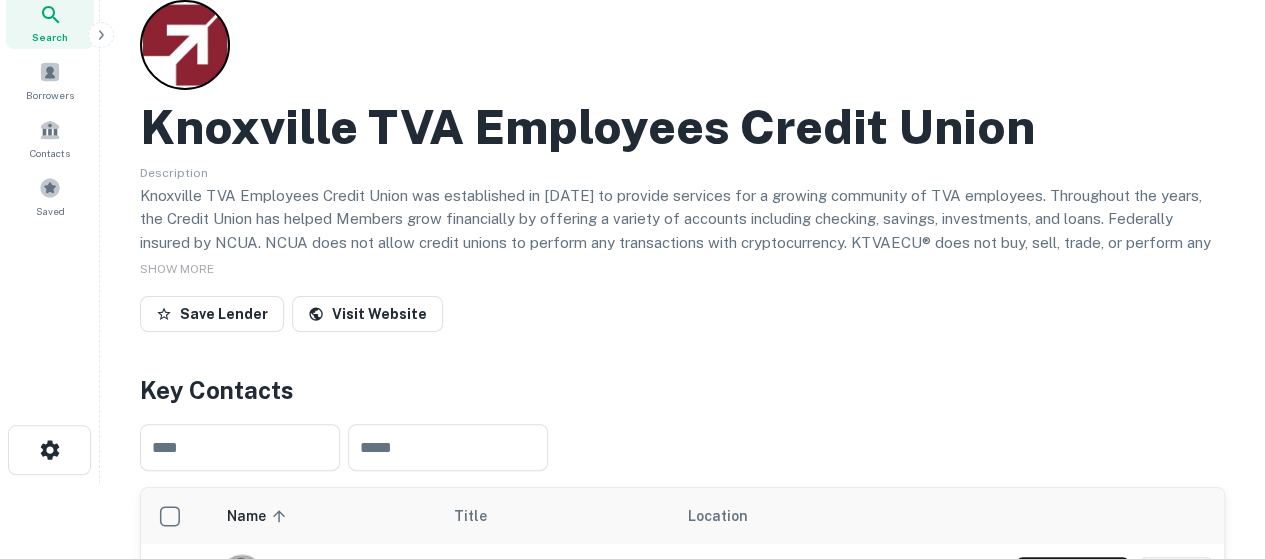 scroll, scrollTop: 0, scrollLeft: 0, axis: both 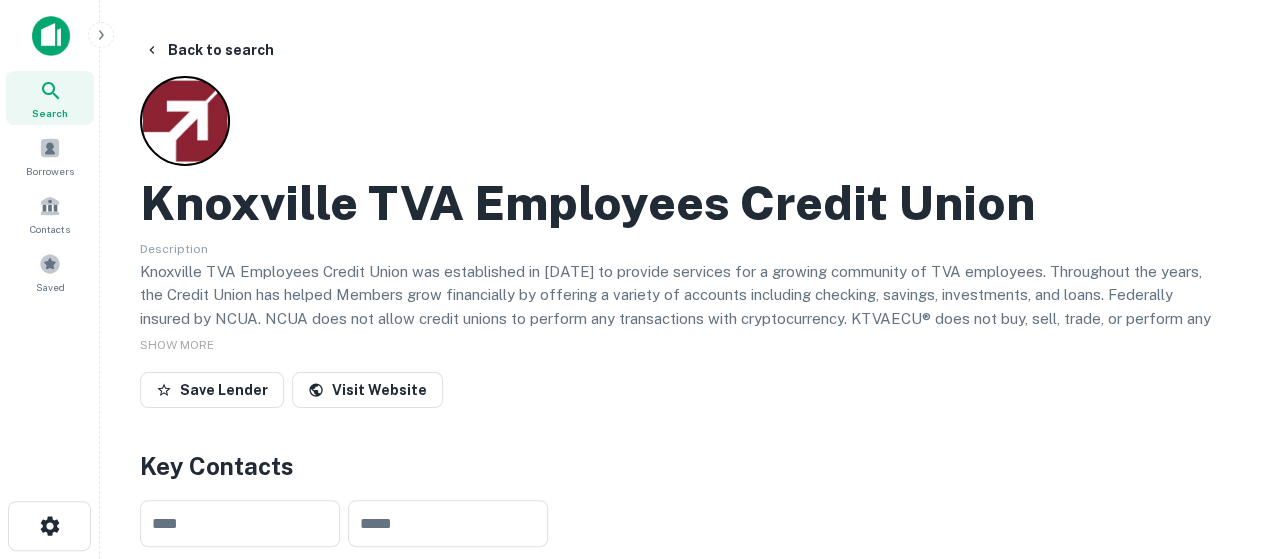 click on "Knoxville TVA Employees Credit Union" at bounding box center [587, 203] 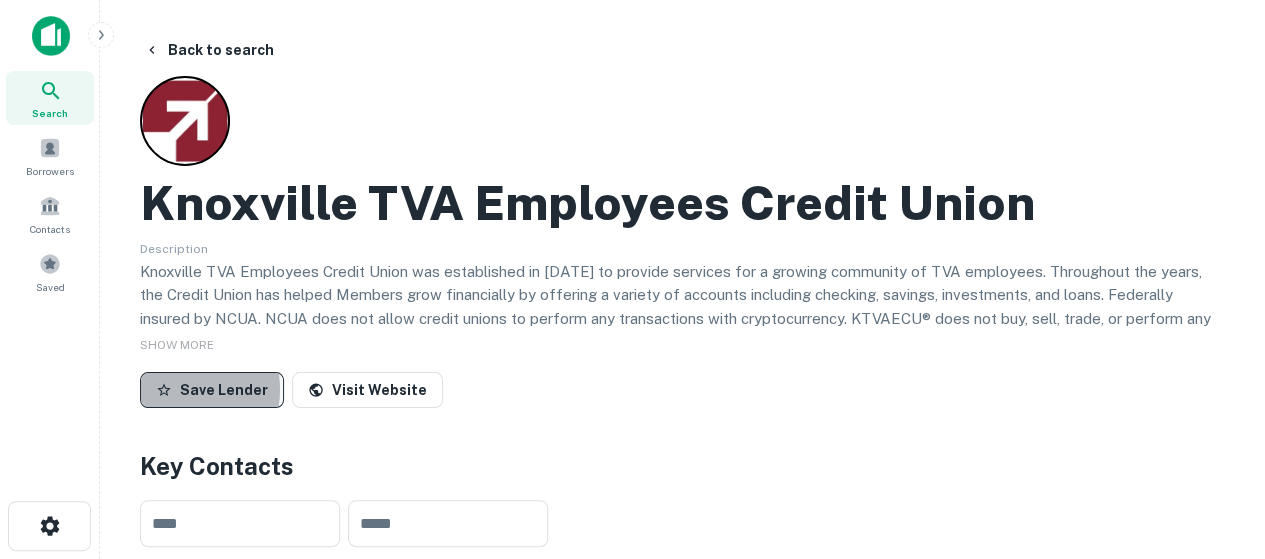 click on "Save Lender" at bounding box center (212, 390) 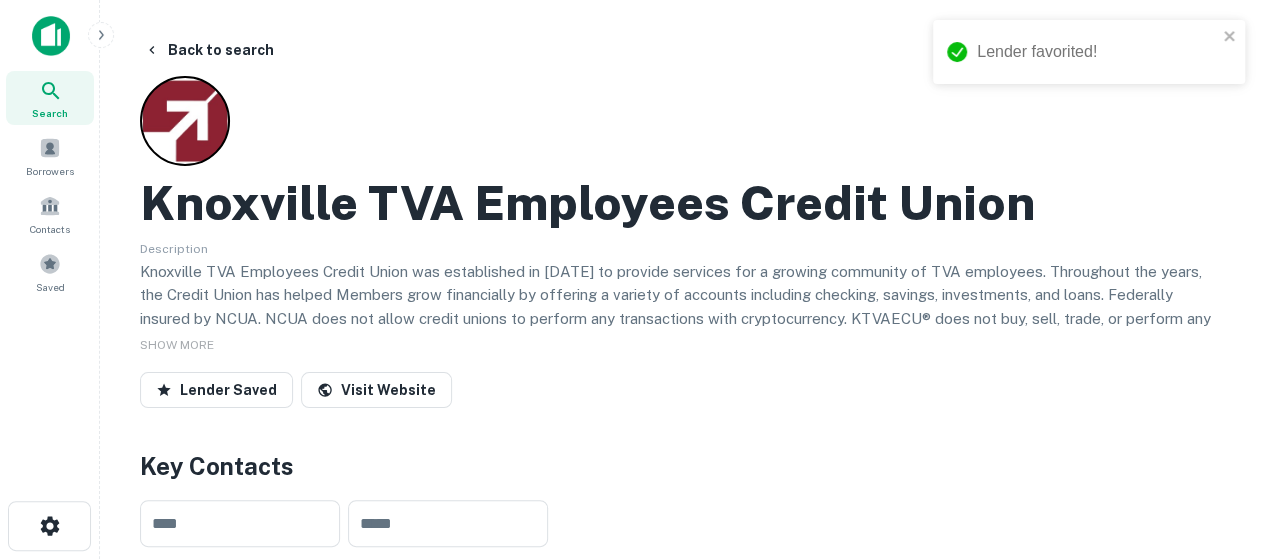 click 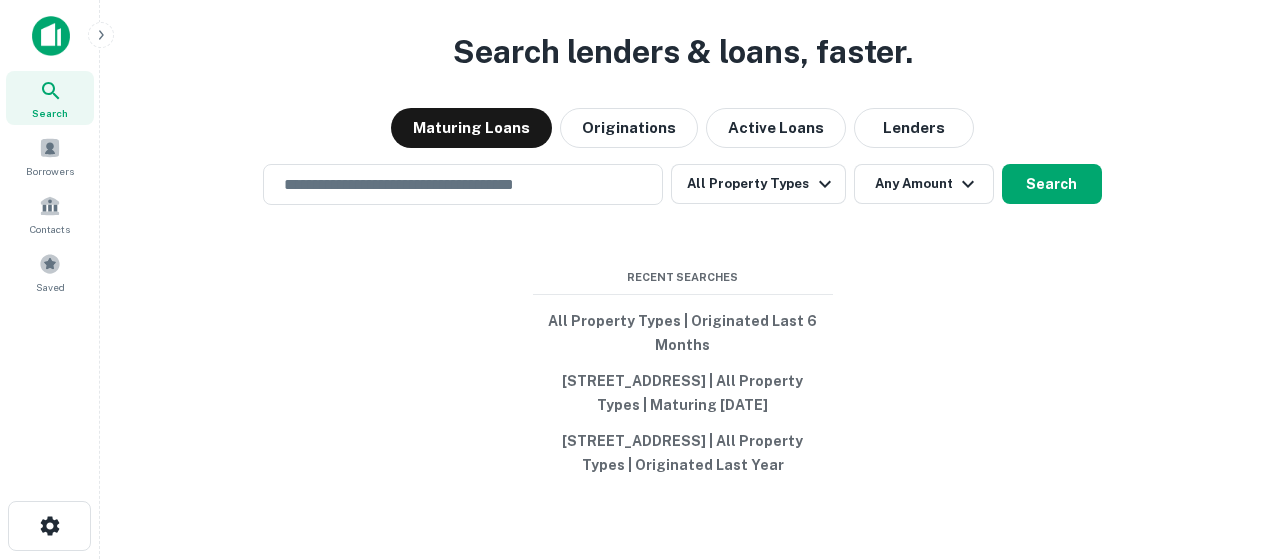 scroll, scrollTop: 0, scrollLeft: 0, axis: both 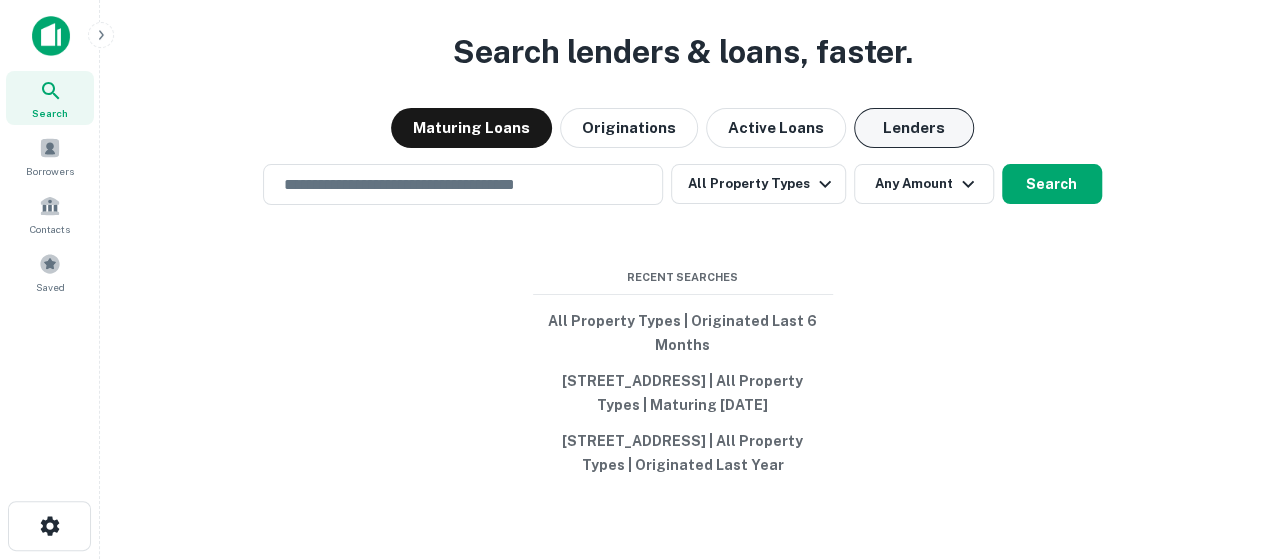 click on "Lenders" at bounding box center [914, 128] 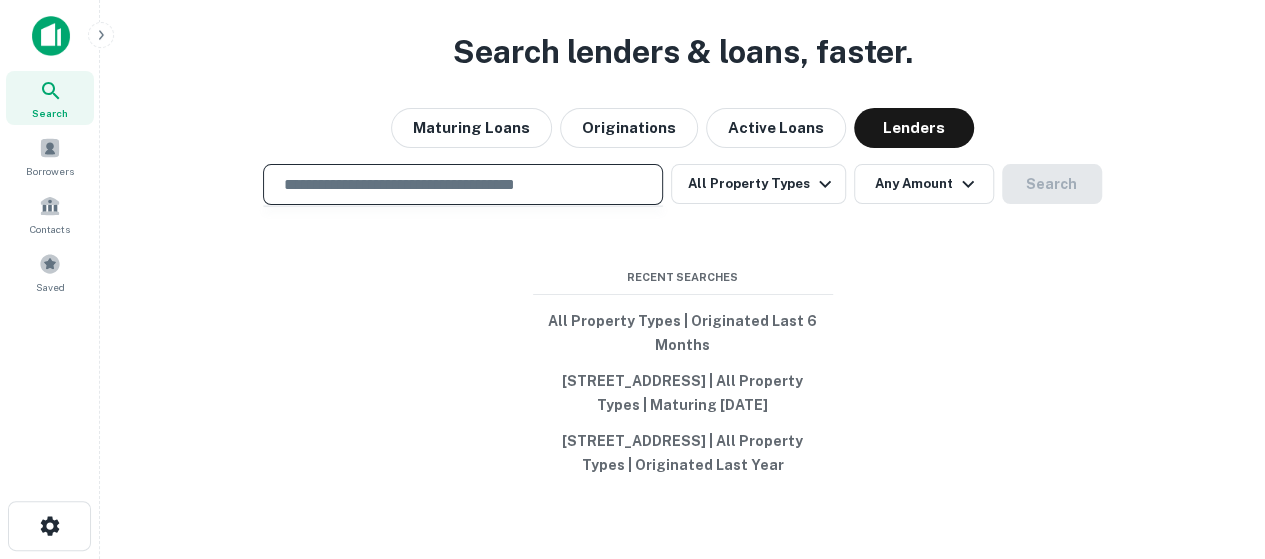 click at bounding box center [463, 184] 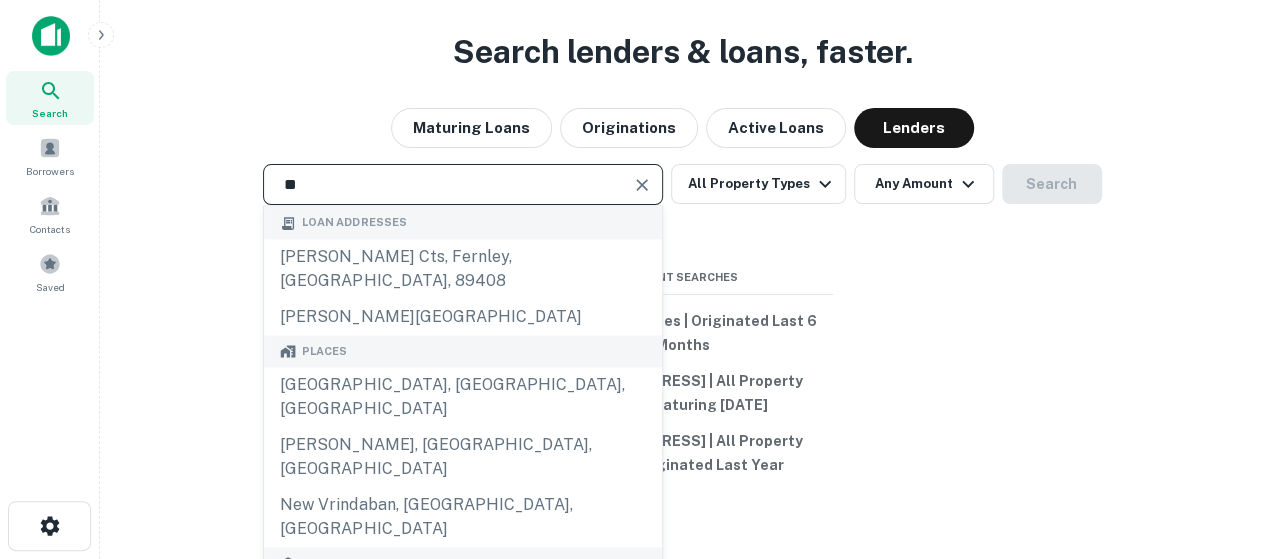 type on "*" 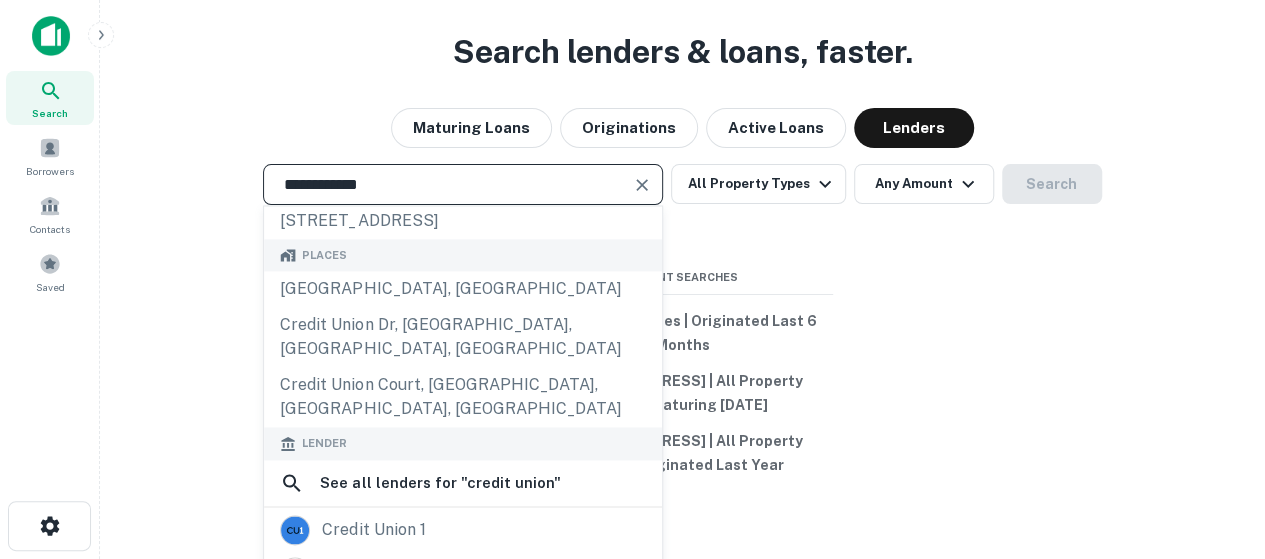 scroll, scrollTop: 100, scrollLeft: 0, axis: vertical 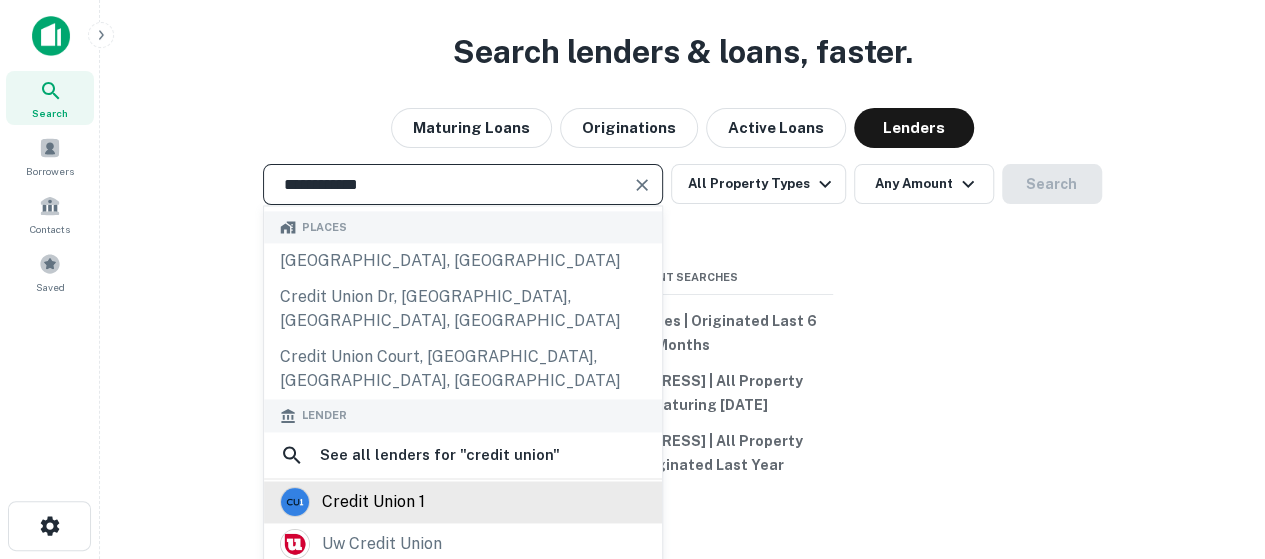 type on "**********" 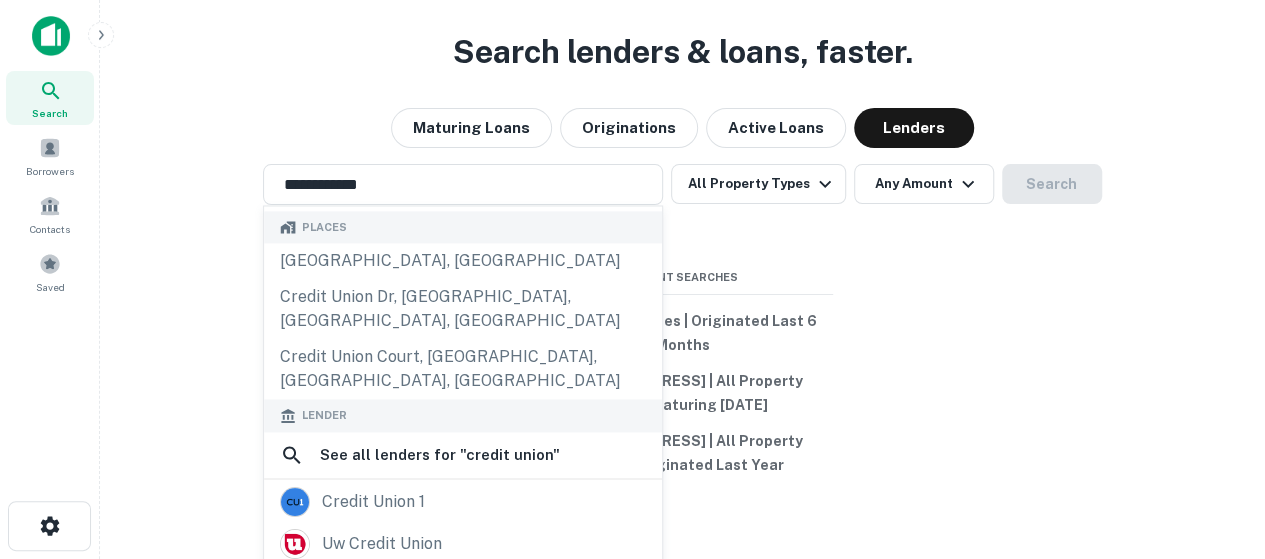 click on "credit union 1" at bounding box center [373, 502] 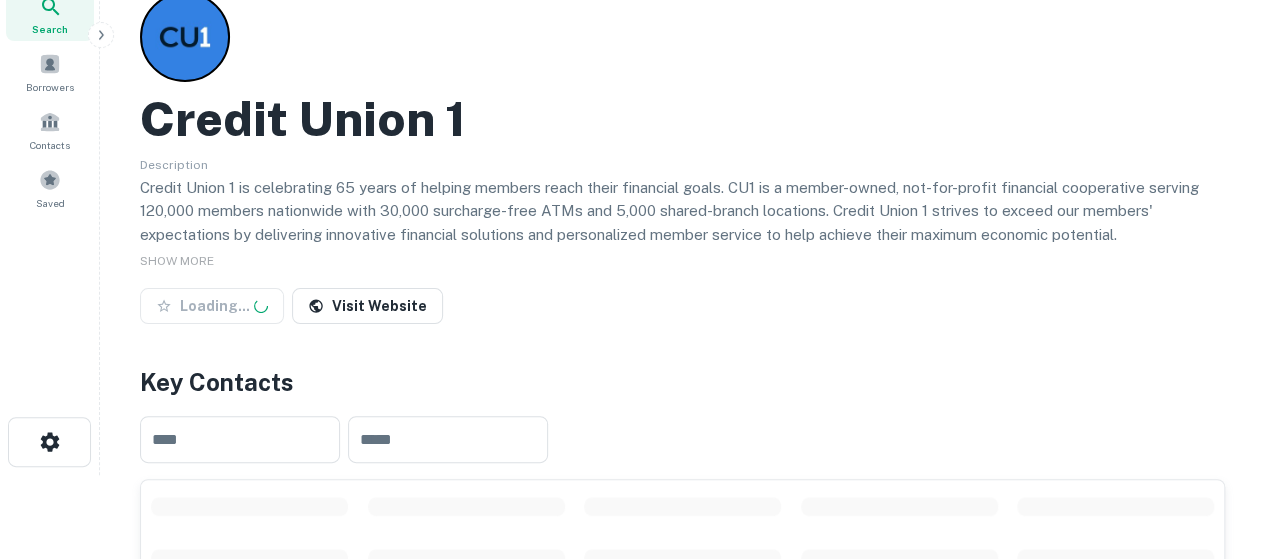 scroll, scrollTop: 100, scrollLeft: 0, axis: vertical 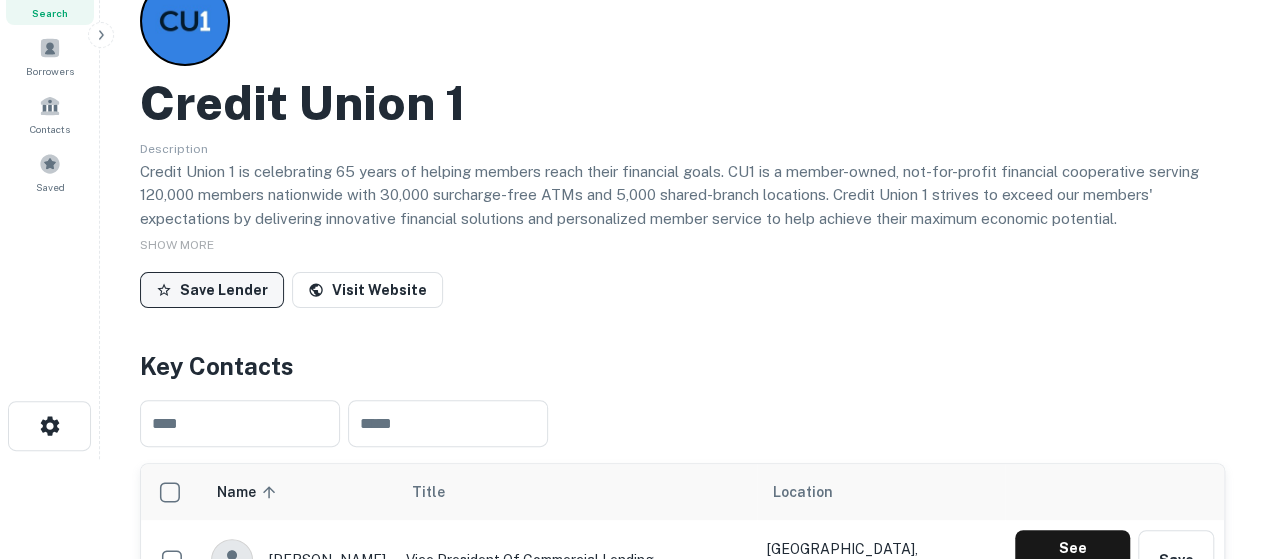 click on "Save Lender" at bounding box center [212, 290] 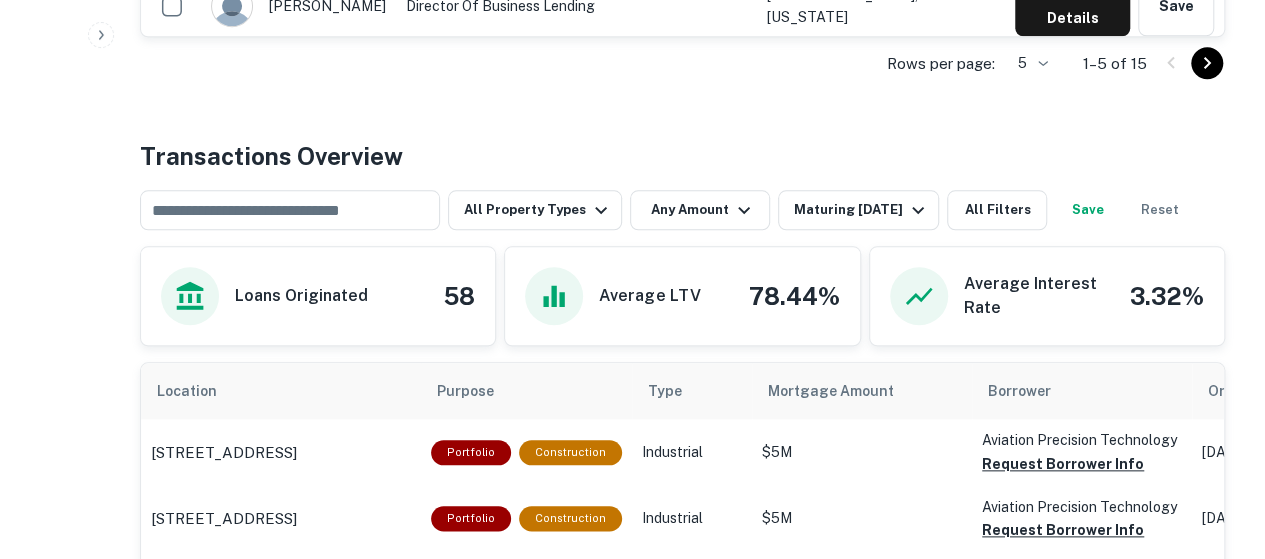 scroll, scrollTop: 900, scrollLeft: 0, axis: vertical 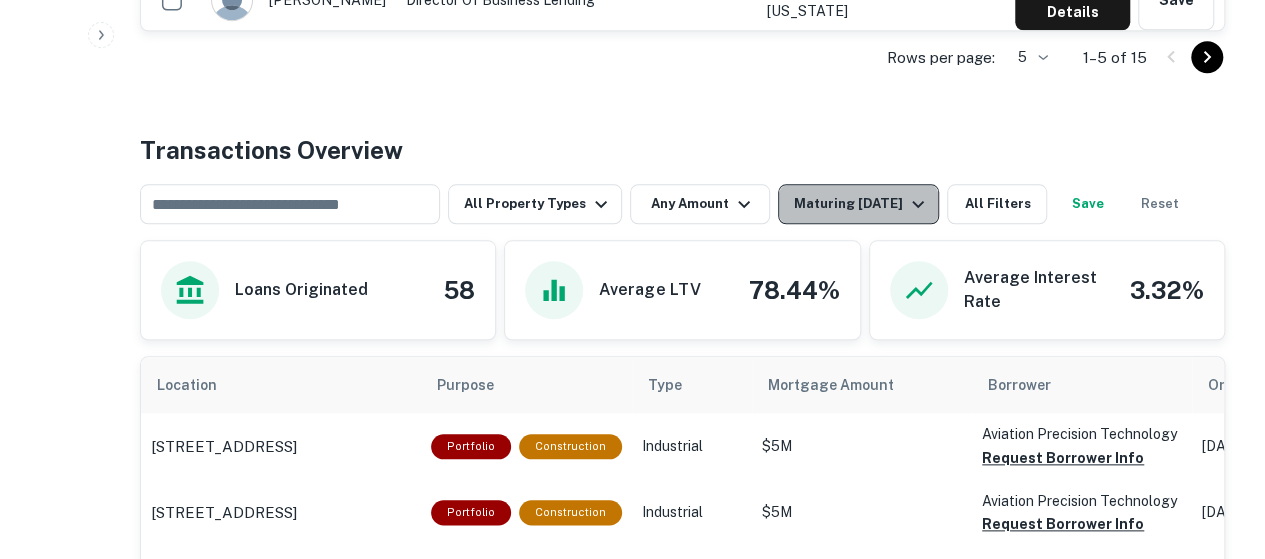 click on "Maturing In 1 Year" at bounding box center (862, 204) 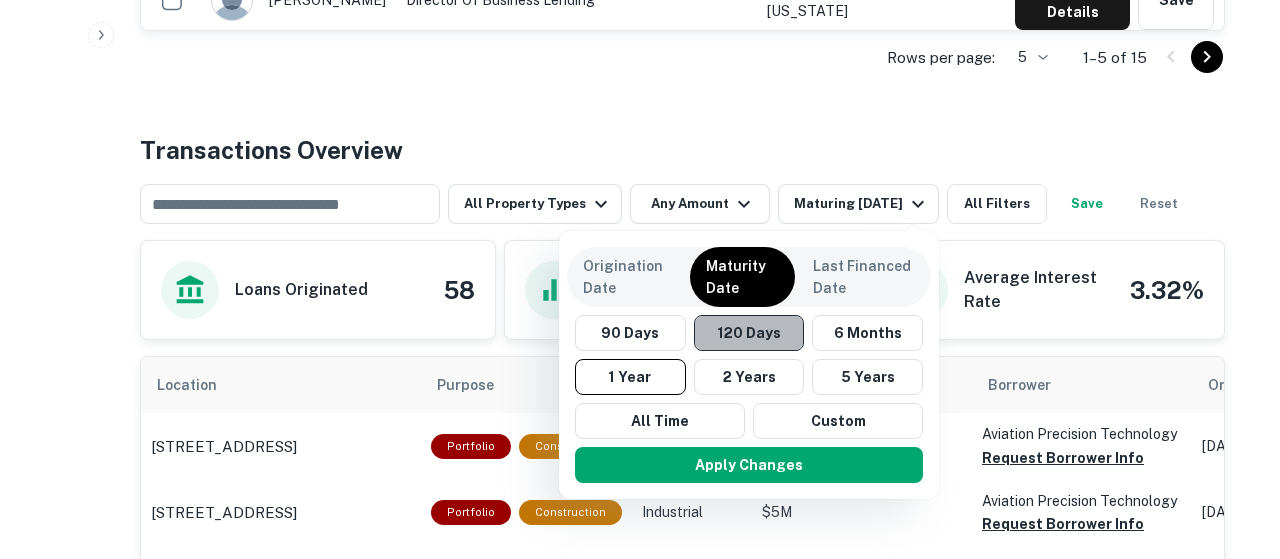 click on "120 Days" at bounding box center [749, 333] 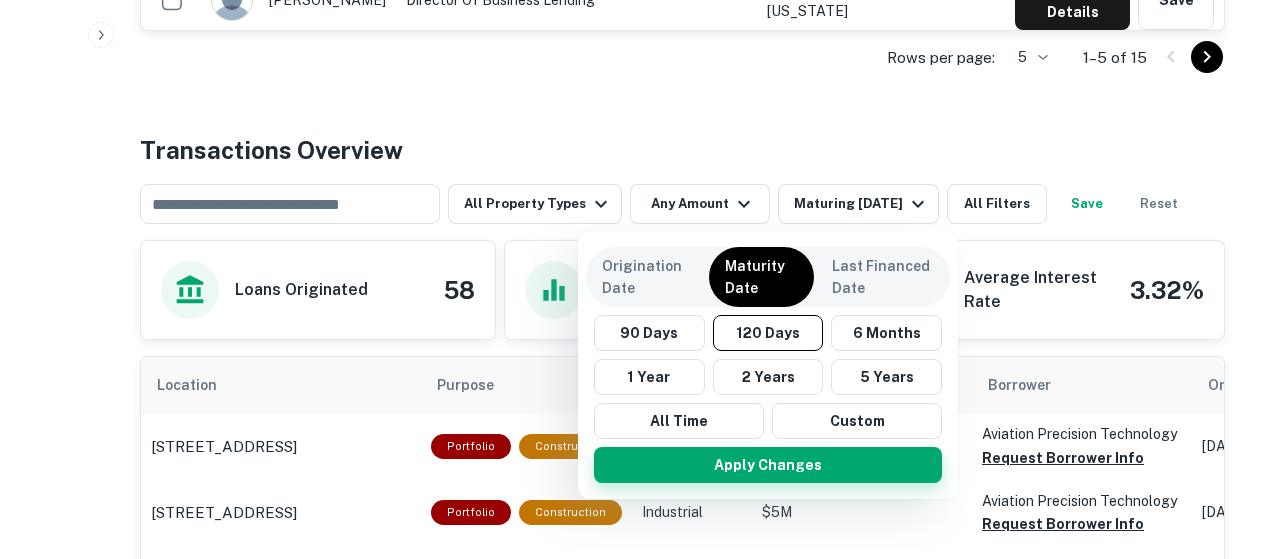 click on "Apply Changes" at bounding box center (768, 465) 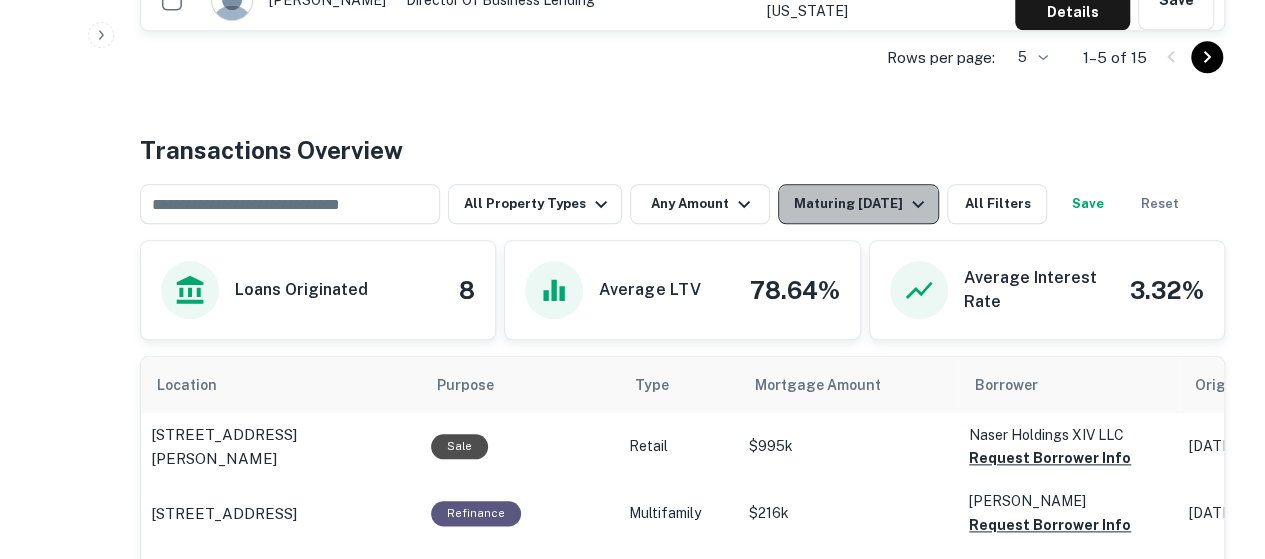 click on "Maturing In 120 Days" at bounding box center [862, 204] 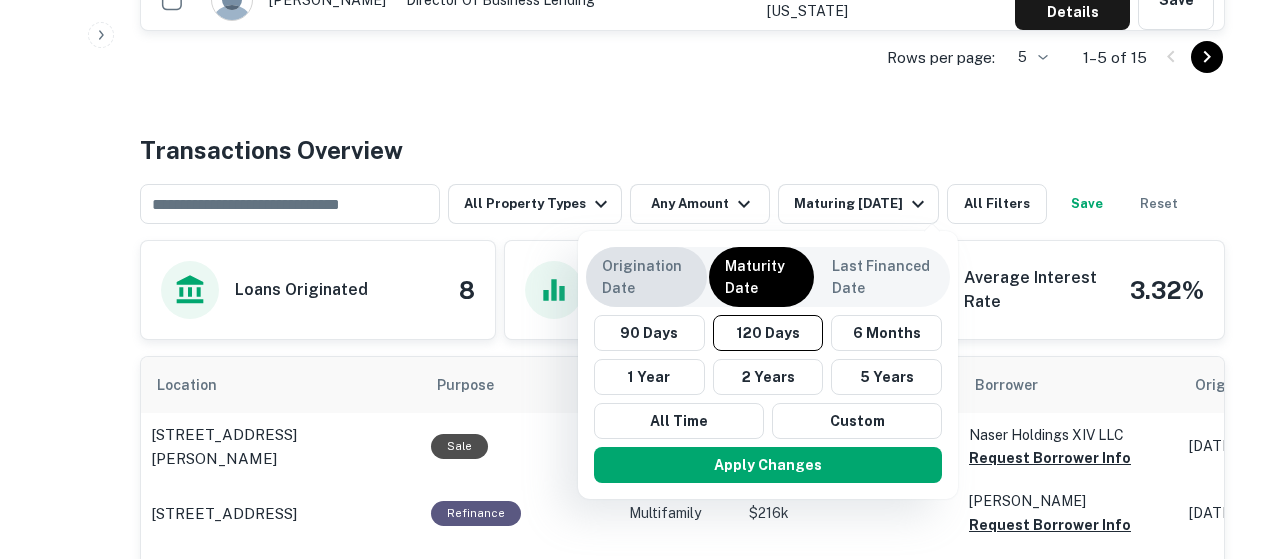 click on "Origination Date" at bounding box center (646, 277) 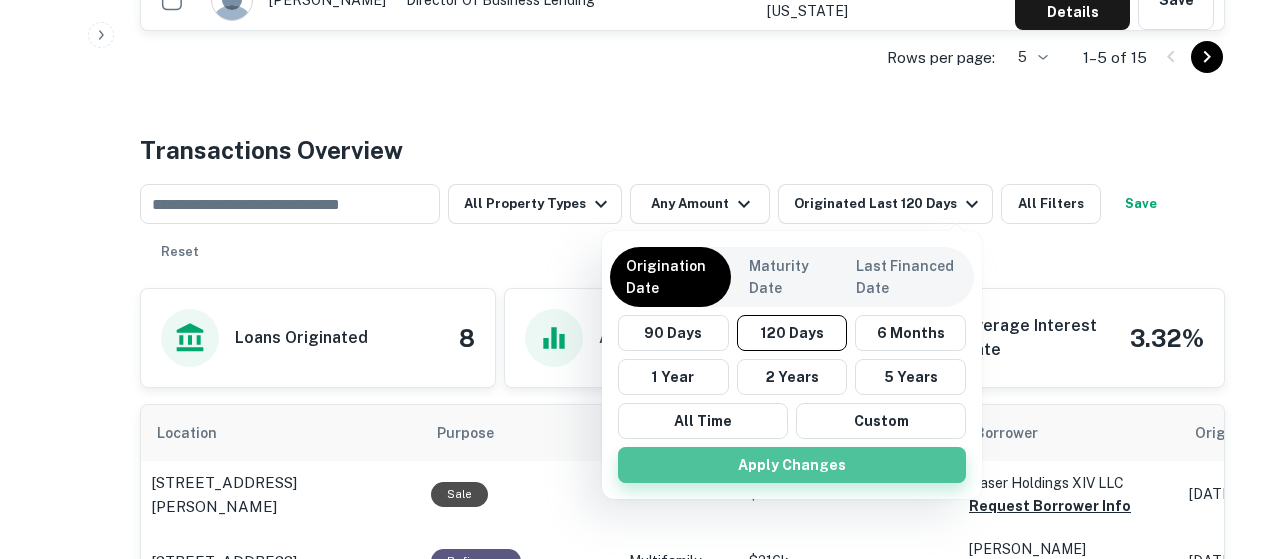 click on "Apply Changes" at bounding box center (792, 465) 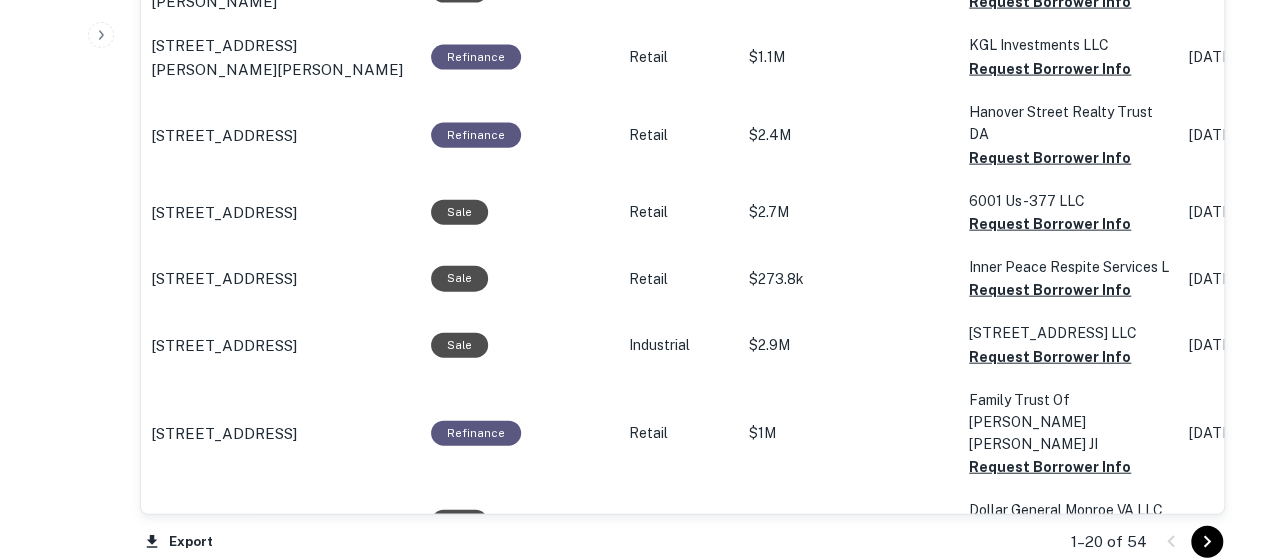 scroll, scrollTop: 2259, scrollLeft: 0, axis: vertical 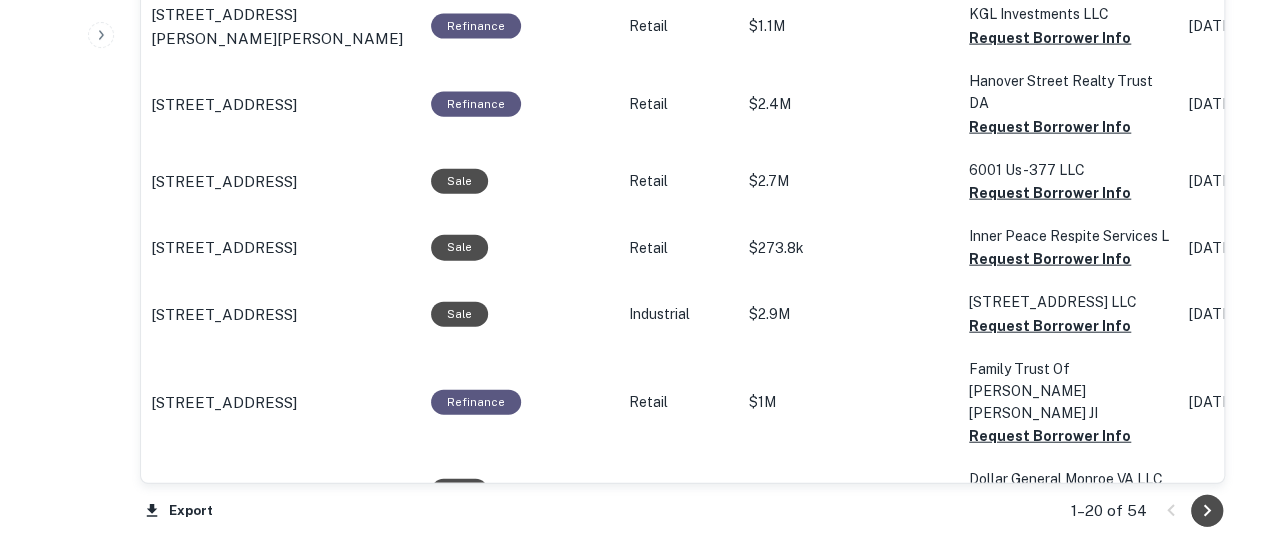 click 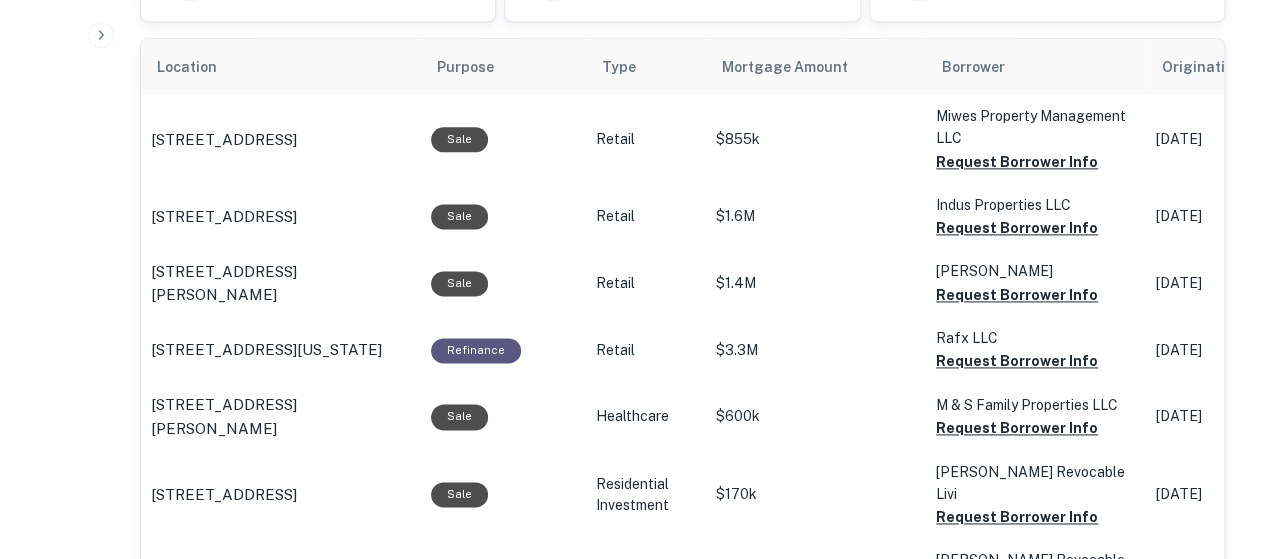 scroll, scrollTop: 1259, scrollLeft: 0, axis: vertical 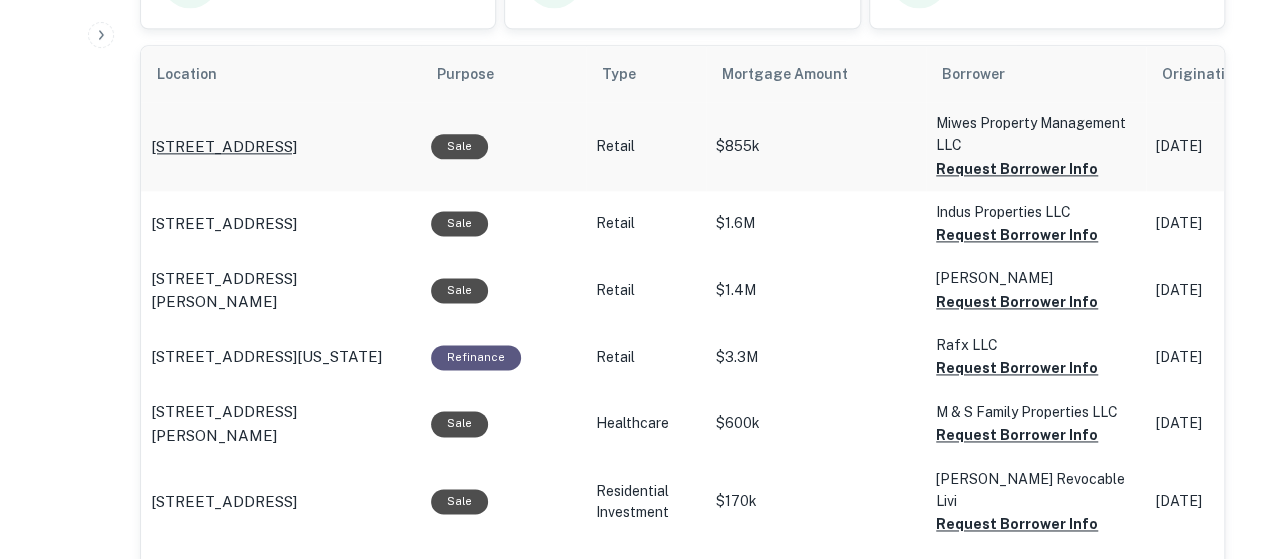 click on "9616 Calumet Ave Munster, IN46321" at bounding box center (224, 147) 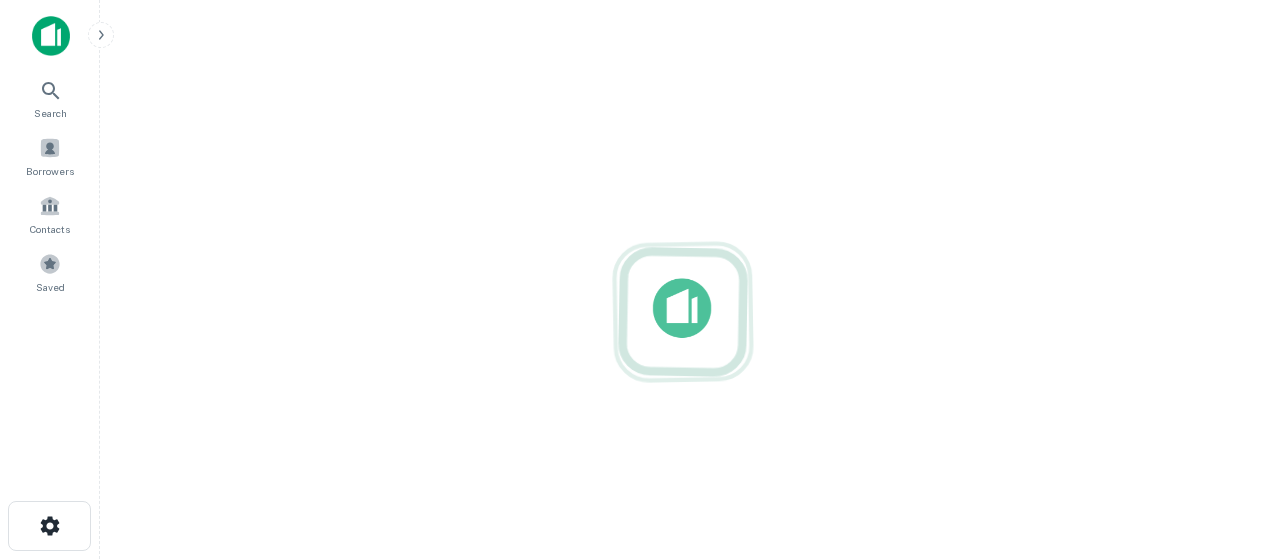 scroll, scrollTop: 0, scrollLeft: 0, axis: both 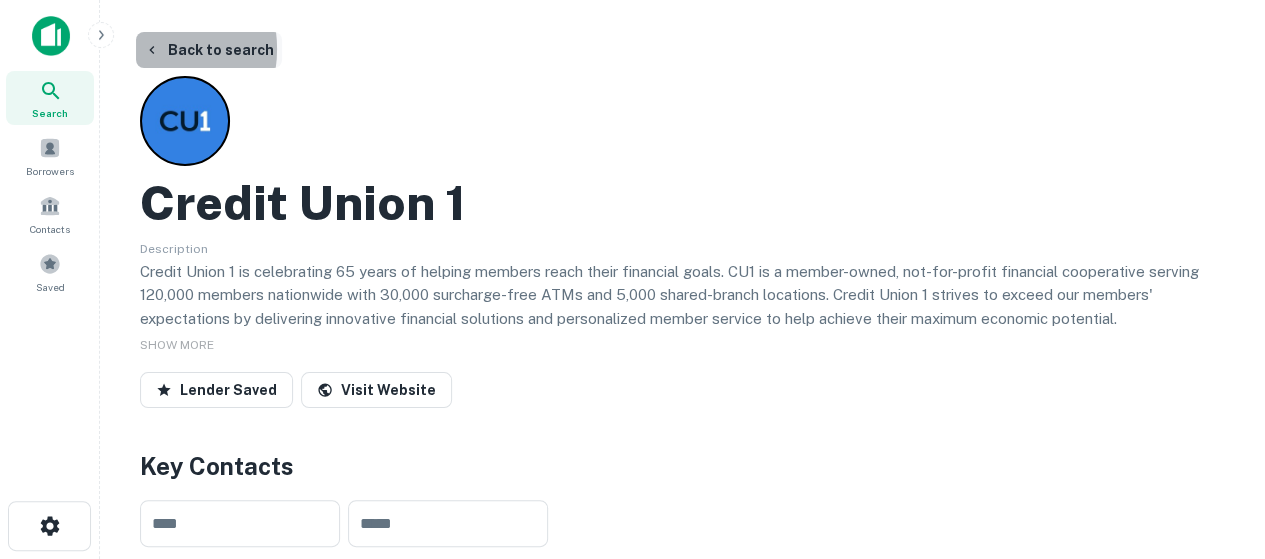 click 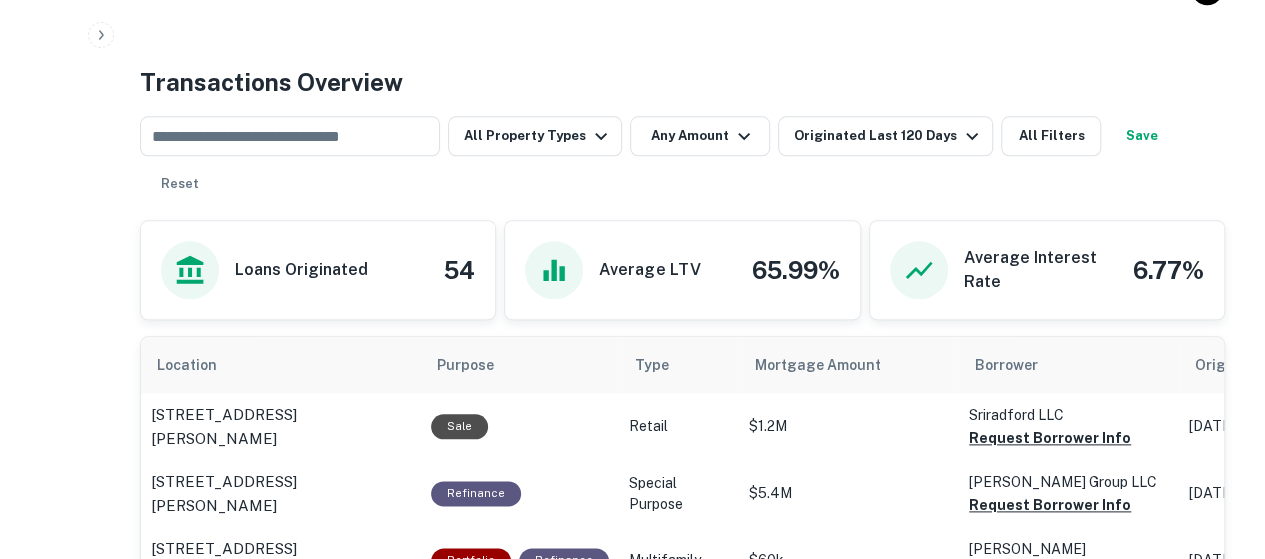 scroll, scrollTop: 874, scrollLeft: 0, axis: vertical 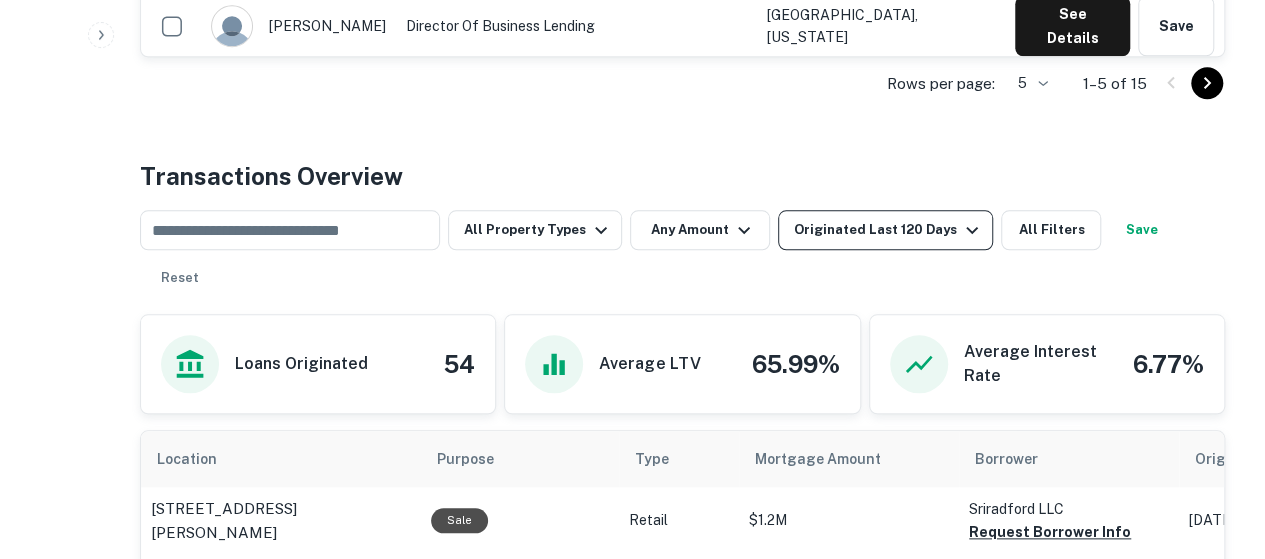 click on "Originated Last 120 Days" at bounding box center [889, 230] 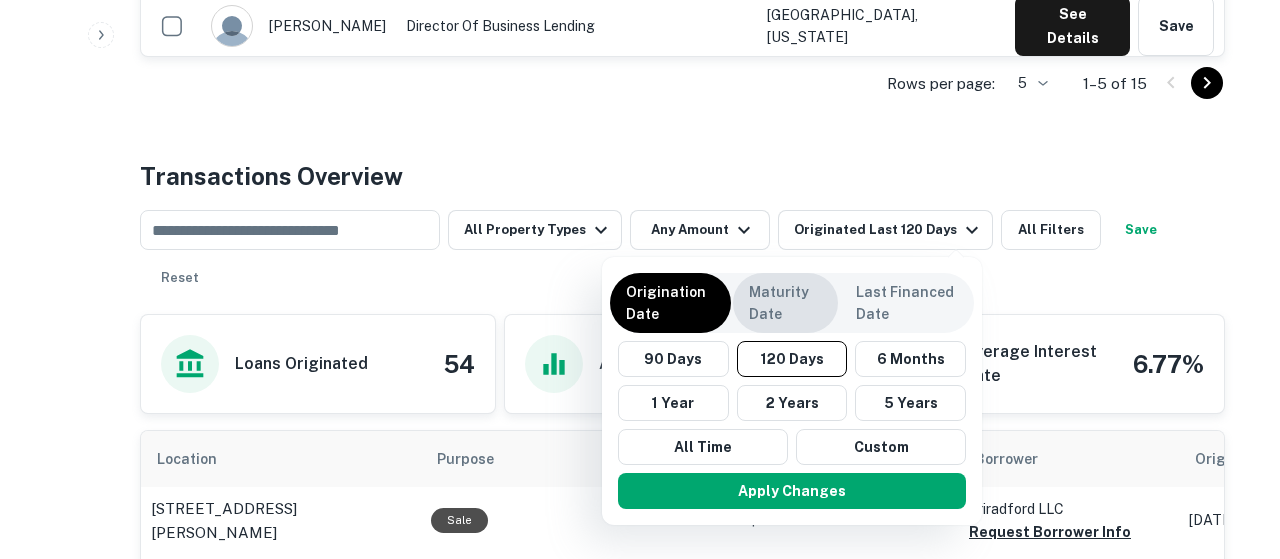 click on "Maturity Date" at bounding box center [785, 303] 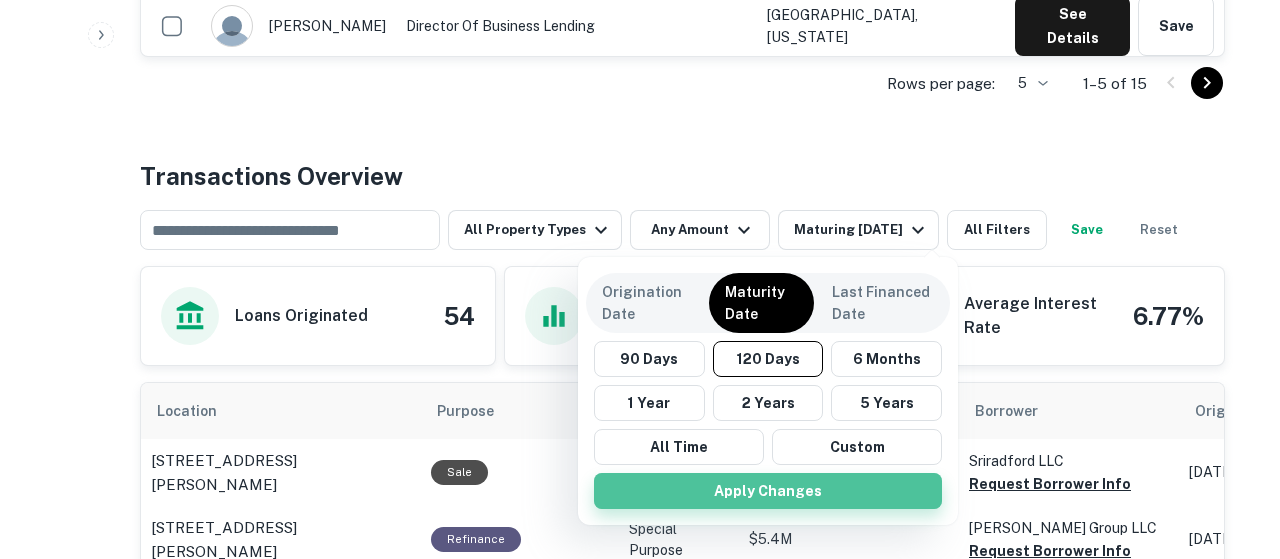 click on "Apply Changes" at bounding box center (768, 491) 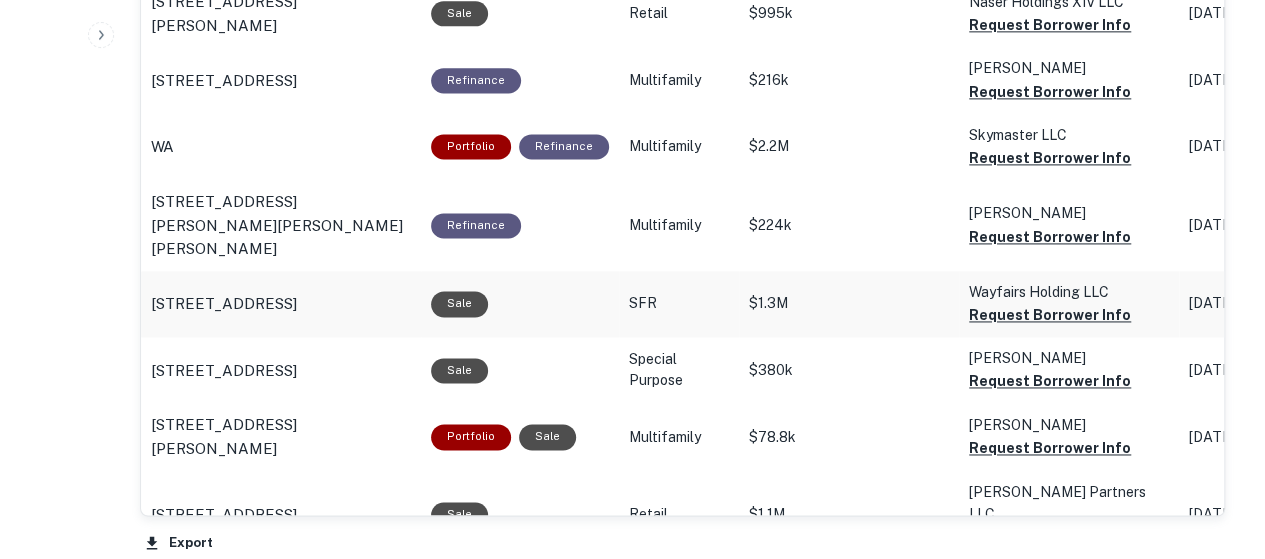 scroll, scrollTop: 1233, scrollLeft: 0, axis: vertical 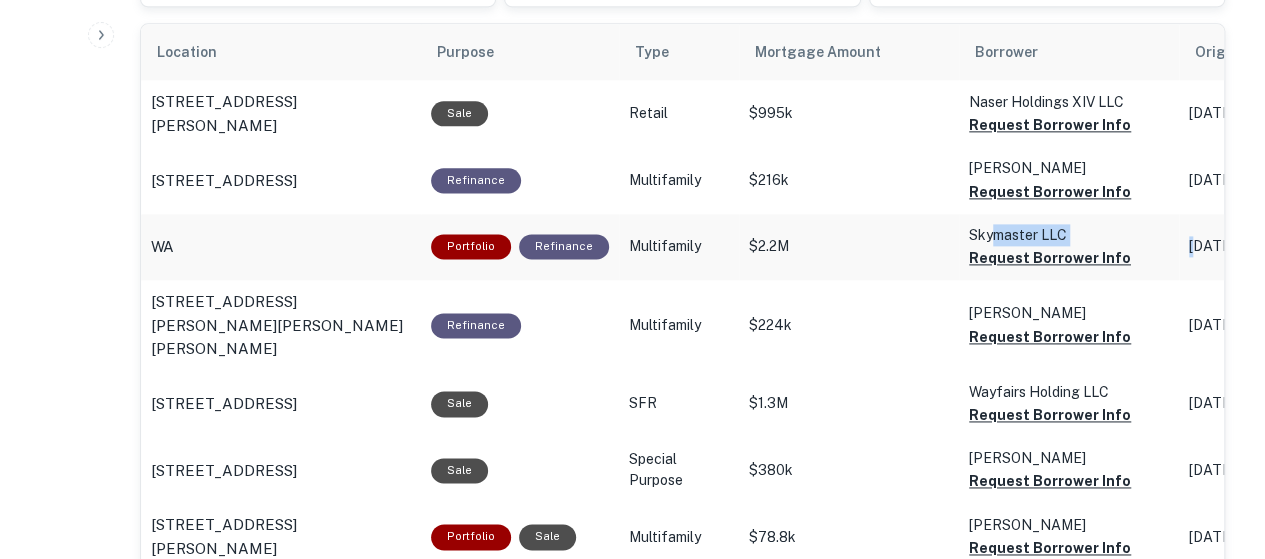 drag, startPoint x: 1190, startPoint y: 243, endPoint x: 984, endPoint y: 215, distance: 207.89421 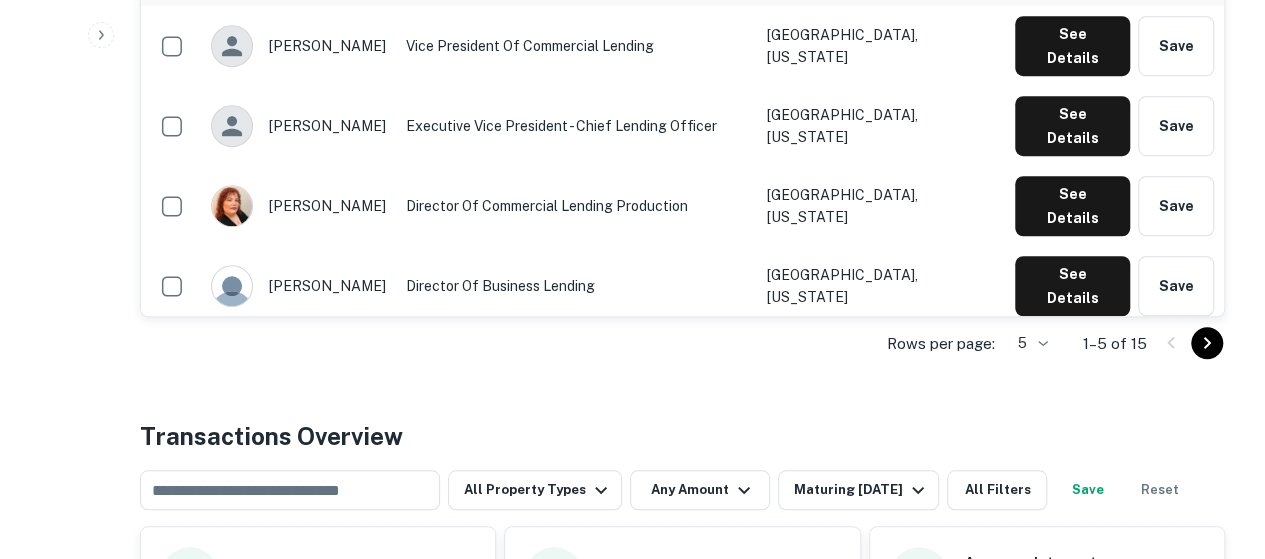 scroll, scrollTop: 33, scrollLeft: 0, axis: vertical 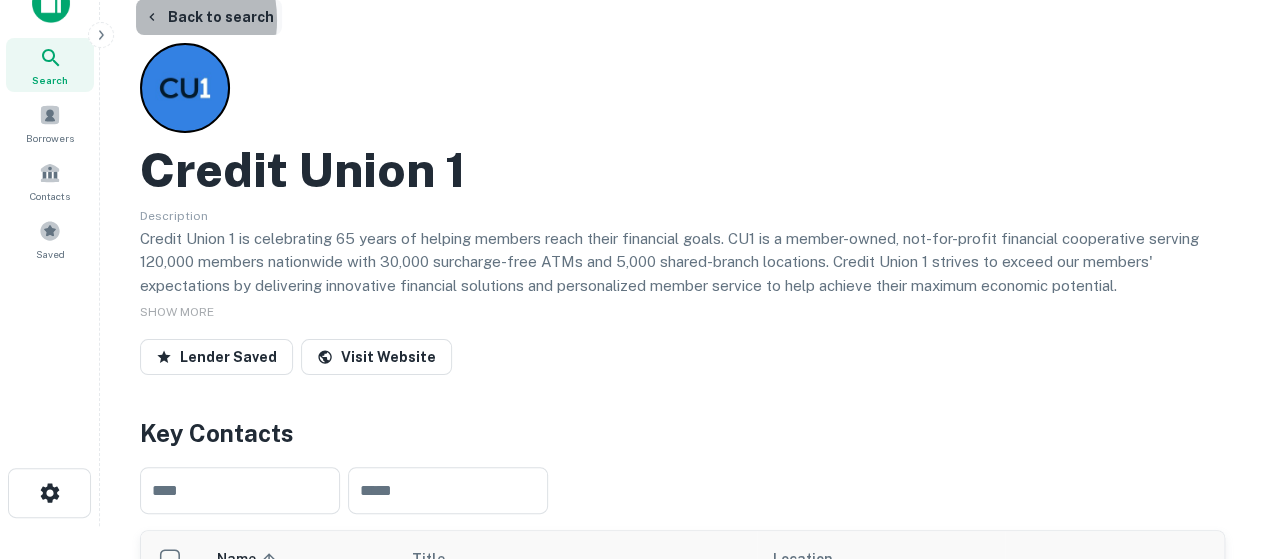 click 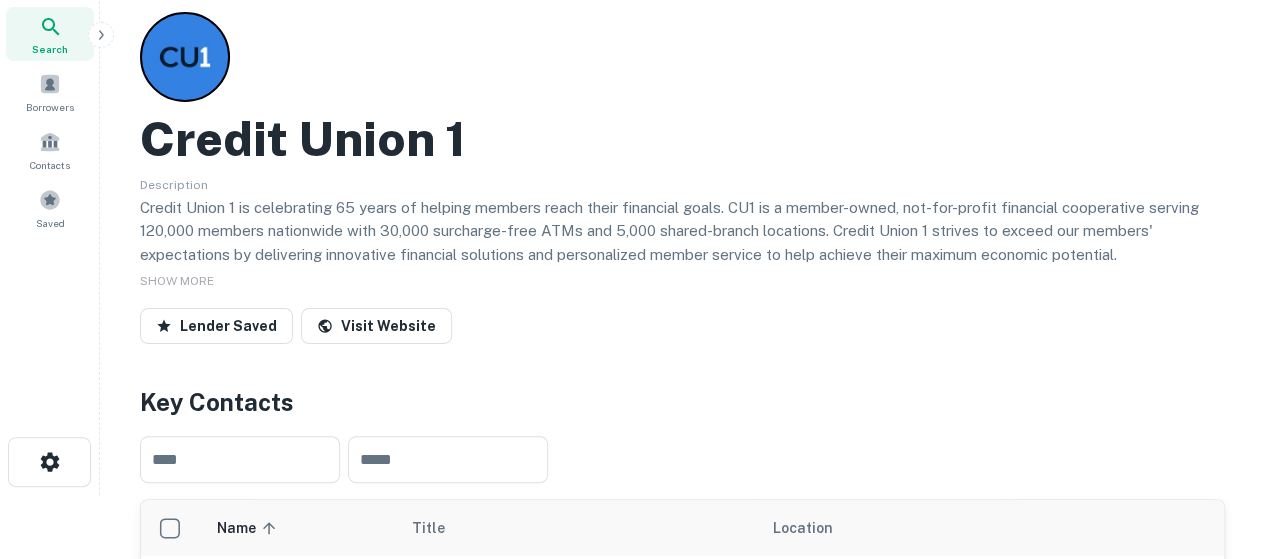 scroll, scrollTop: 0, scrollLeft: 0, axis: both 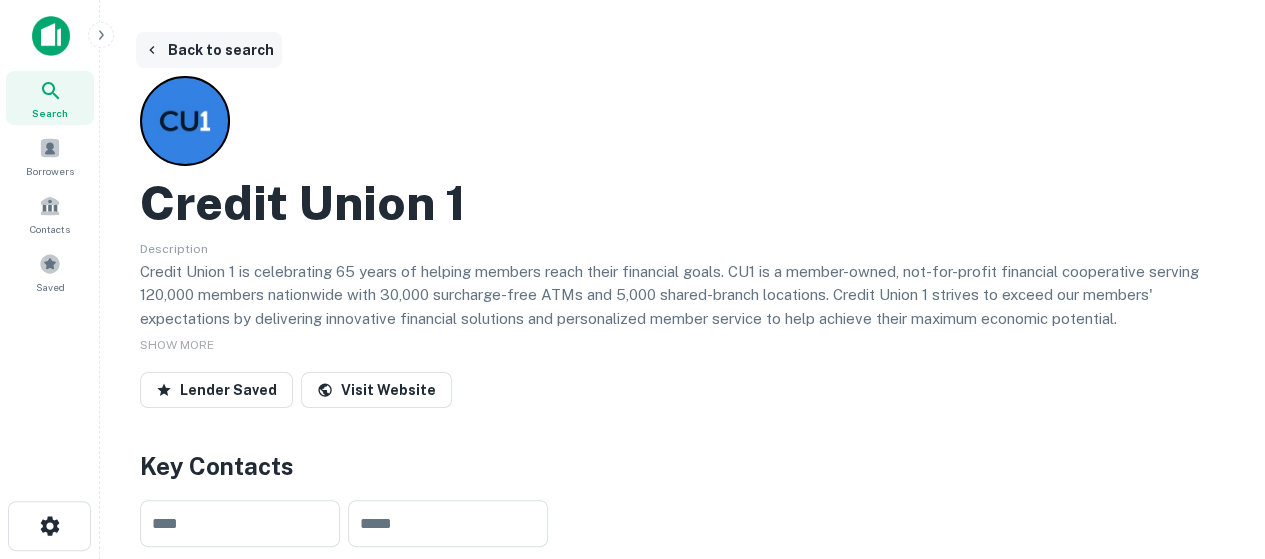 click 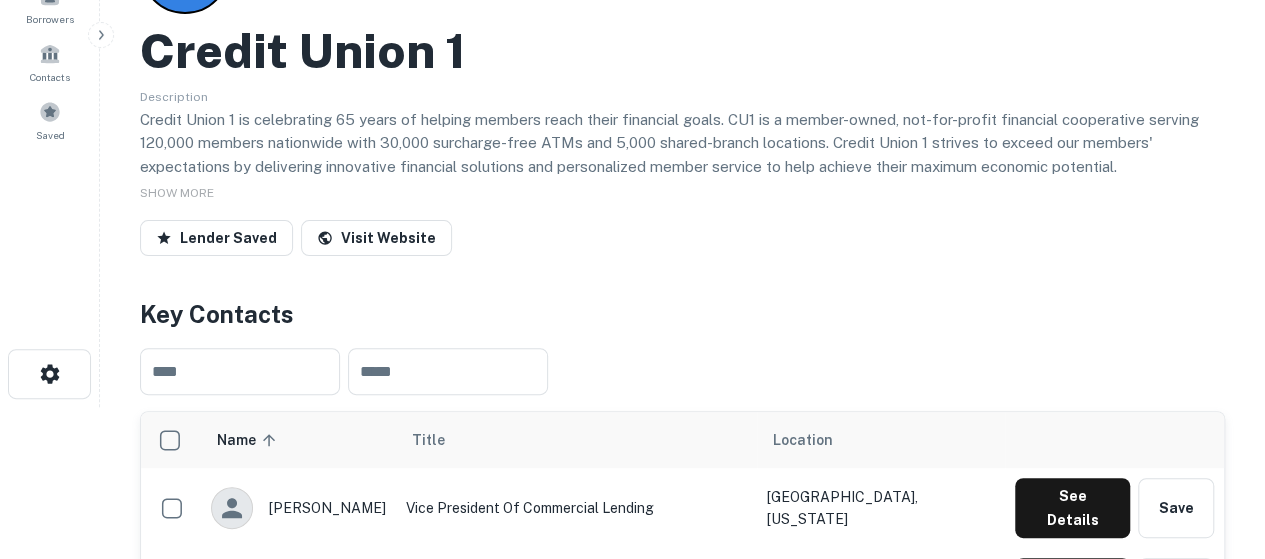 scroll, scrollTop: 0, scrollLeft: 0, axis: both 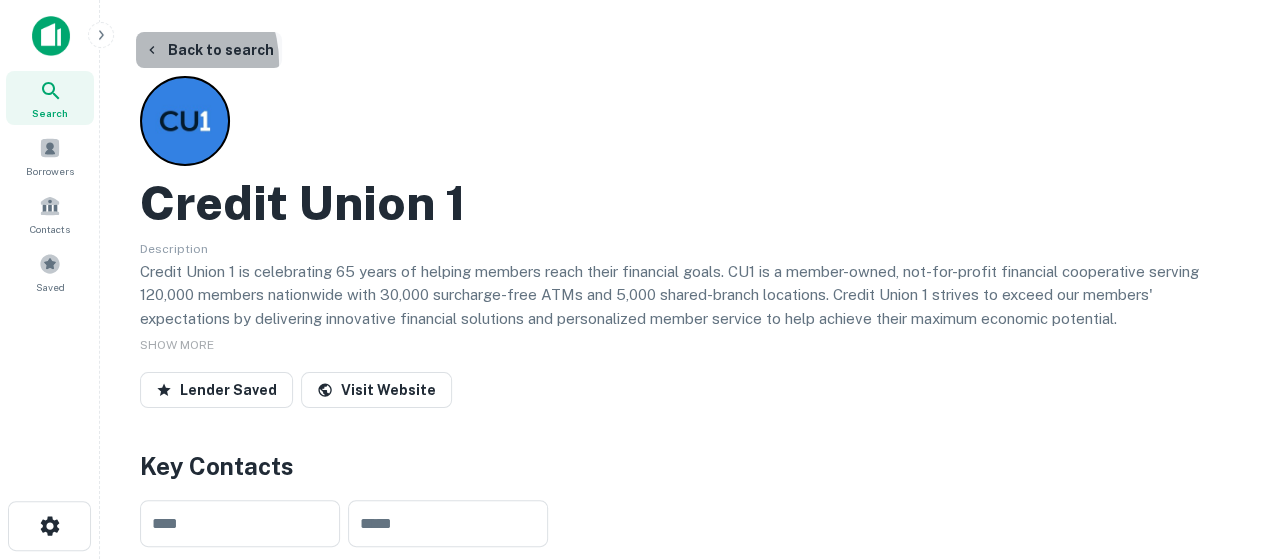 click on "Back to search" at bounding box center (209, 50) 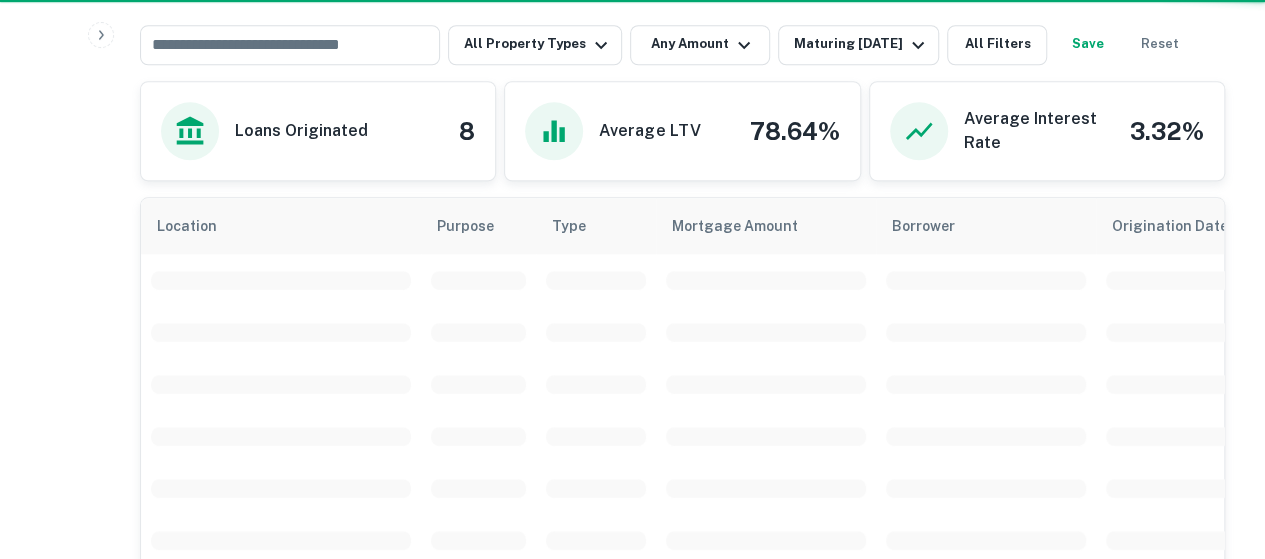 scroll, scrollTop: 0, scrollLeft: 0, axis: both 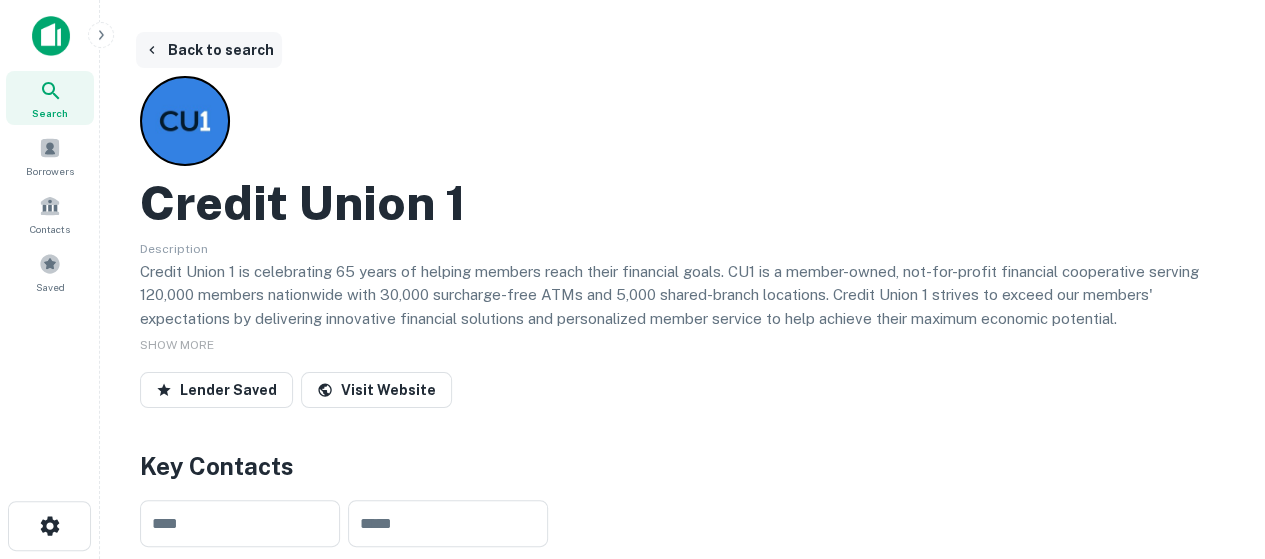 click 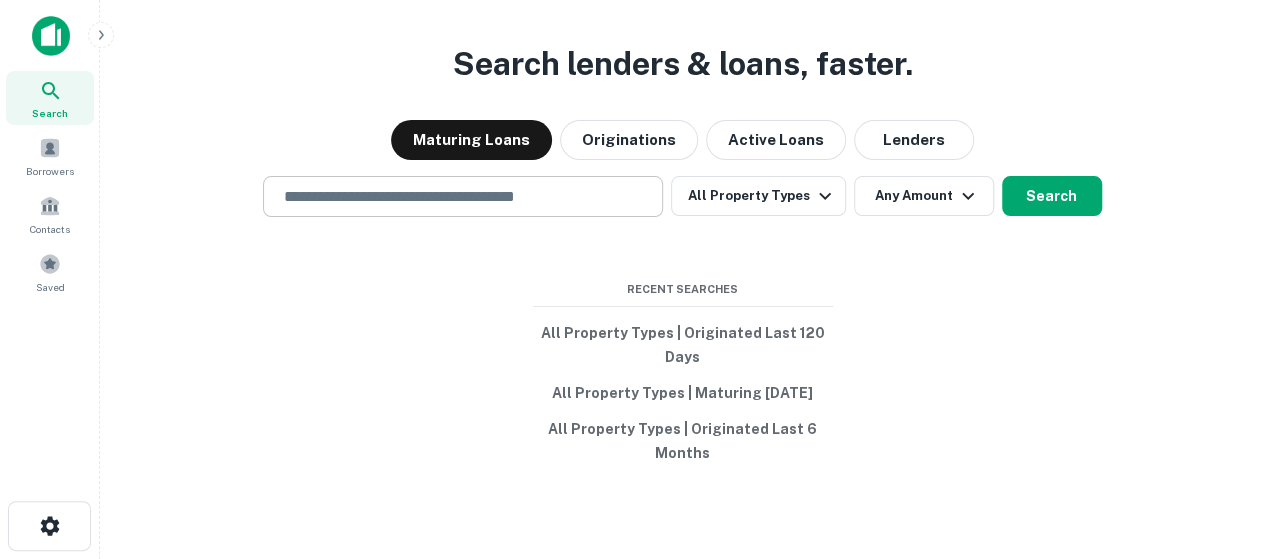 click at bounding box center [463, 196] 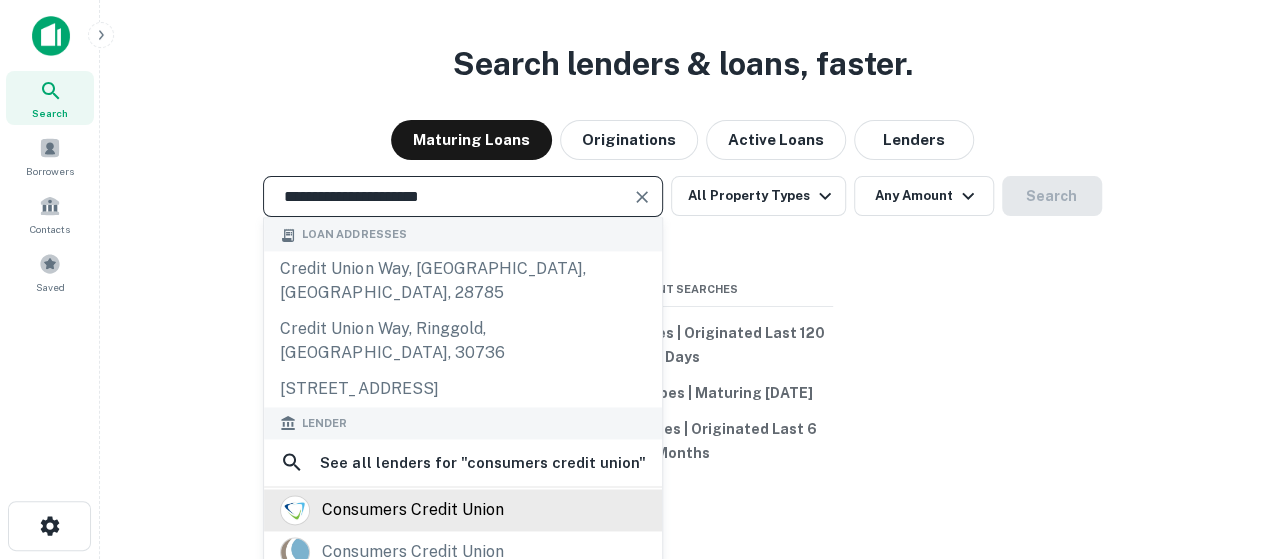 type on "**********" 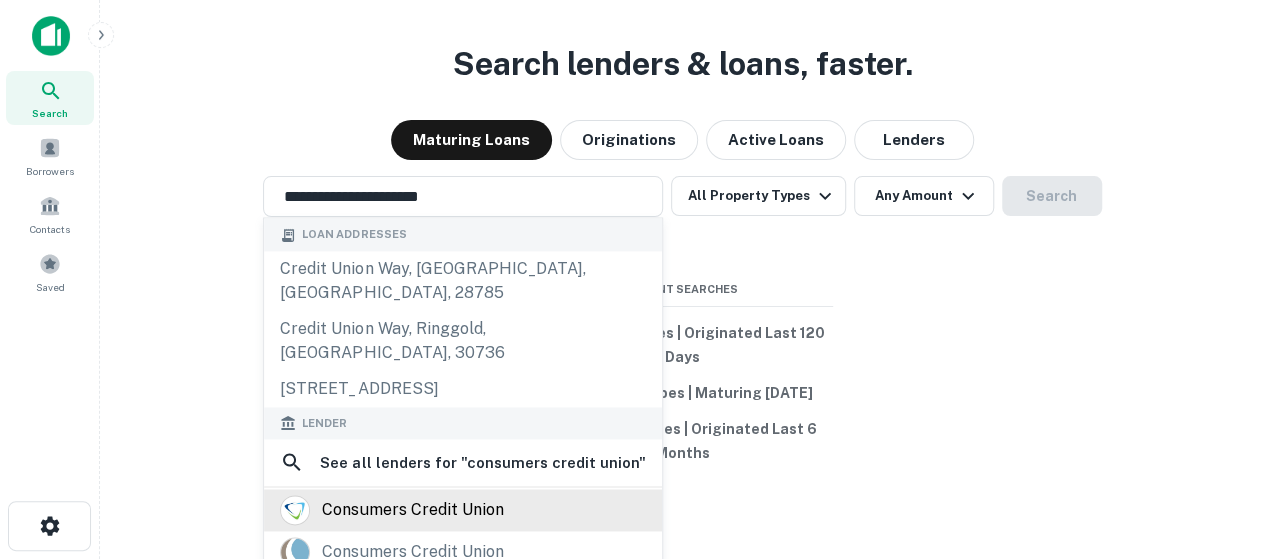 click on "consumers credit union" at bounding box center (463, 510) 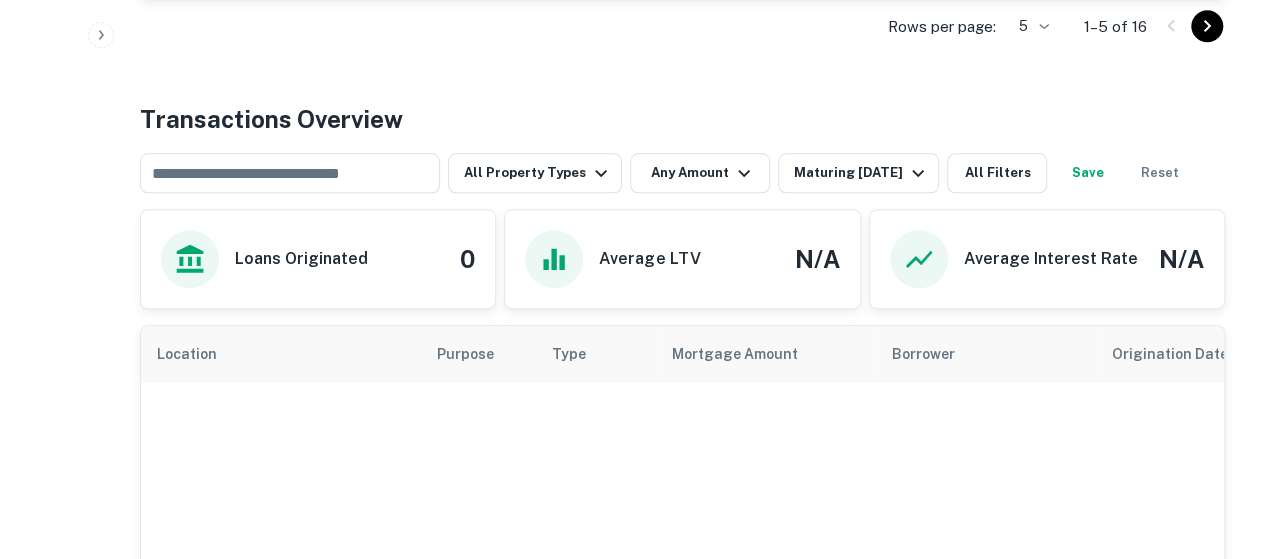 scroll, scrollTop: 900, scrollLeft: 0, axis: vertical 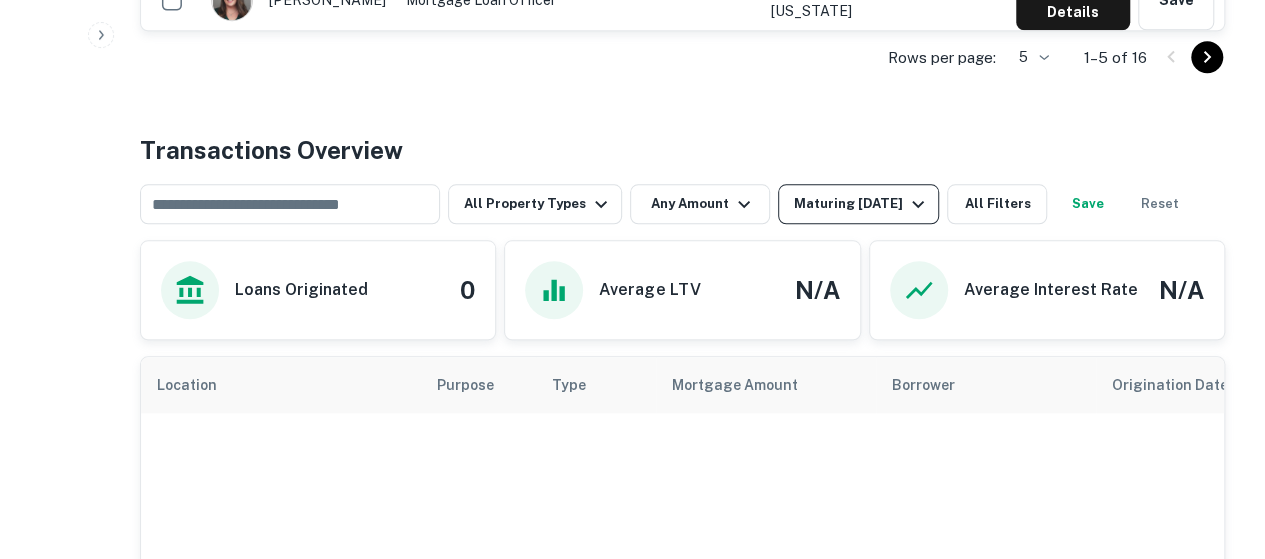 click on "Maturing In 1 Year" at bounding box center (862, 204) 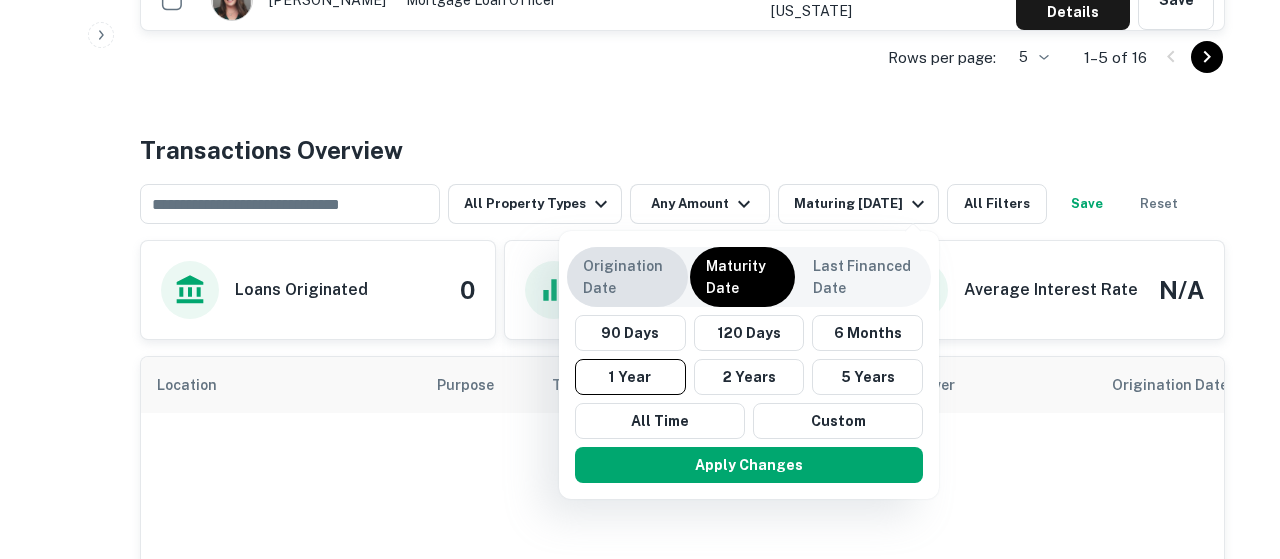 click on "Origination Date" at bounding box center (627, 277) 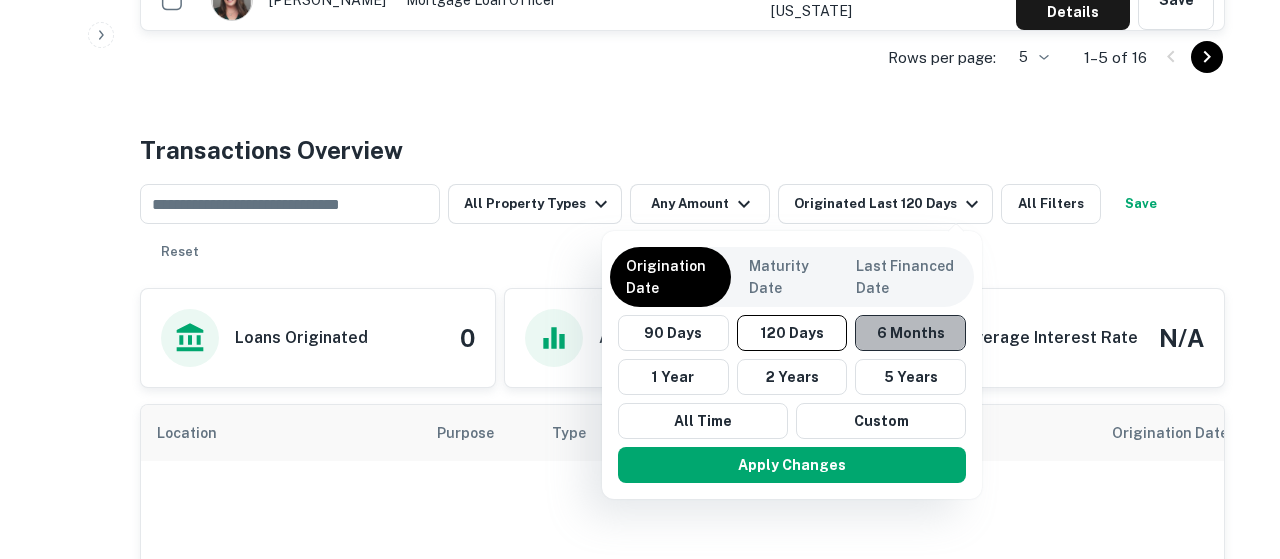 click on "6 Months" at bounding box center [910, 333] 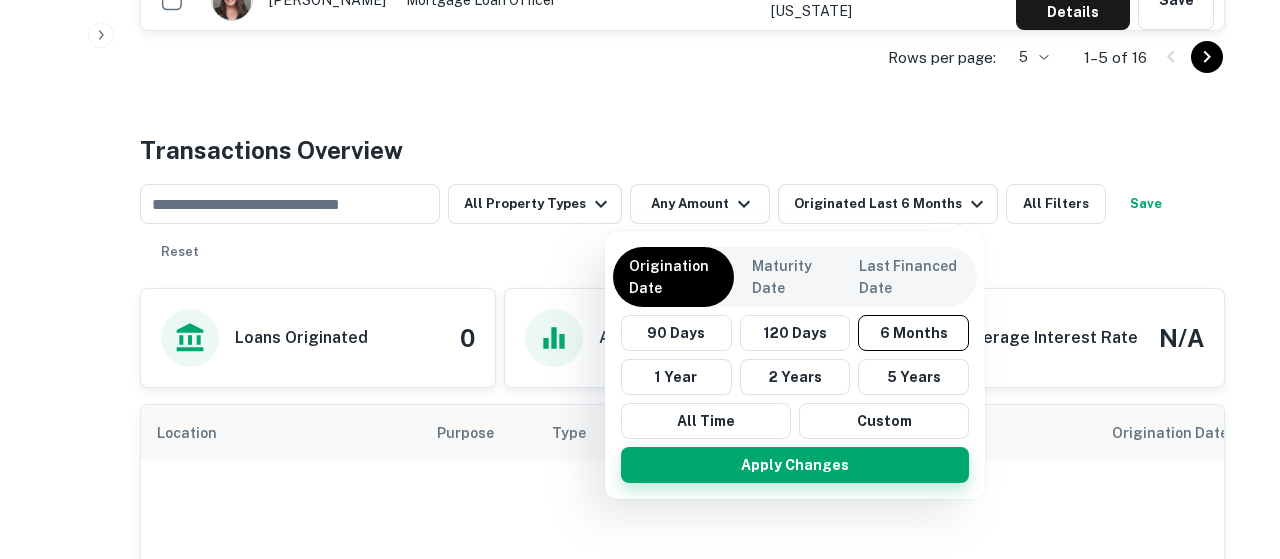 click on "Apply Changes" at bounding box center [795, 465] 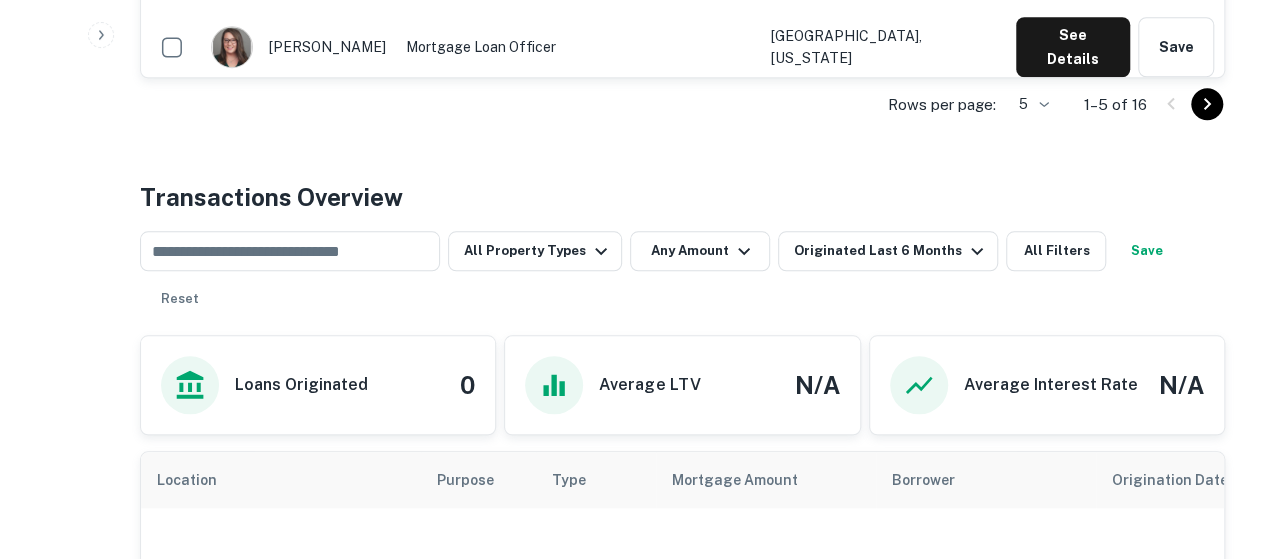 scroll, scrollTop: 760, scrollLeft: 0, axis: vertical 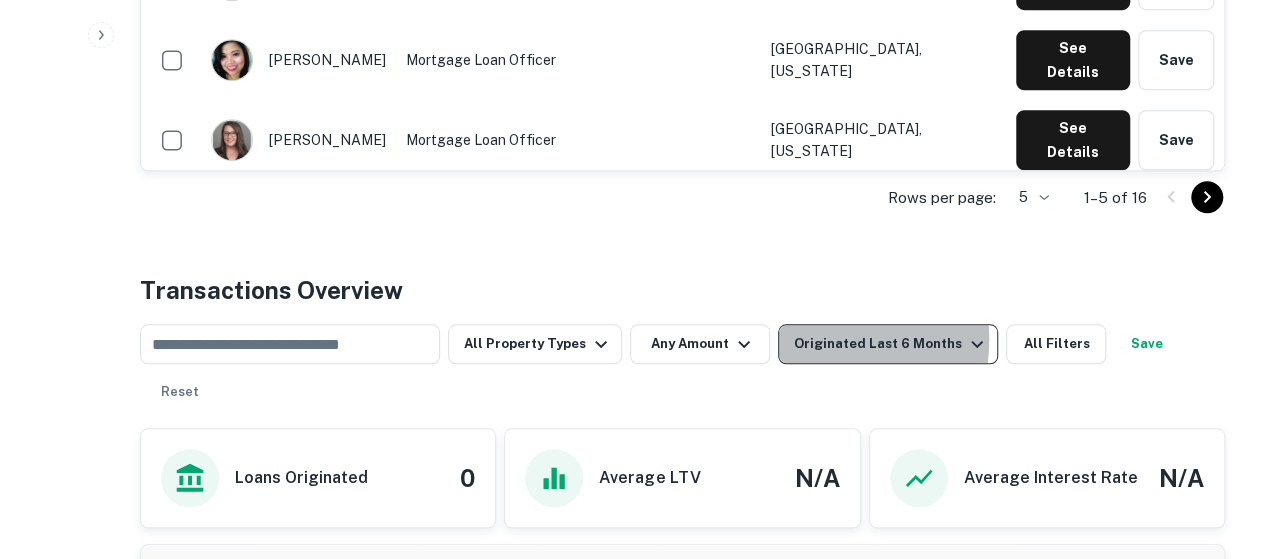 click on "Originated Last 6 Months" at bounding box center [891, 344] 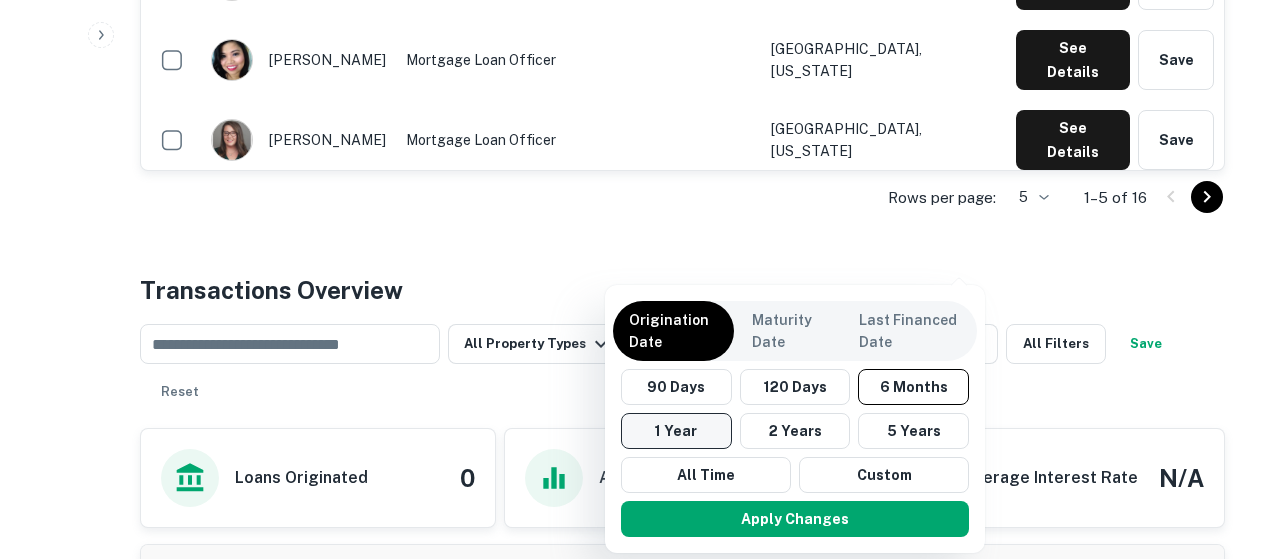 click on "1 Year" at bounding box center [676, 431] 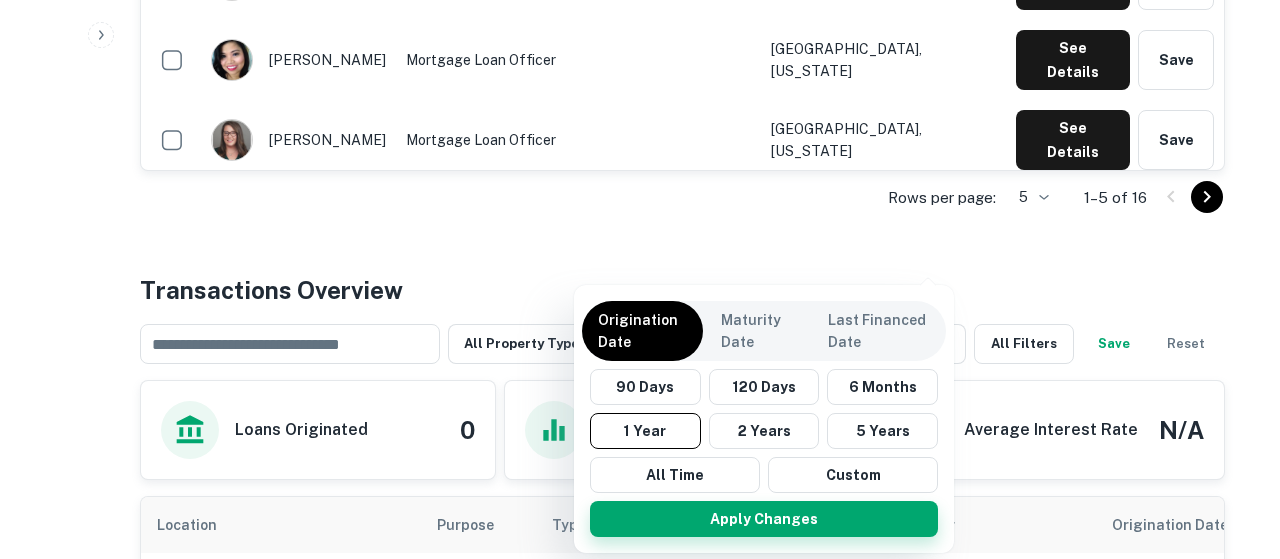 click on "Apply Changes" at bounding box center (764, 519) 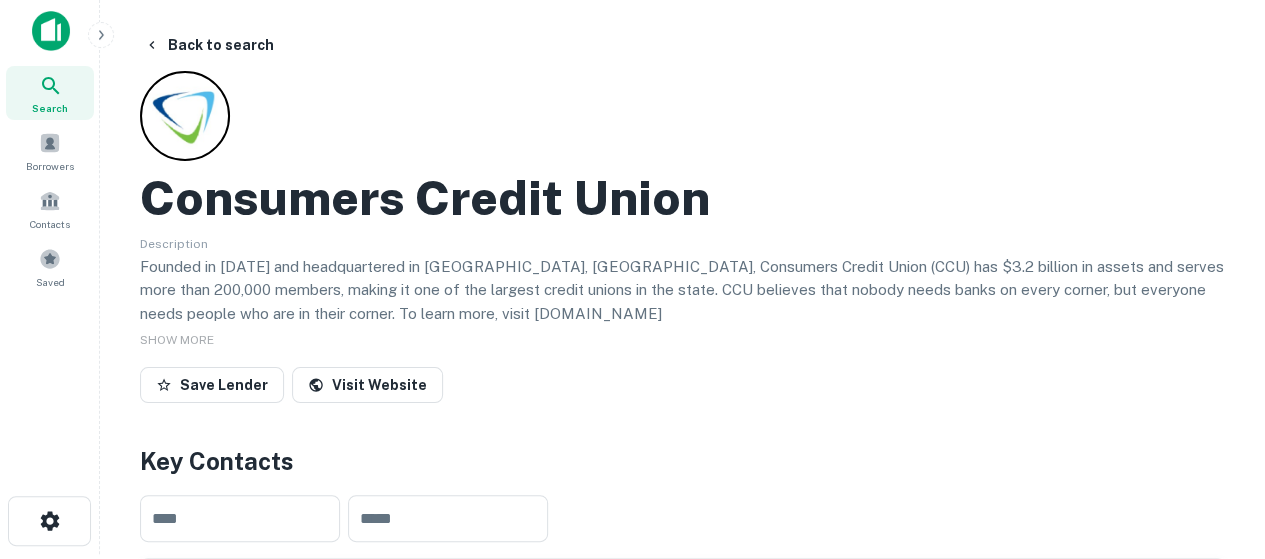 scroll, scrollTop: 0, scrollLeft: 0, axis: both 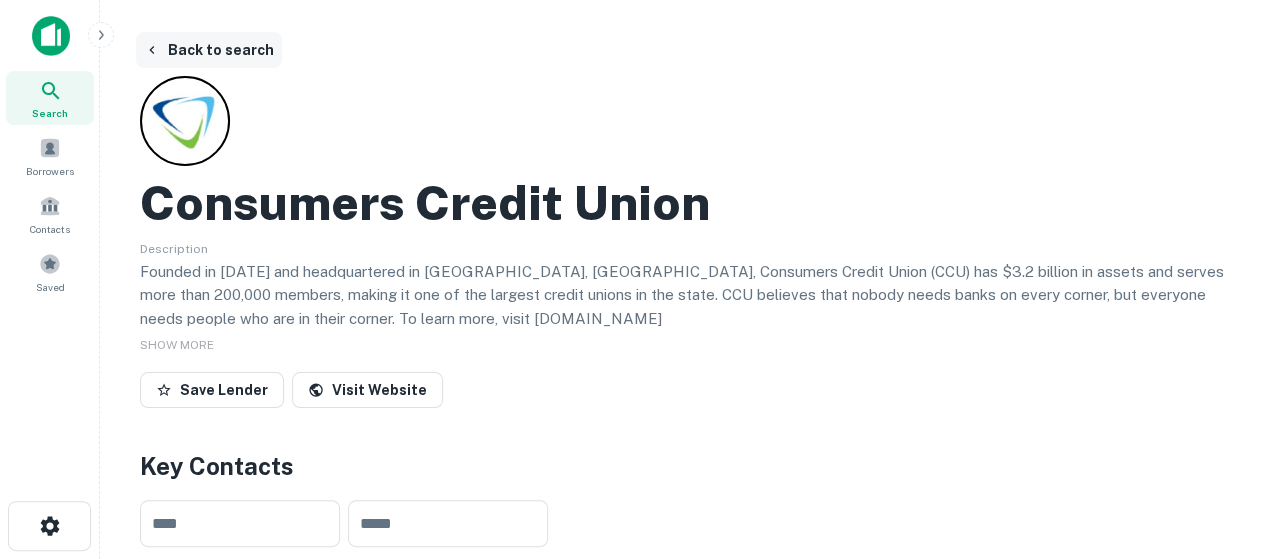 click 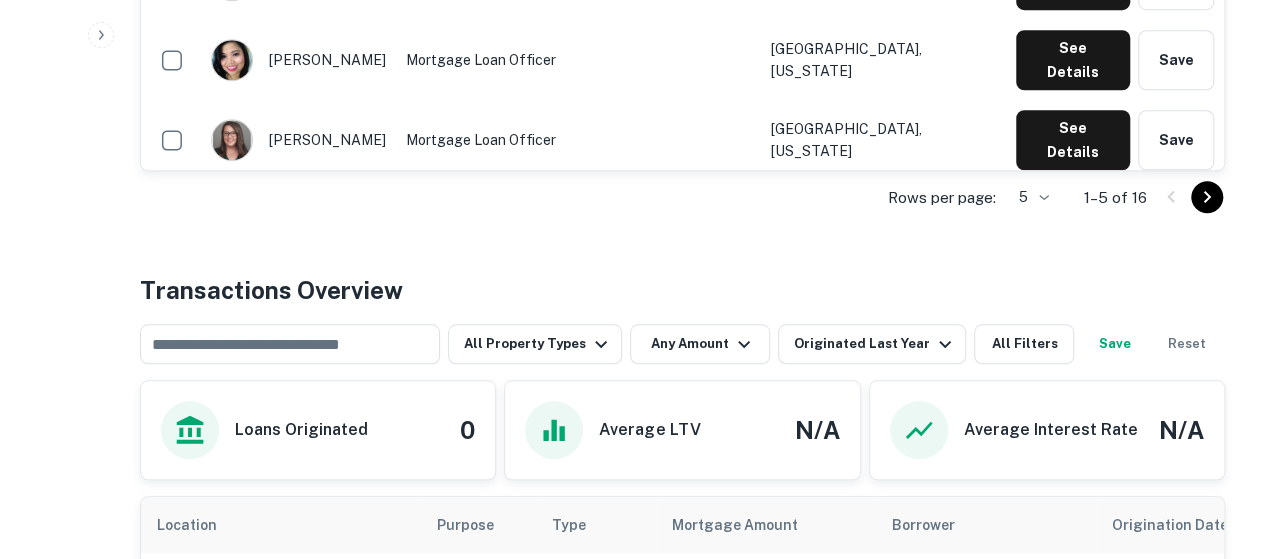 scroll, scrollTop: 0, scrollLeft: 0, axis: both 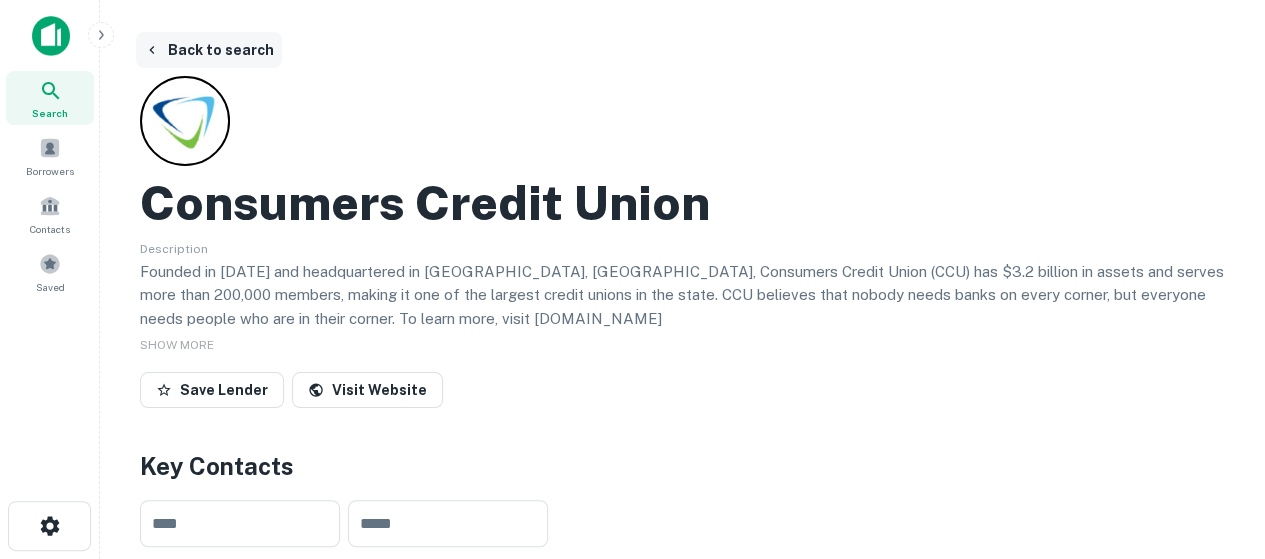 click 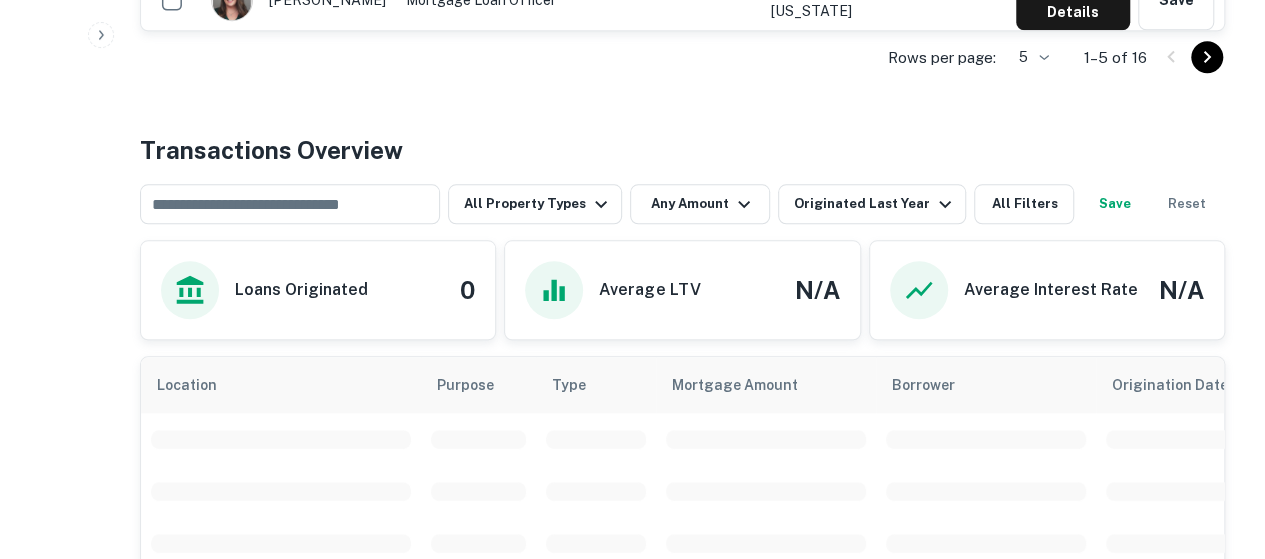 scroll, scrollTop: 0, scrollLeft: 0, axis: both 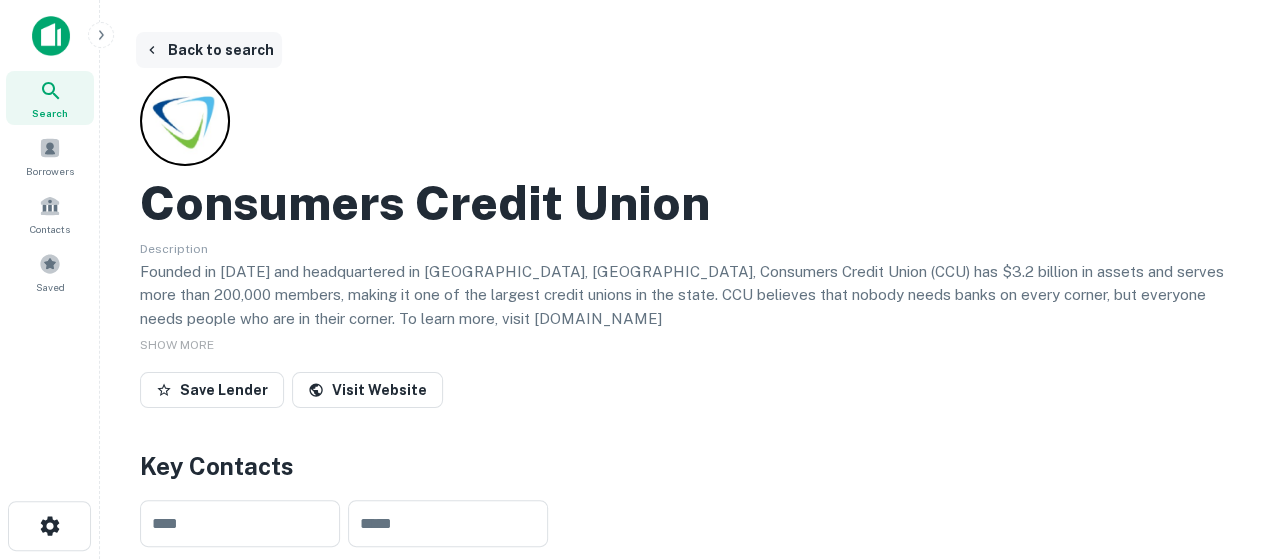 click 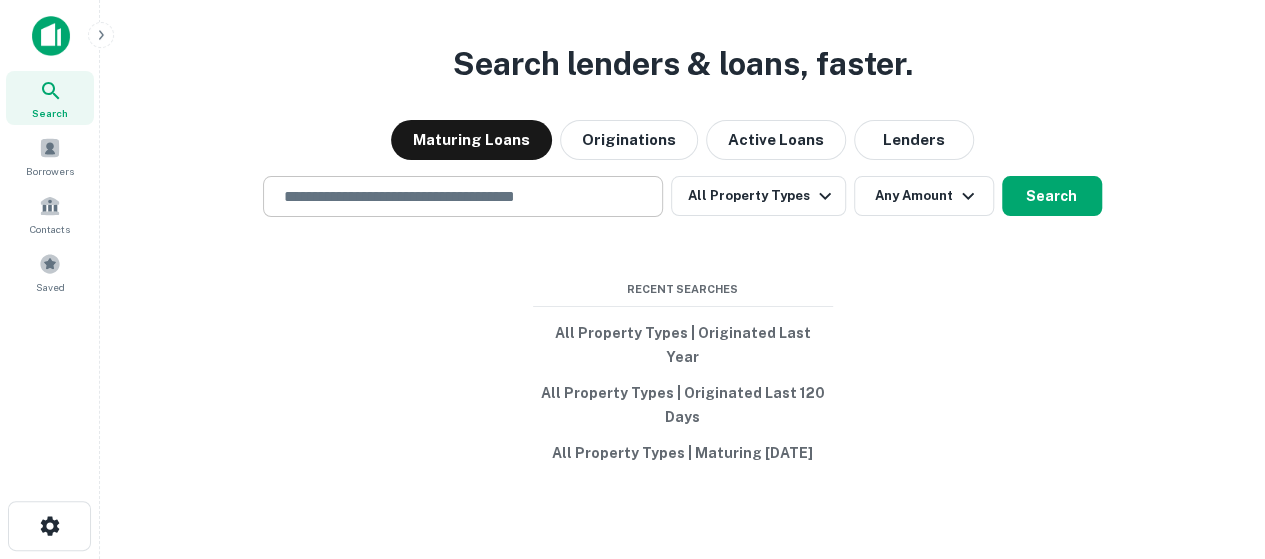 click at bounding box center (463, 196) 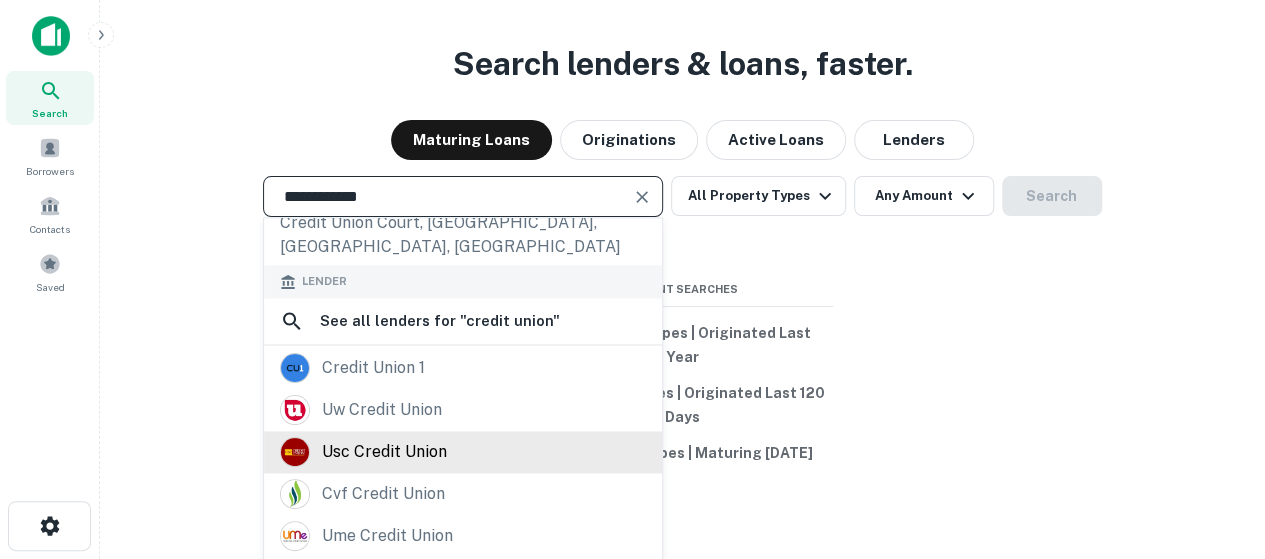 scroll, scrollTop: 246, scrollLeft: 0, axis: vertical 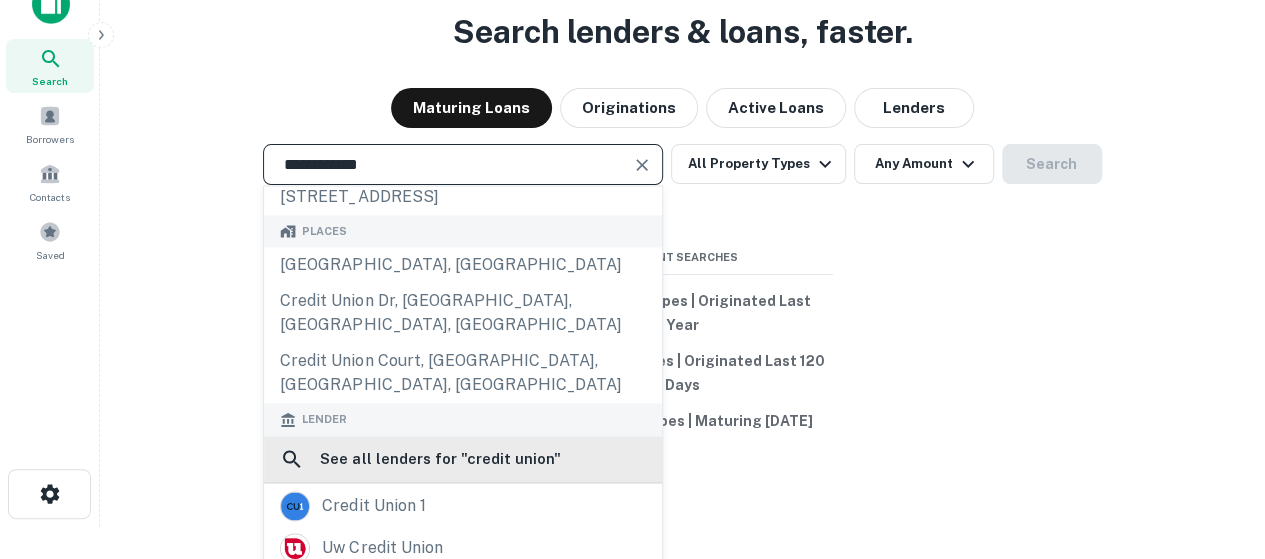 type on "**********" 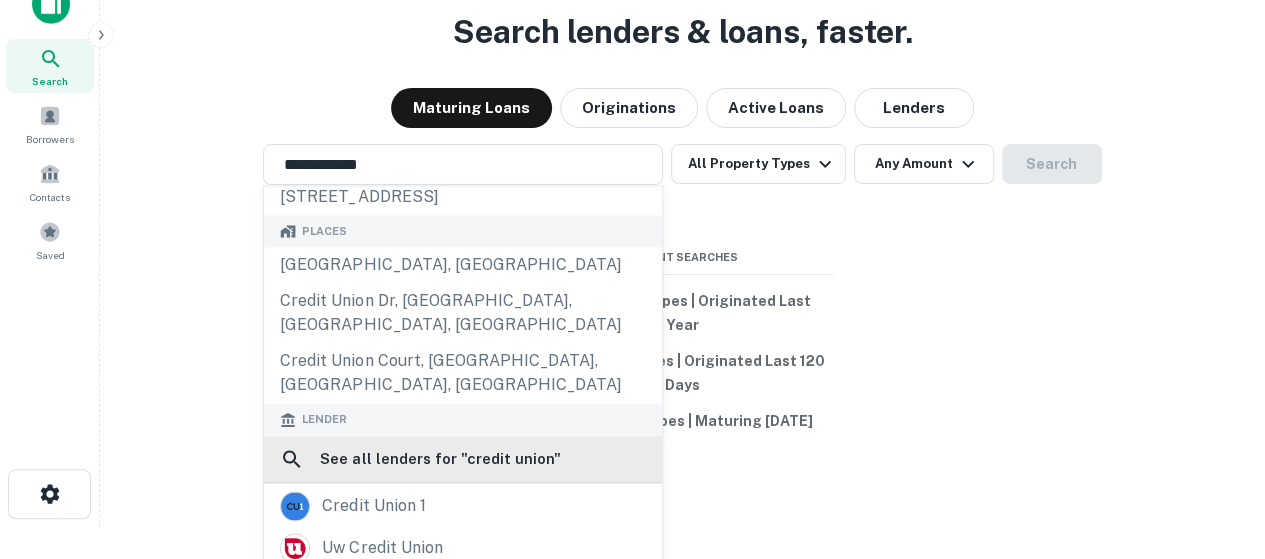 click on "See all lenders for " credit union "" at bounding box center (440, 459) 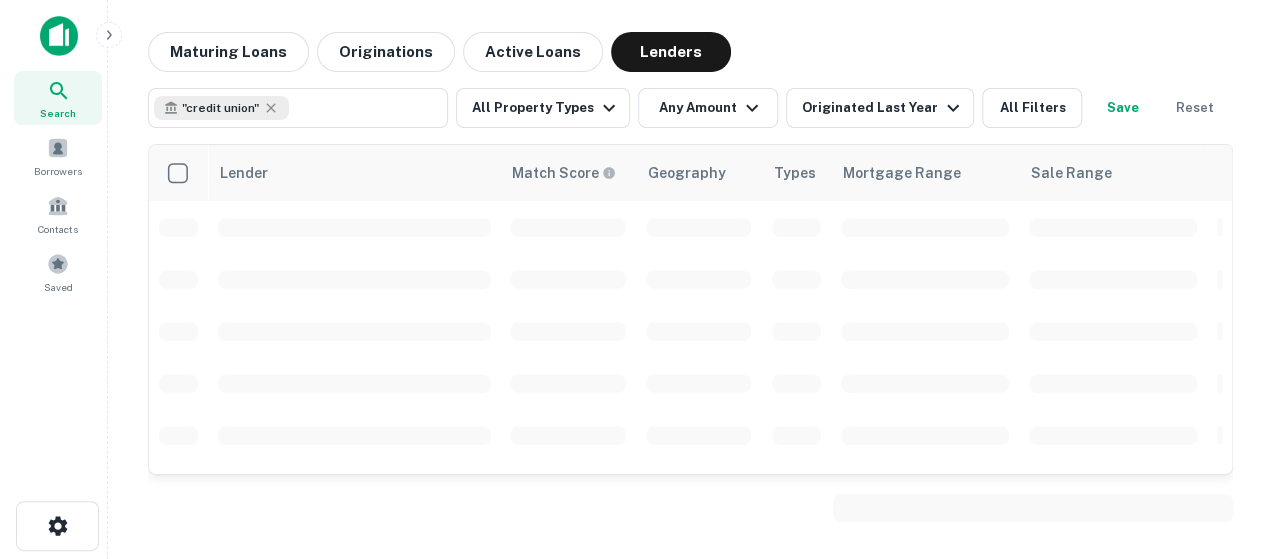 scroll, scrollTop: 0, scrollLeft: 0, axis: both 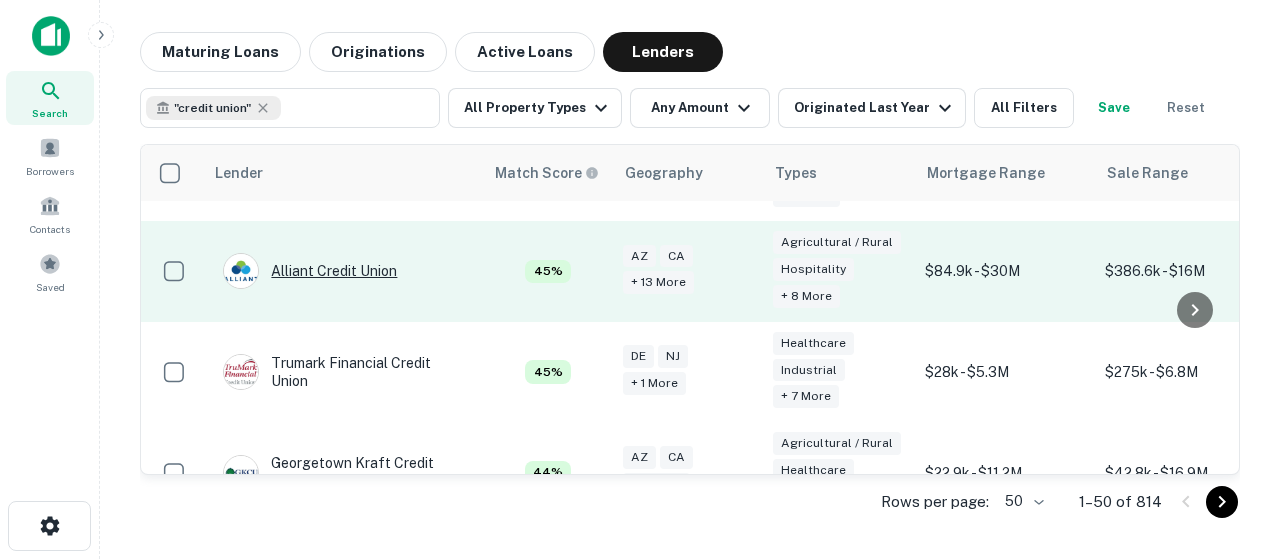drag, startPoint x: 424, startPoint y: 291, endPoint x: 376, endPoint y: 277, distance: 50 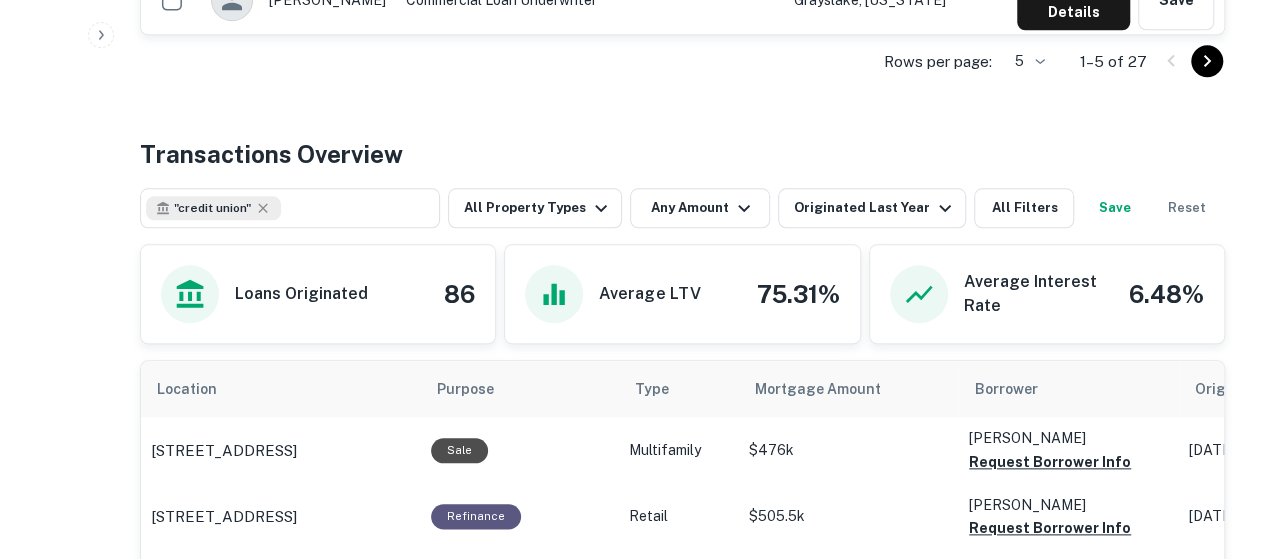 scroll, scrollTop: 1000, scrollLeft: 0, axis: vertical 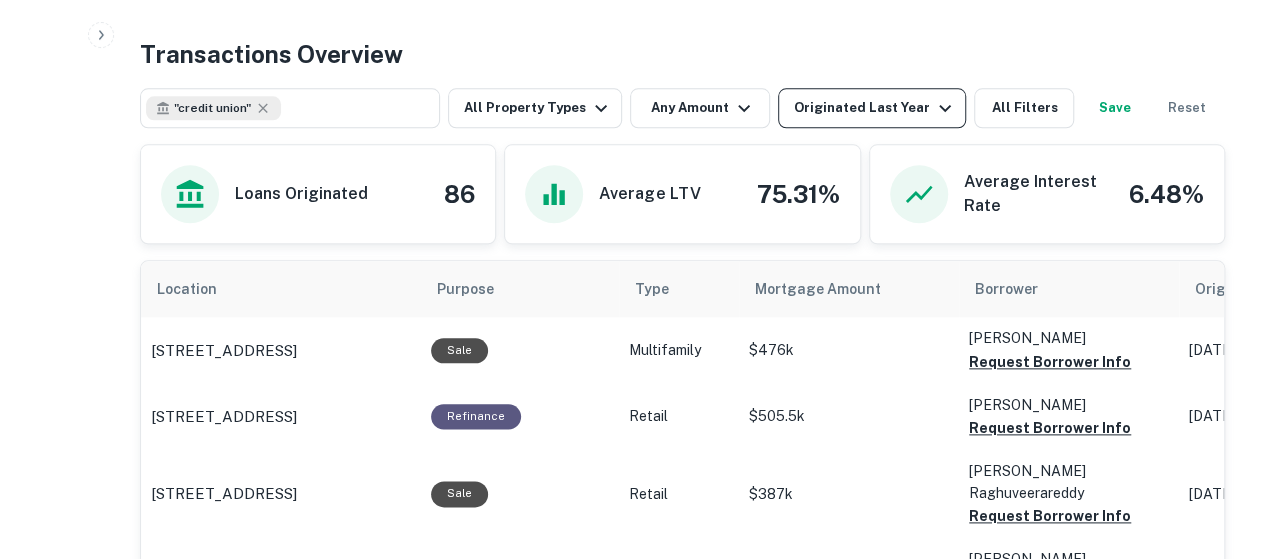 click on "Originated Last Year" at bounding box center [875, 108] 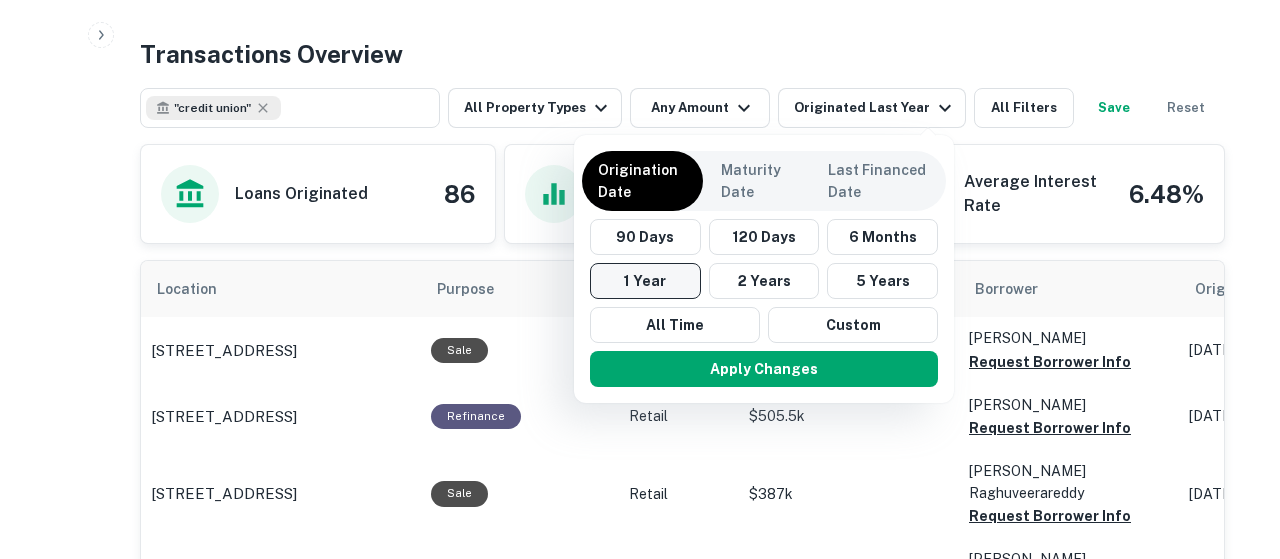 drag, startPoint x: 865, startPoint y: 237, endPoint x: 616, endPoint y: 293, distance: 255.21951 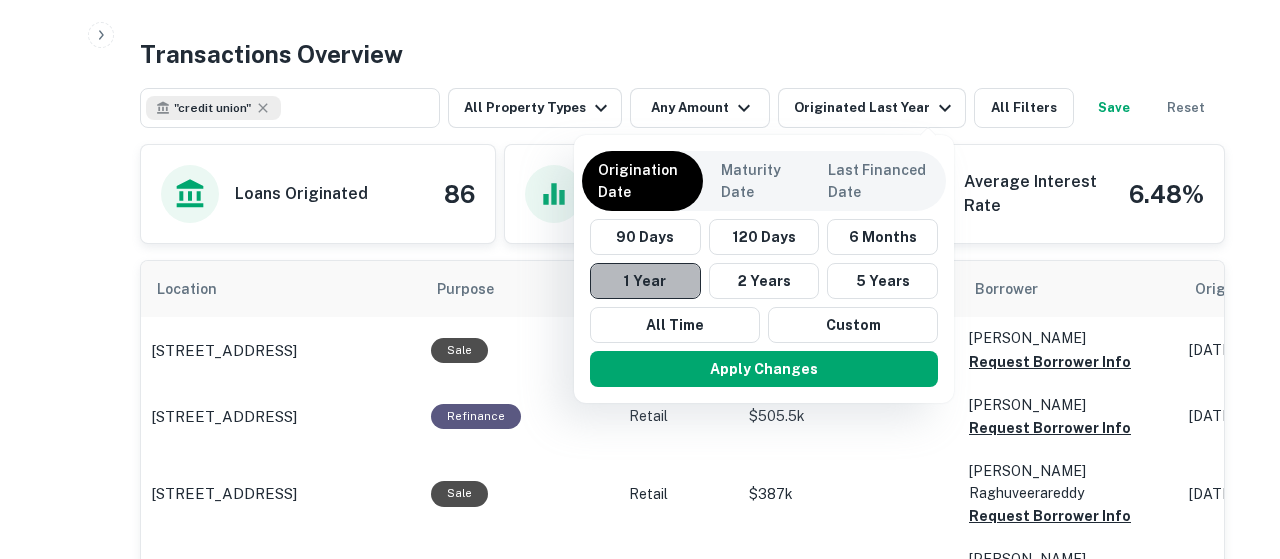 click on "1 Year" at bounding box center [645, 281] 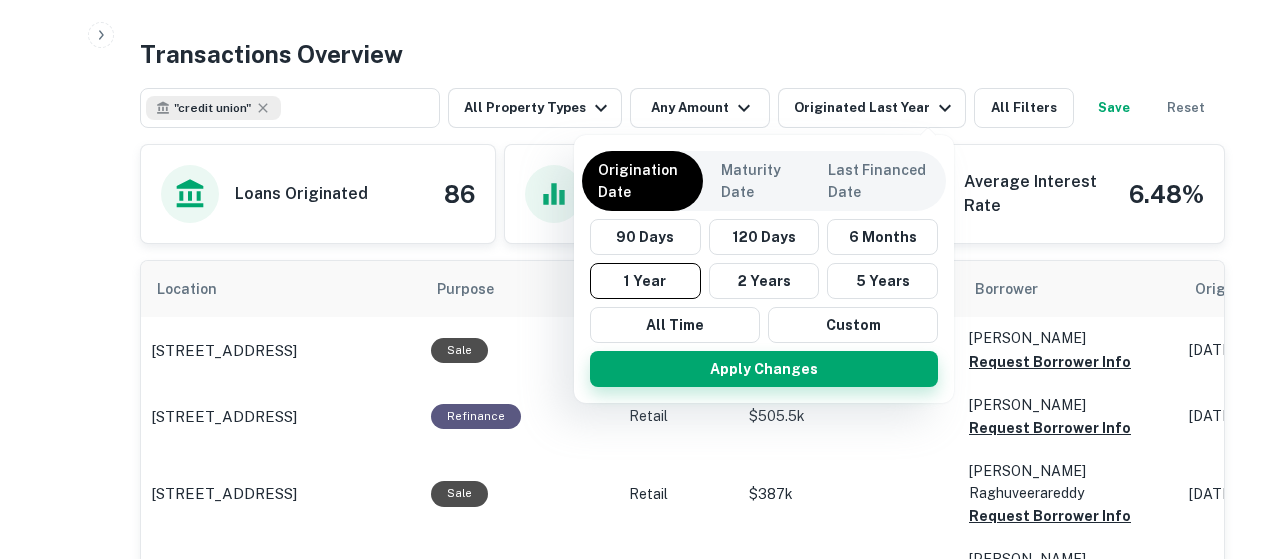 click on "Apply Changes" at bounding box center (764, 369) 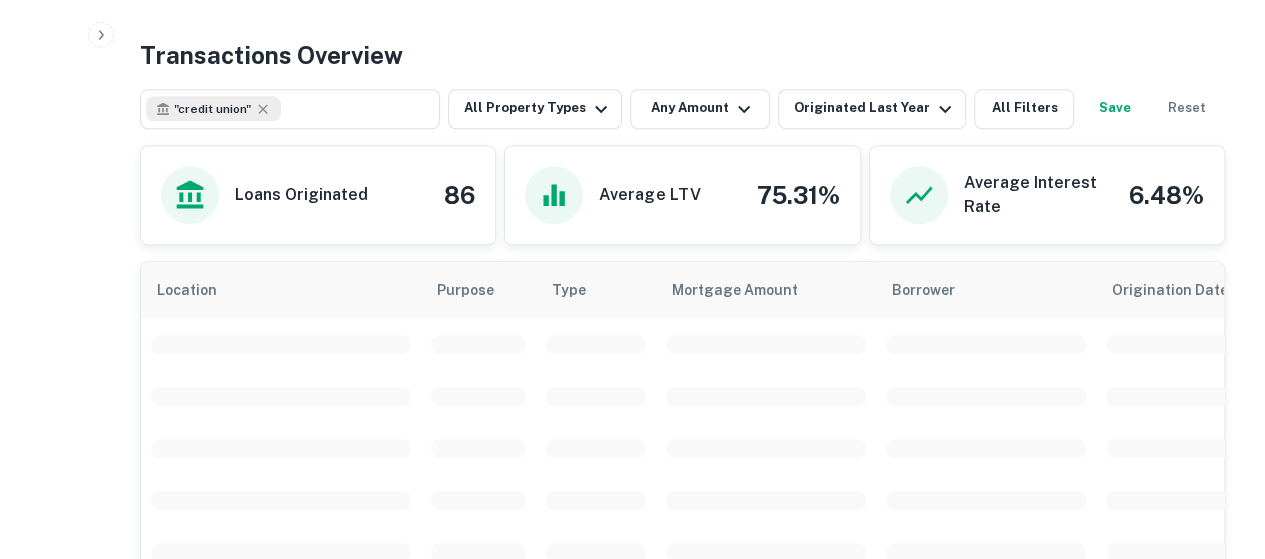 scroll, scrollTop: 1000, scrollLeft: 0, axis: vertical 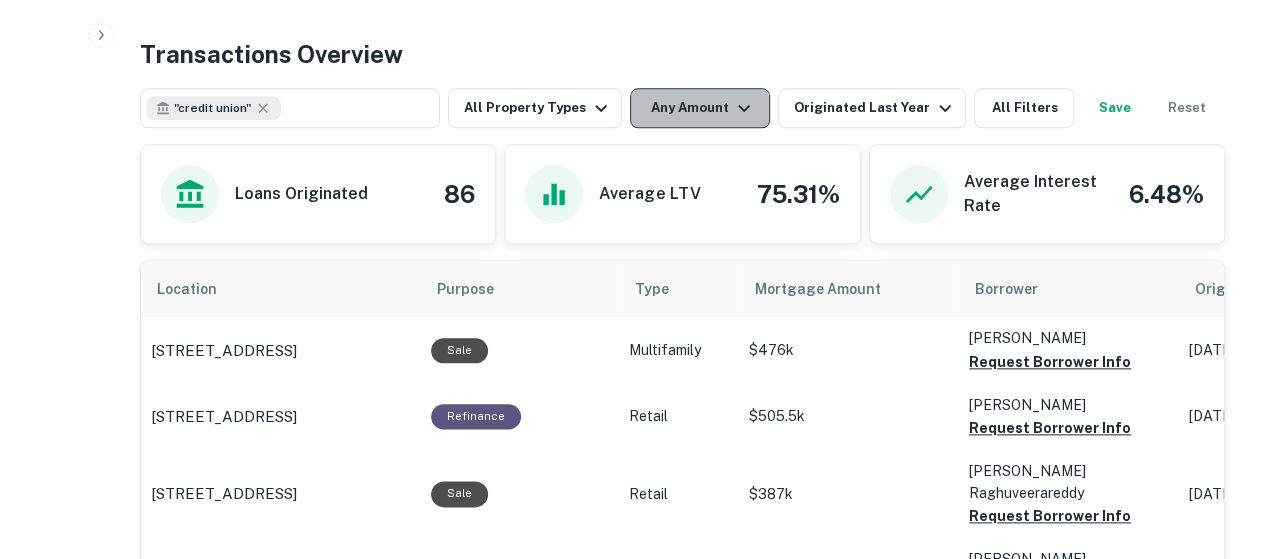 click on "Any Amount" at bounding box center (700, 108) 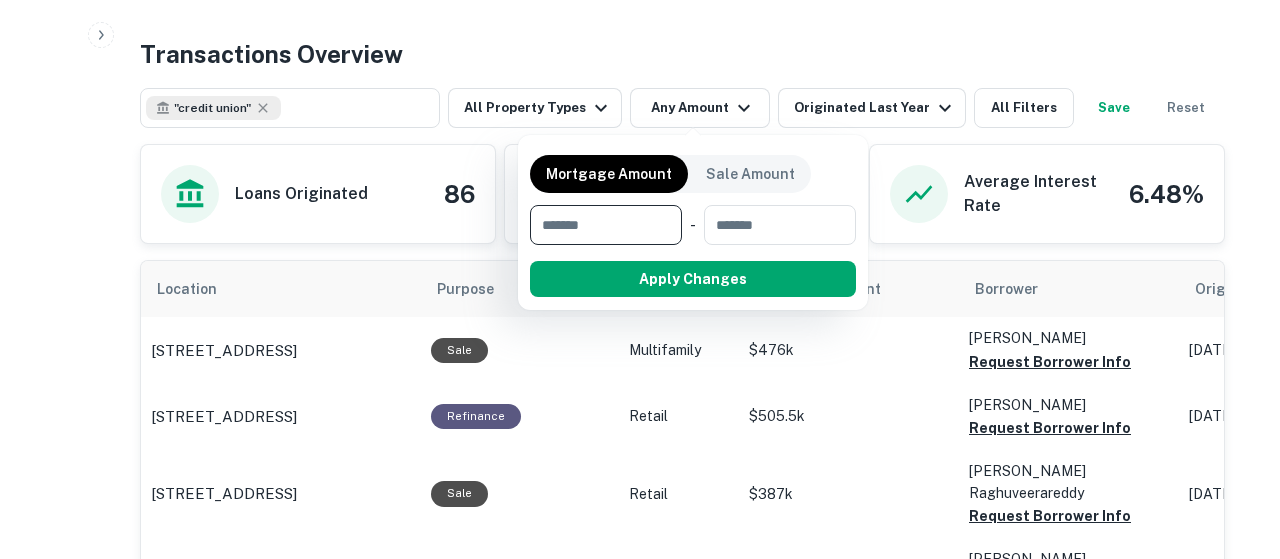 click at bounding box center (599, 225) 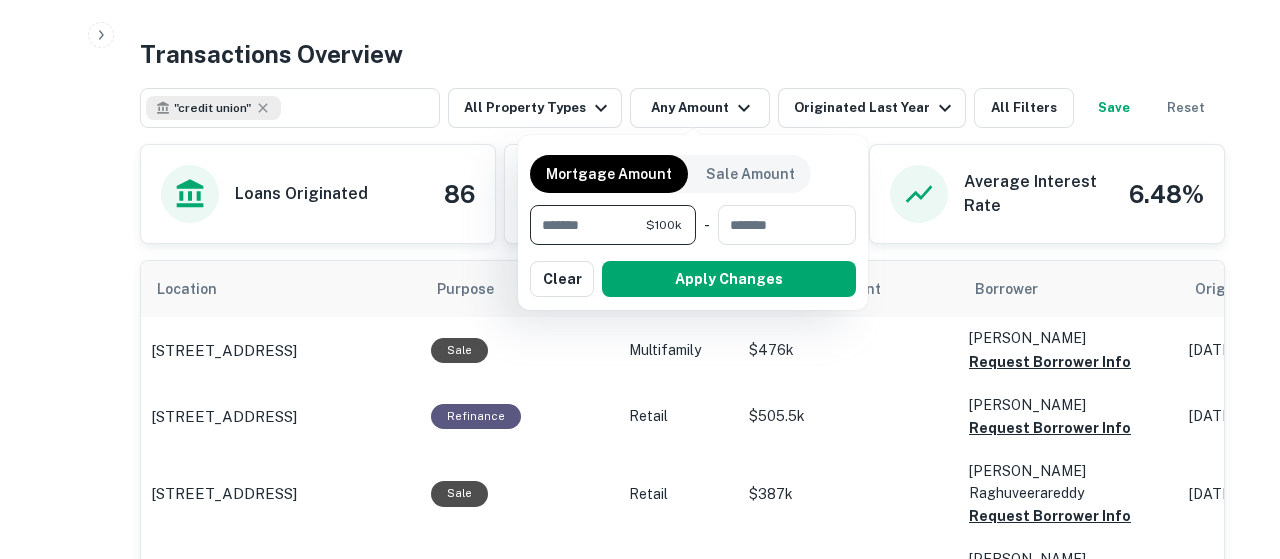 type on "*******" 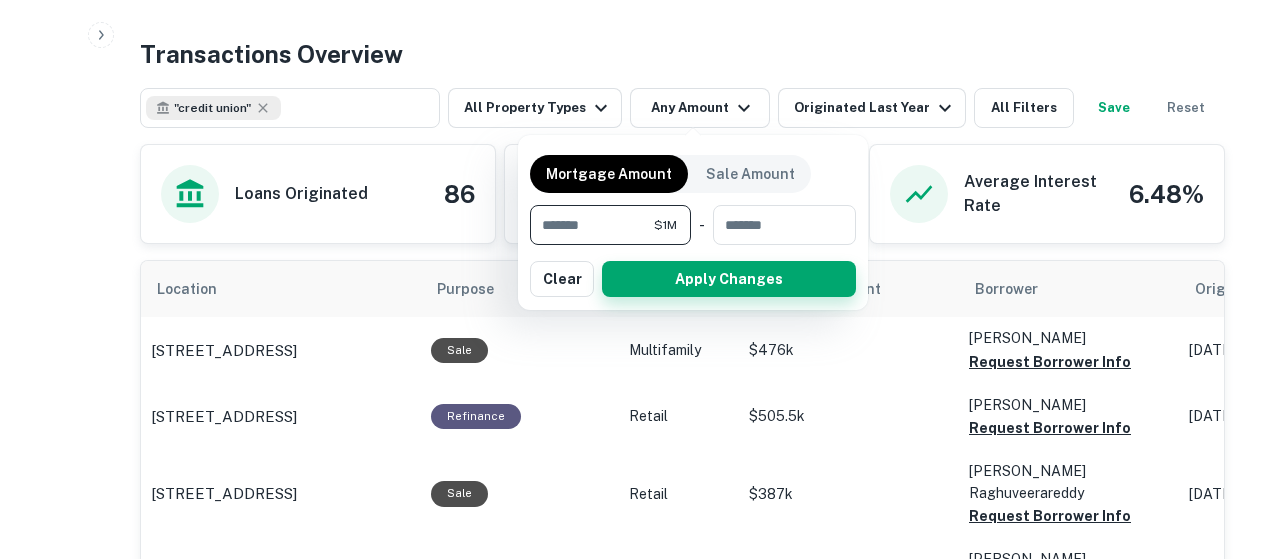 click on "Apply Changes" at bounding box center [729, 279] 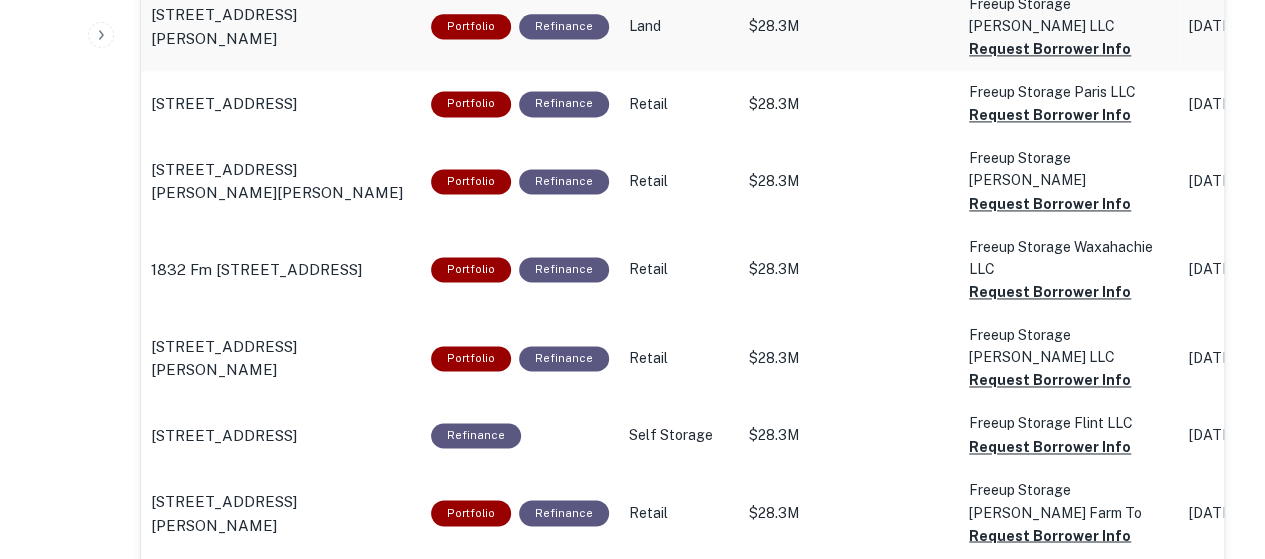 scroll, scrollTop: 1500, scrollLeft: 0, axis: vertical 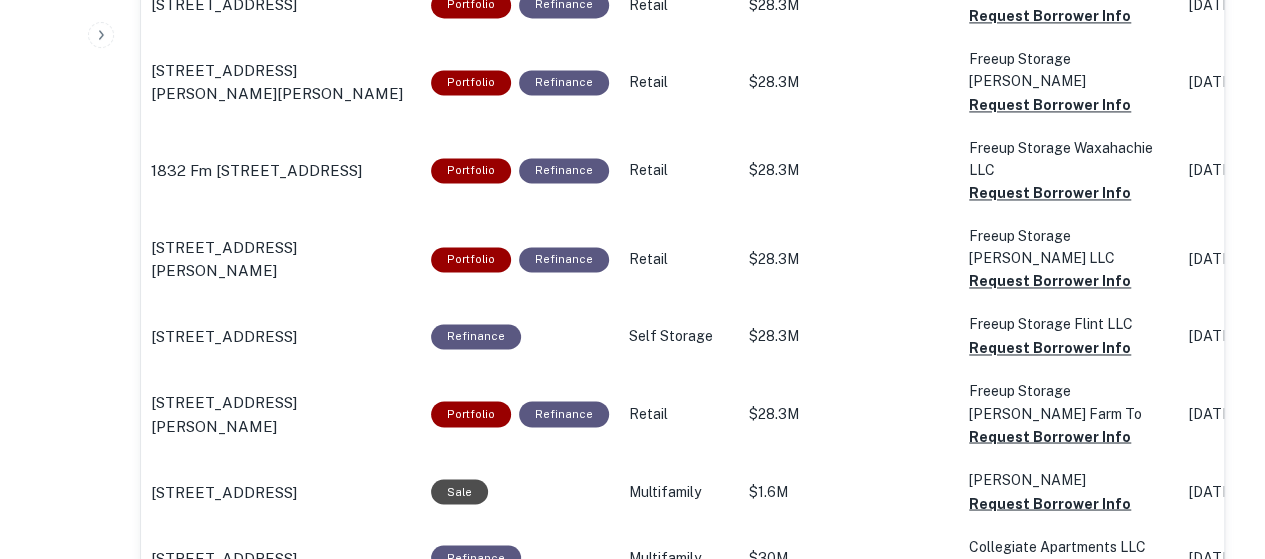 drag, startPoint x: 911, startPoint y: 411, endPoint x: 66, endPoint y: 303, distance: 851.87384 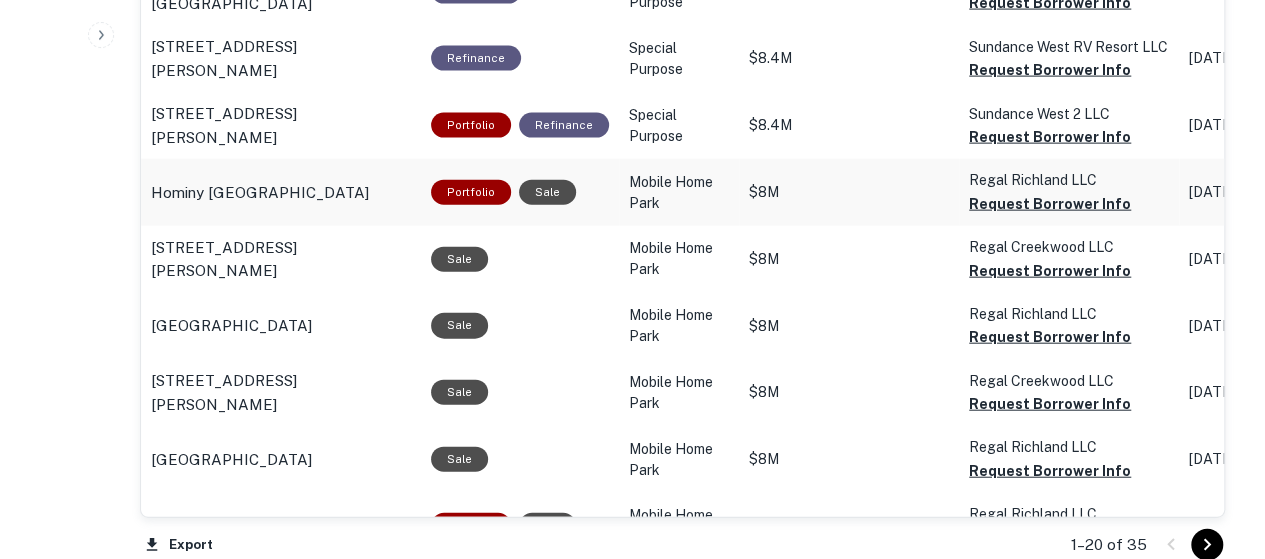 scroll, scrollTop: 2300, scrollLeft: 0, axis: vertical 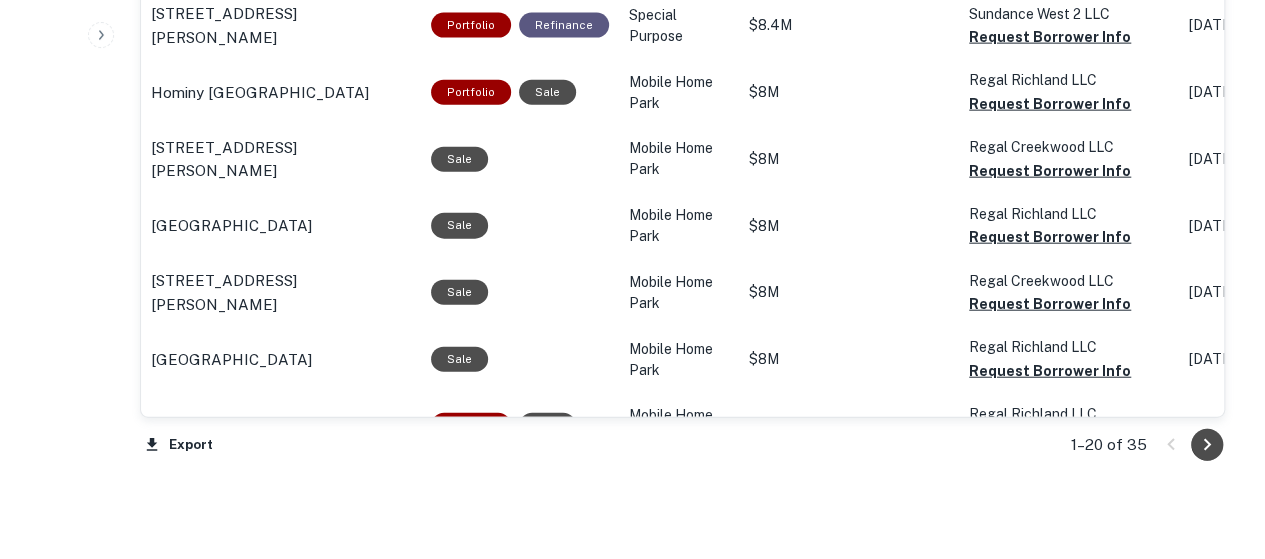 click 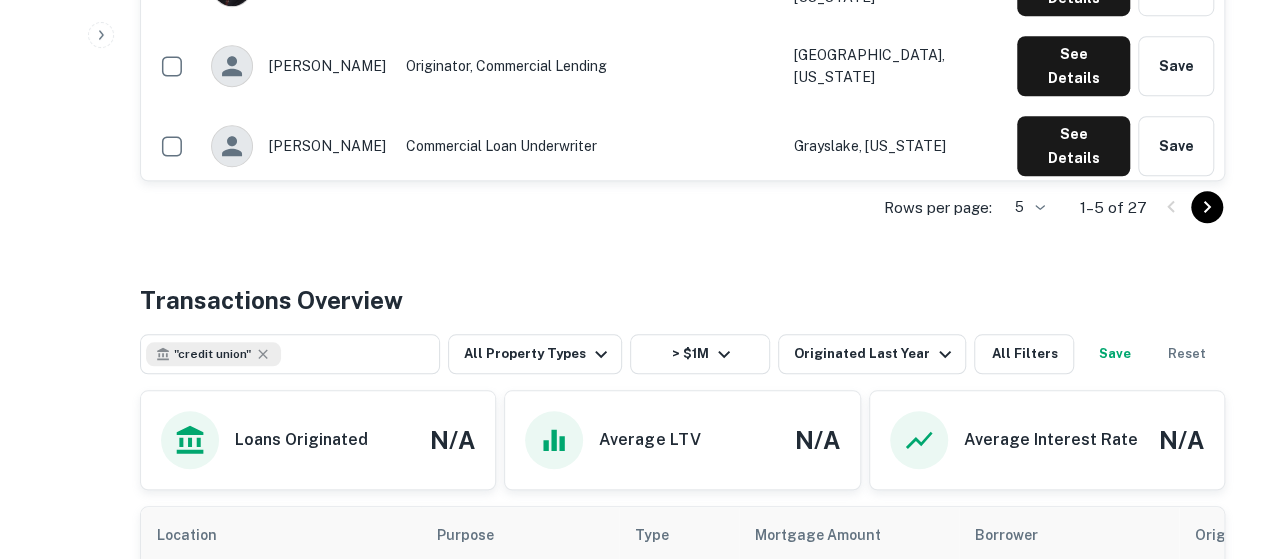 scroll, scrollTop: 902, scrollLeft: 0, axis: vertical 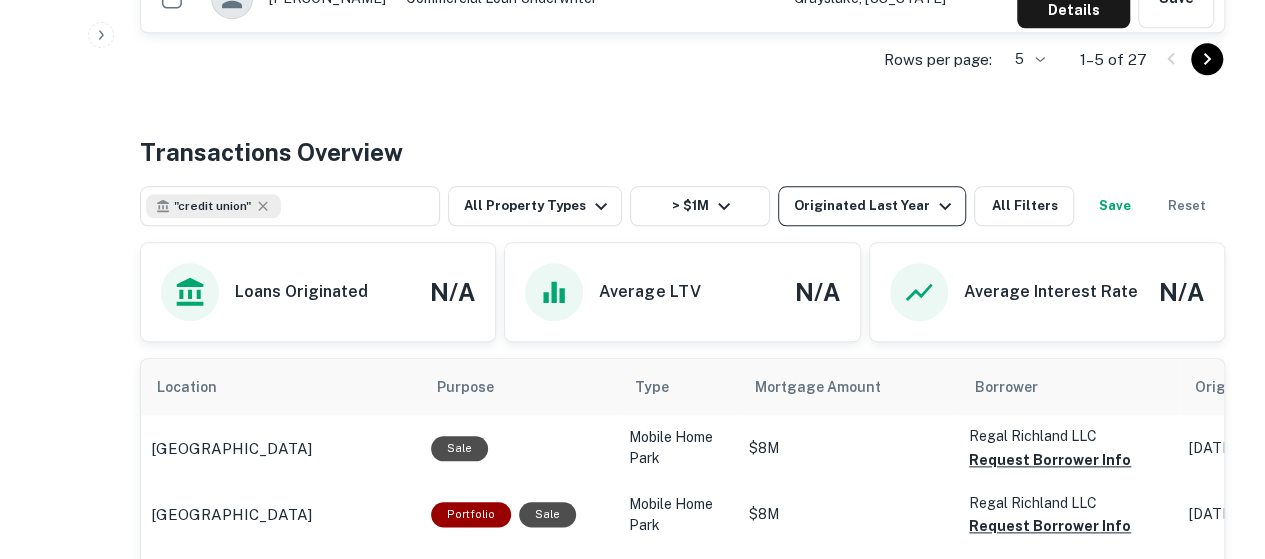 click on "Originated Last Year" at bounding box center (872, 206) 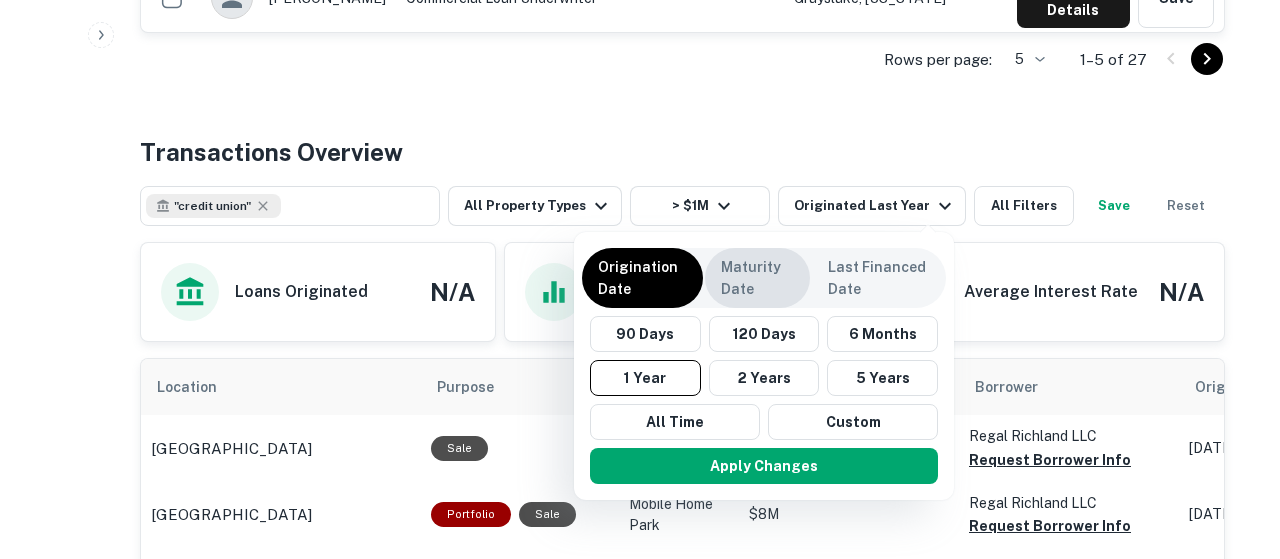 click on "Maturity Date" at bounding box center [757, 278] 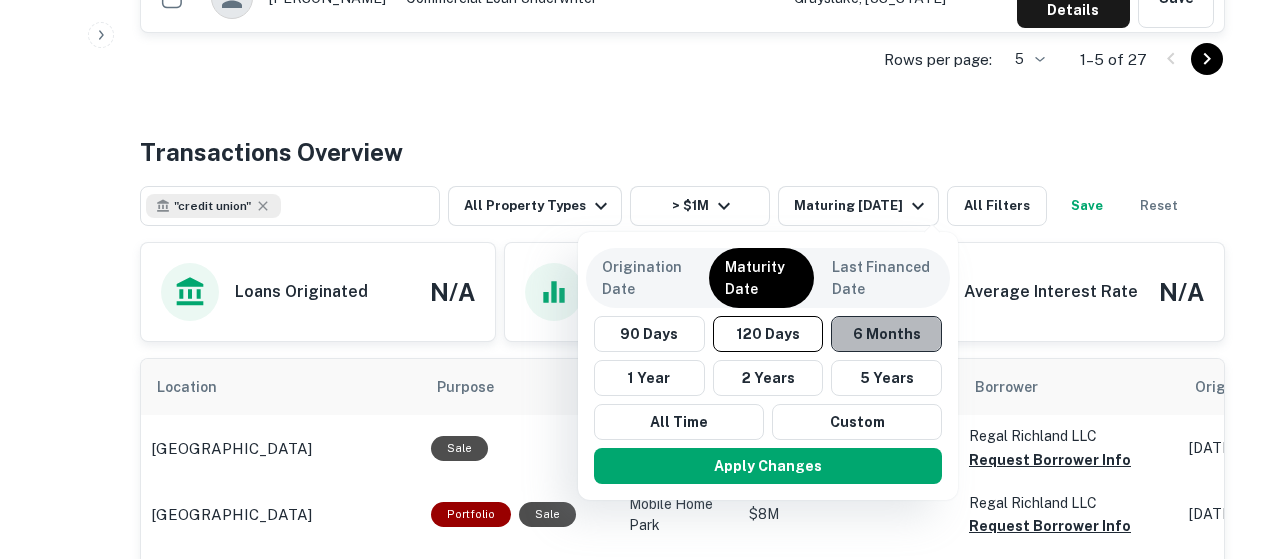 click on "6 Months" at bounding box center (886, 334) 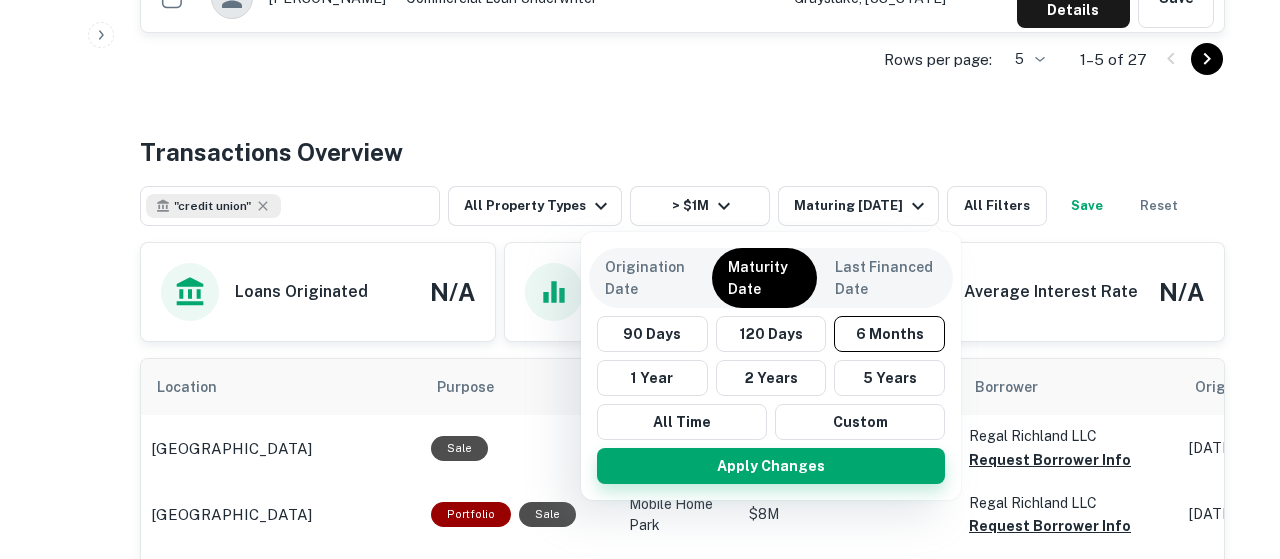 click on "Apply Changes" at bounding box center (771, 466) 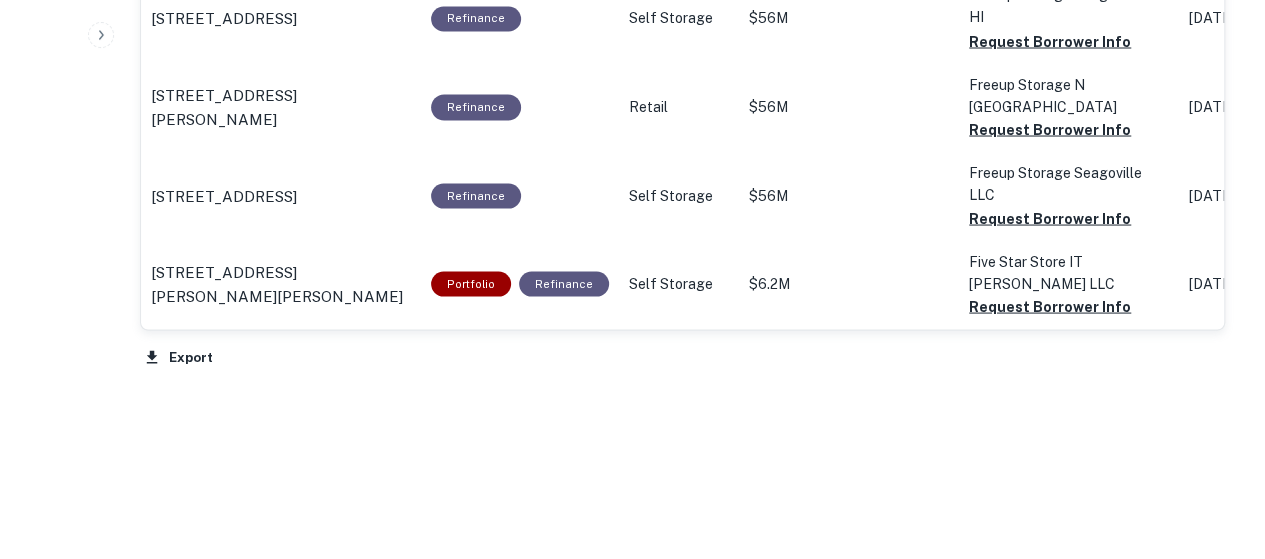 scroll, scrollTop: 1853, scrollLeft: 0, axis: vertical 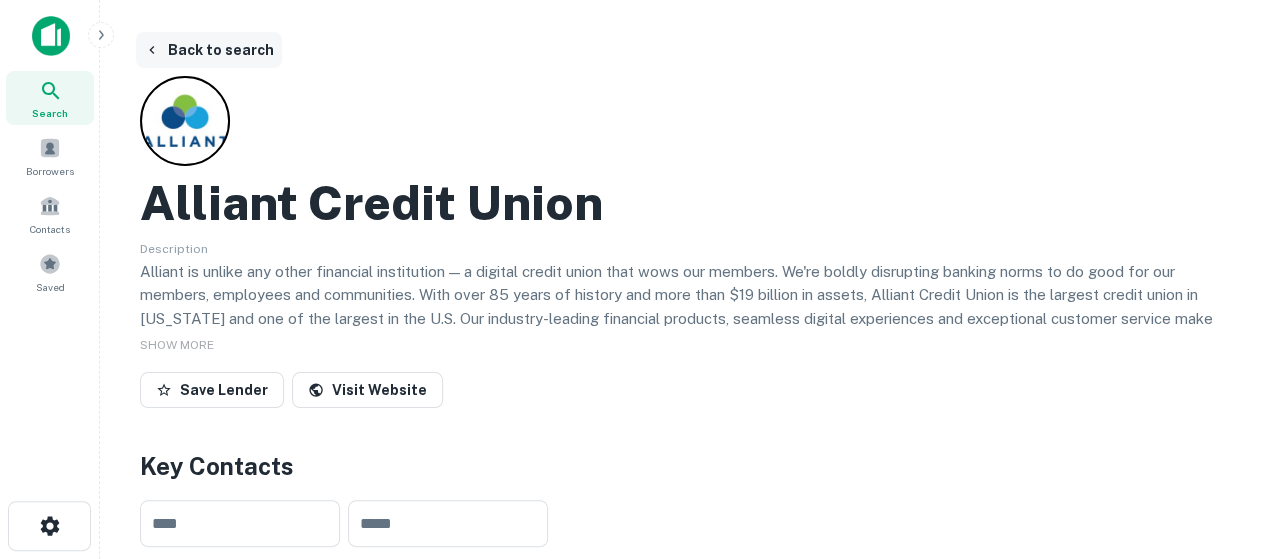 click 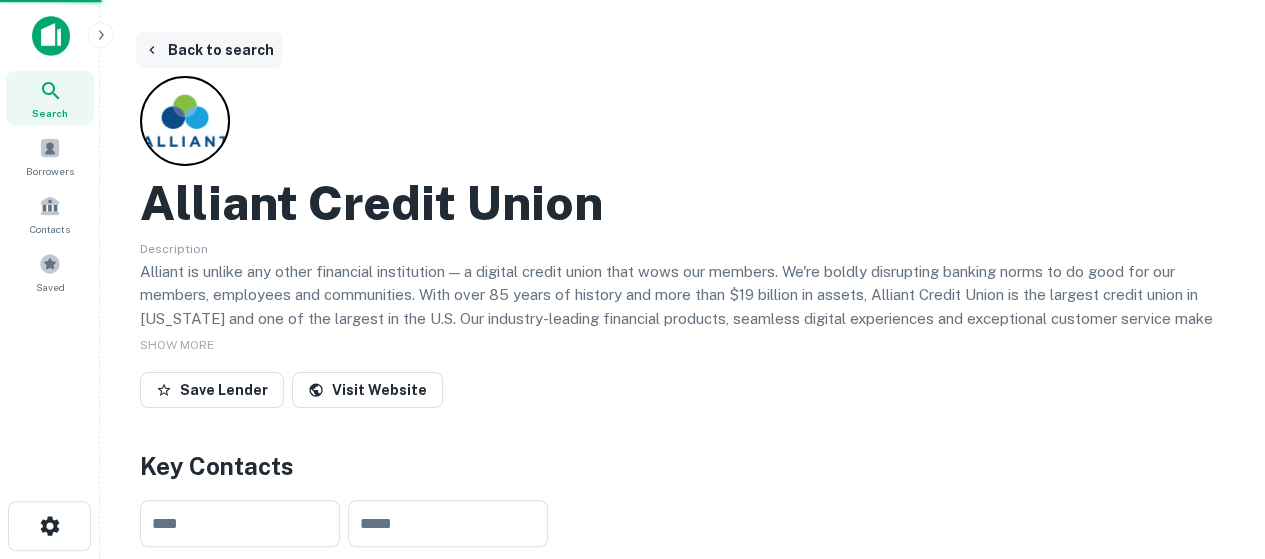 scroll, scrollTop: 902, scrollLeft: 0, axis: vertical 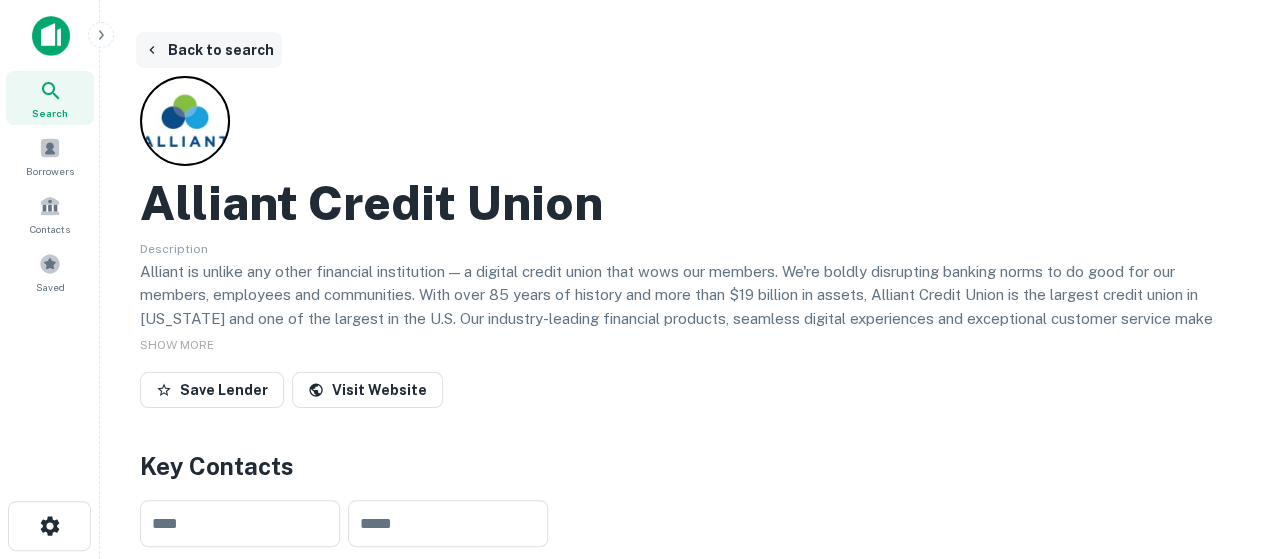 click on "Back to search" at bounding box center (209, 50) 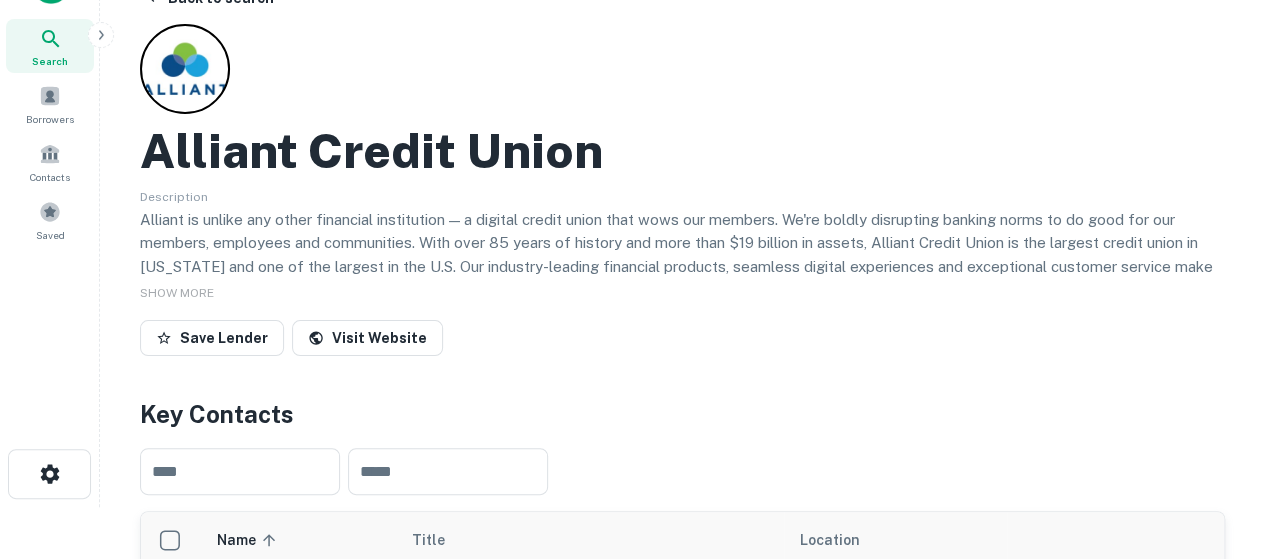 scroll, scrollTop: 0, scrollLeft: 0, axis: both 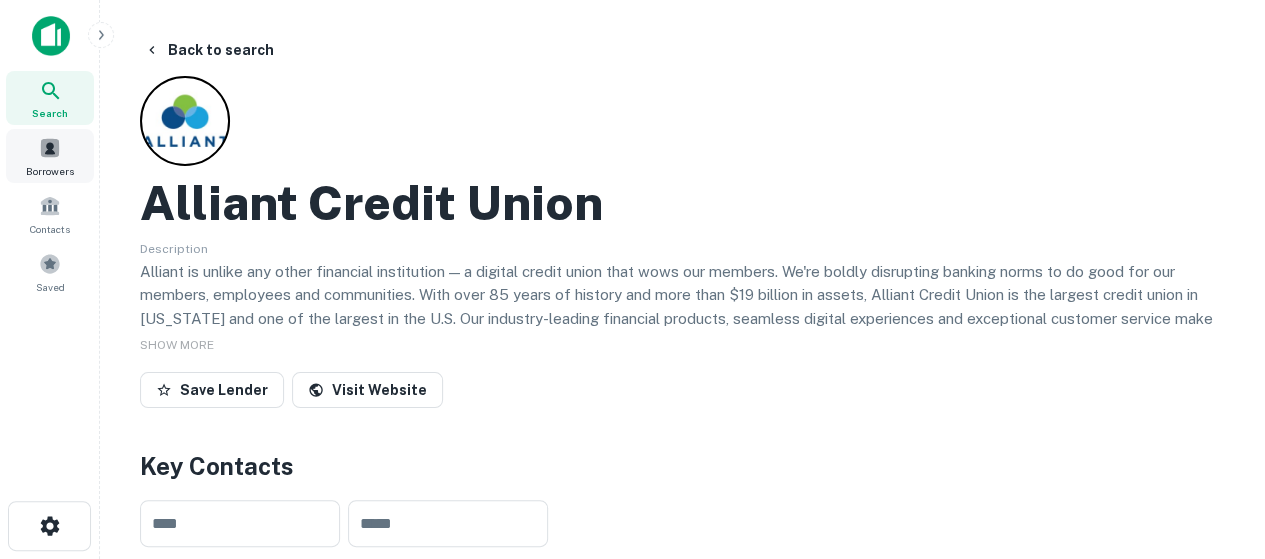 click on "Borrowers" at bounding box center (50, 156) 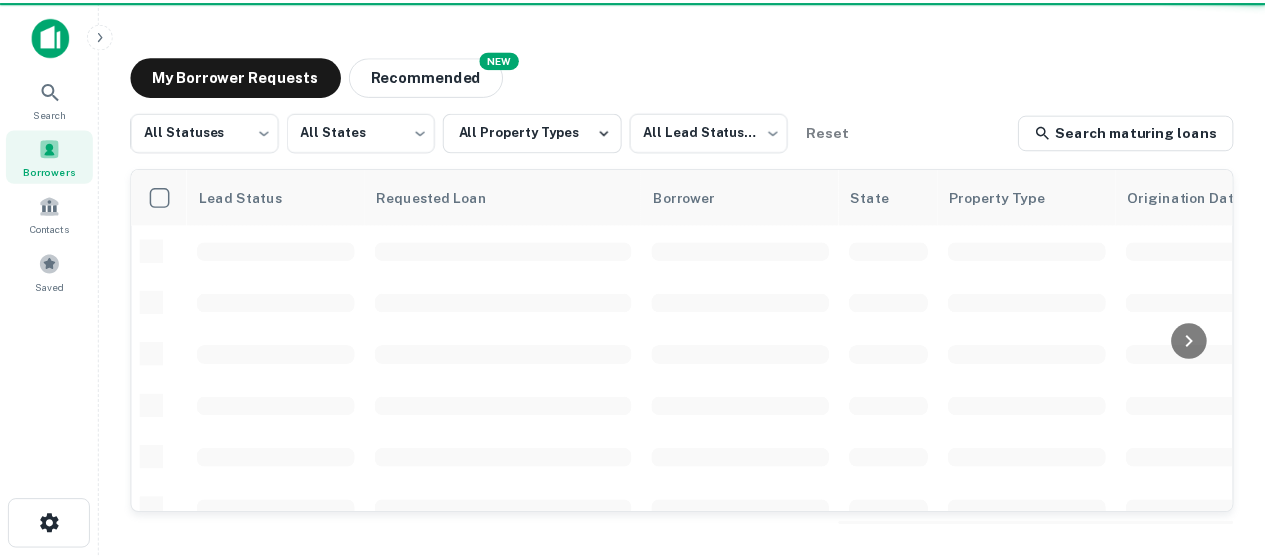 scroll, scrollTop: 0, scrollLeft: 0, axis: both 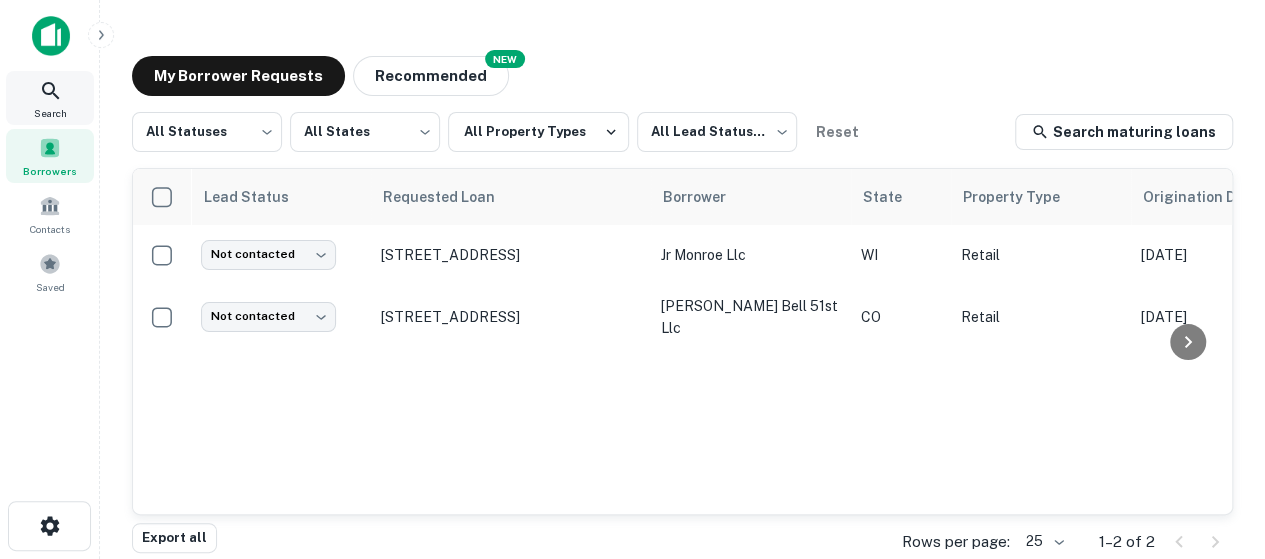 click 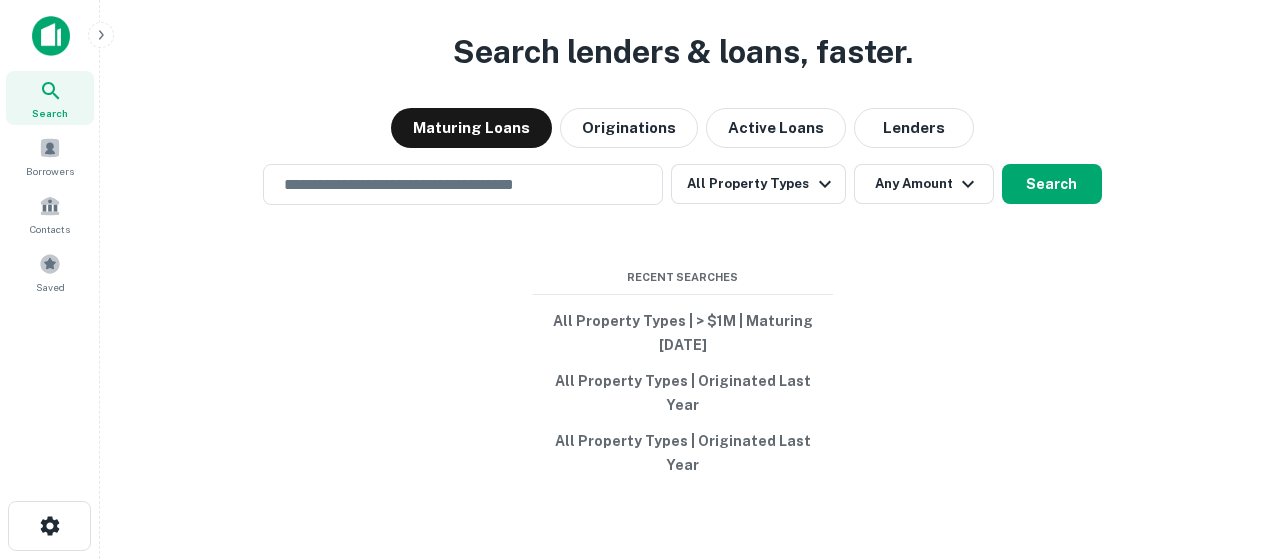 scroll, scrollTop: 0, scrollLeft: 0, axis: both 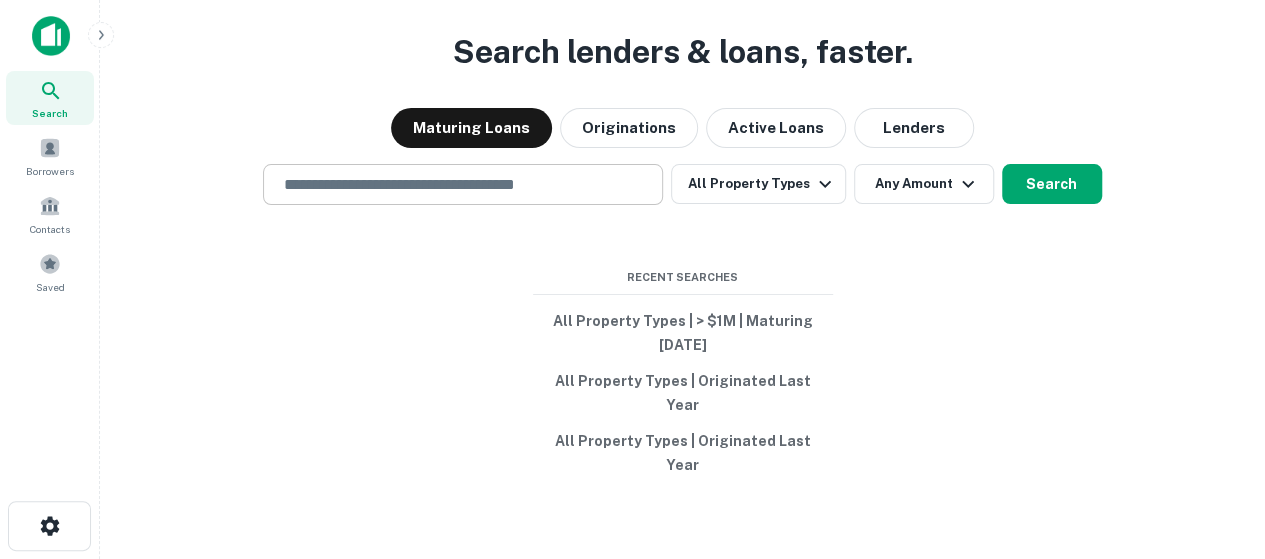 click at bounding box center (463, 184) 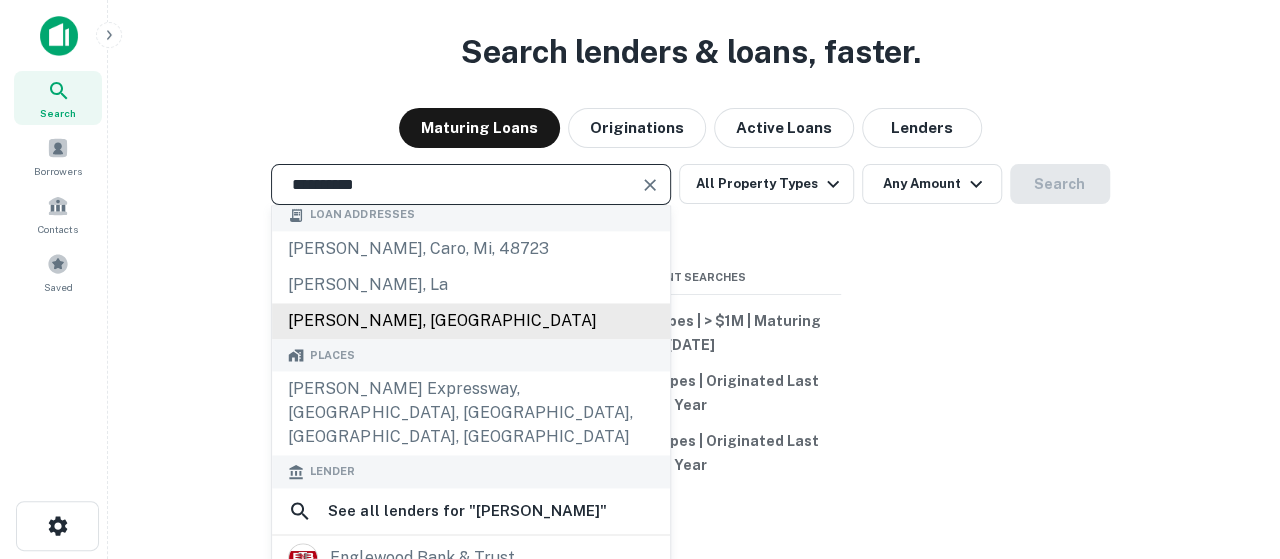 scroll, scrollTop: 0, scrollLeft: 0, axis: both 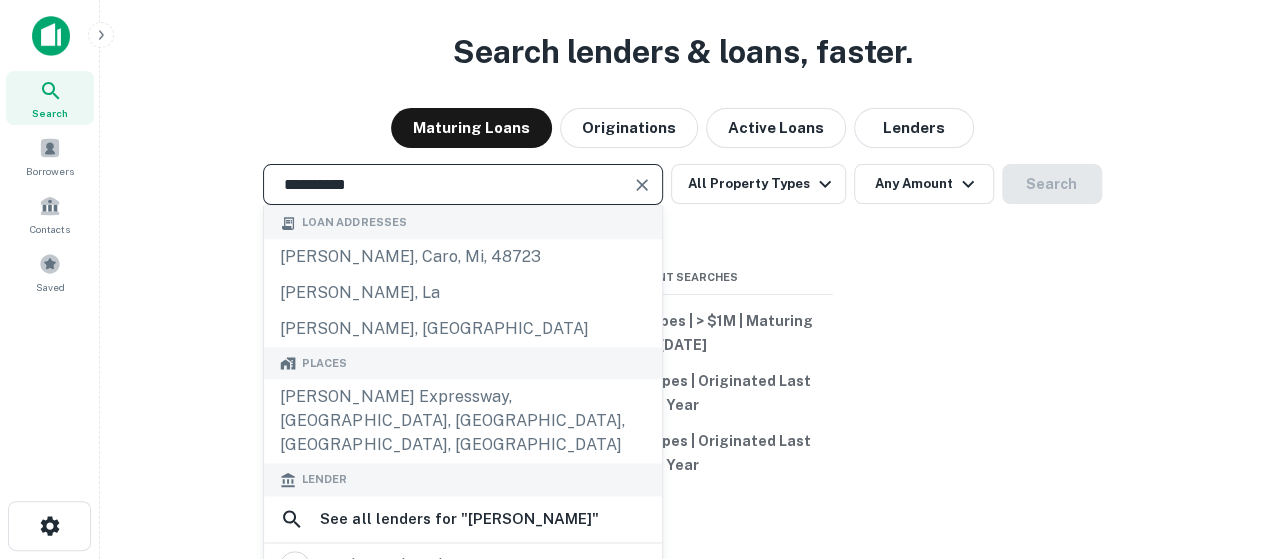type on "**********" 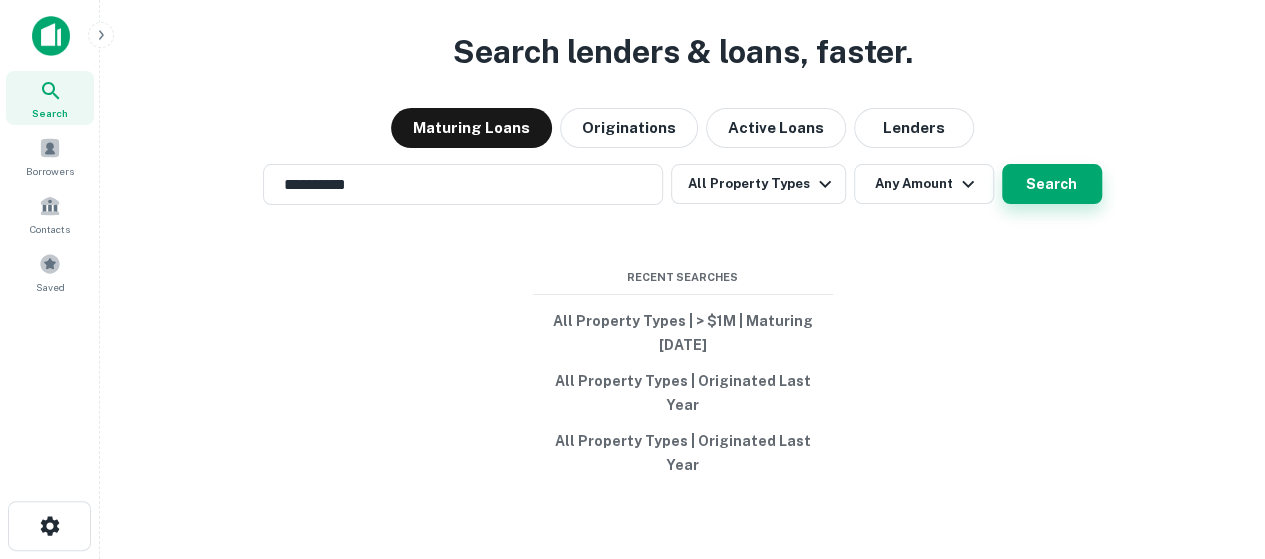 click on "Search" at bounding box center (1052, 184) 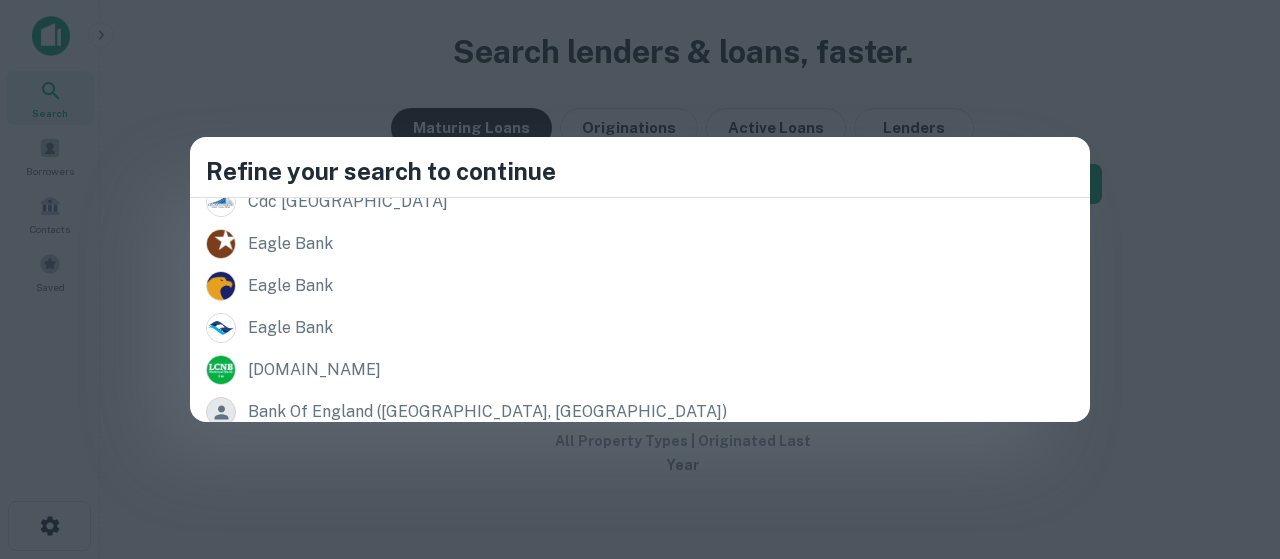 scroll, scrollTop: 486, scrollLeft: 0, axis: vertical 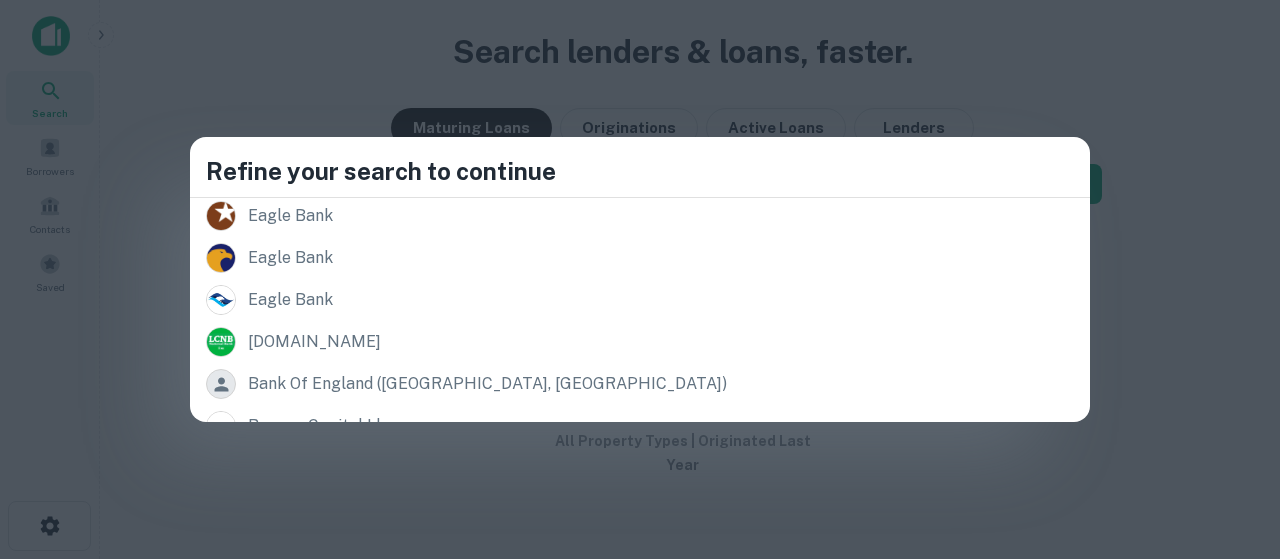 click on "Refine your search to continue Loan Addresses [PERSON_NAME], caro, mi, [STREET_ADDRESS][PERSON_NAME][PERSON_NAME] Places [PERSON_NAME][GEOGRAPHIC_DATA], [GEOGRAPHIC_DATA] Lender See all lenders for " [PERSON_NAME] " englewood bank & trust bank of england eagle rock bank cdc new england eagle bank eagle bank eagle bank [DOMAIN_NAME] bank of england ([GEOGRAPHIC_DATA], [GEOGRAPHIC_DATA]) ryanna capital llc" at bounding box center (640, 279) 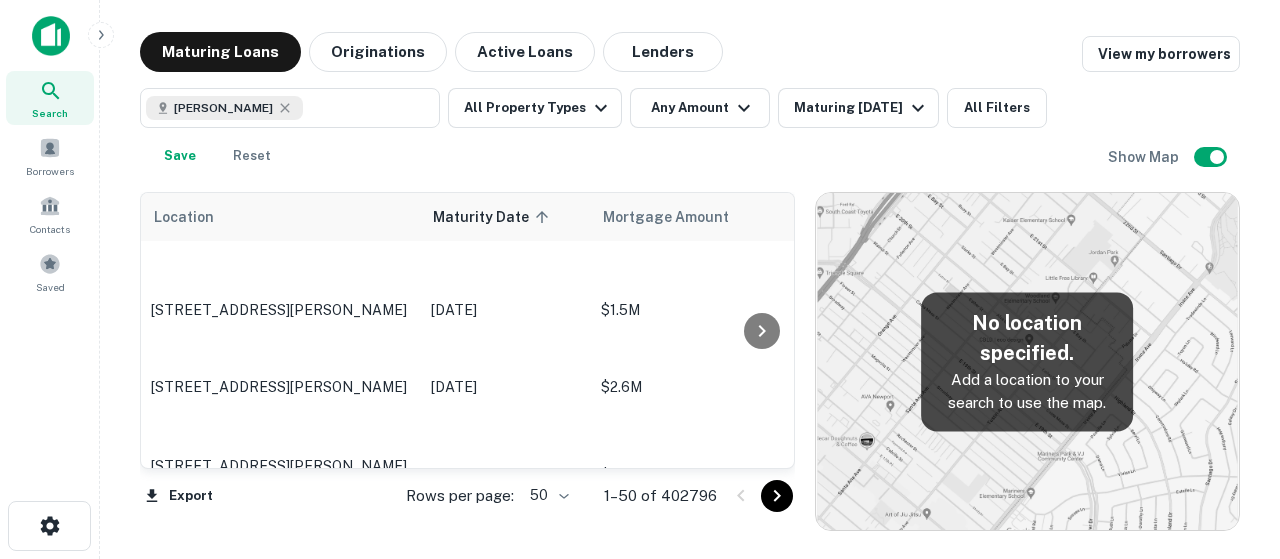 scroll, scrollTop: 400, scrollLeft: 0, axis: vertical 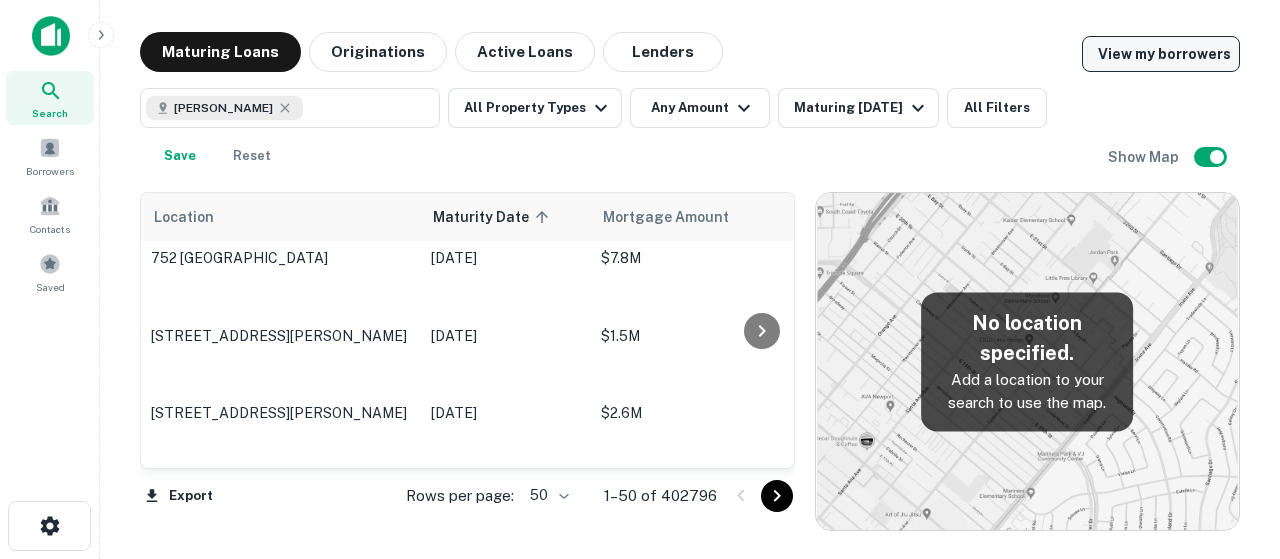 click on "View my borrowers" at bounding box center (1161, 54) 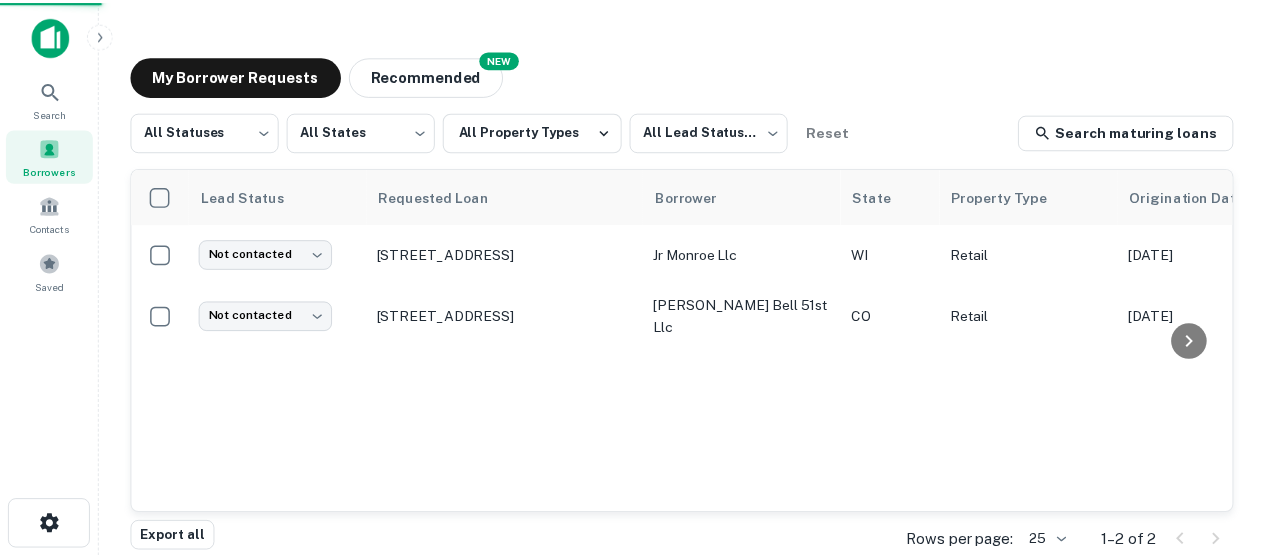 scroll, scrollTop: 0, scrollLeft: 0, axis: both 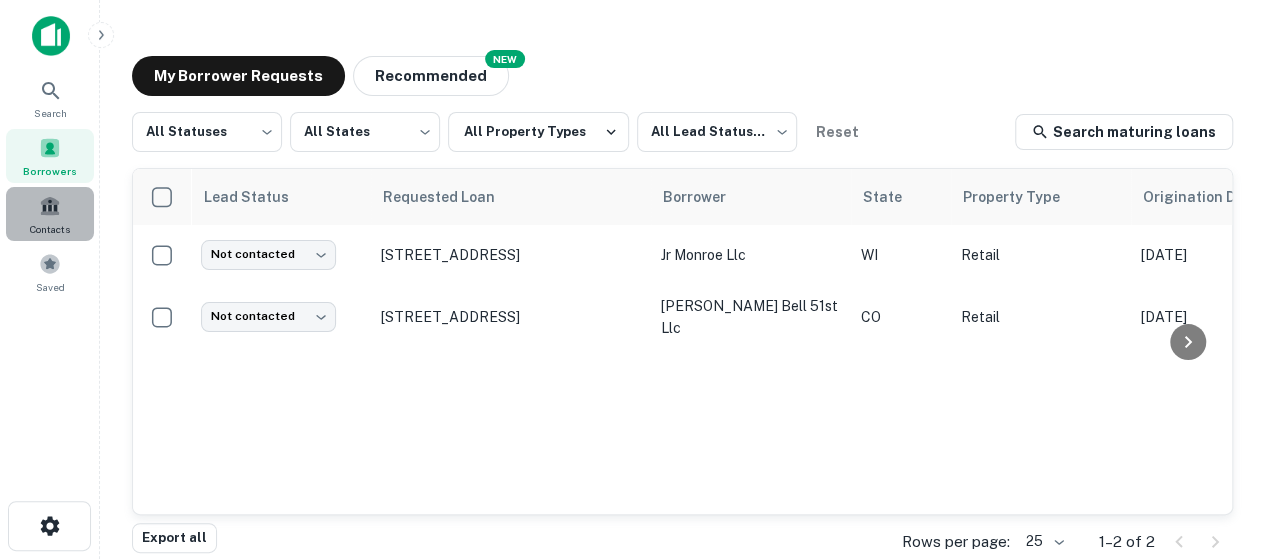 click on "Contacts" at bounding box center [50, 229] 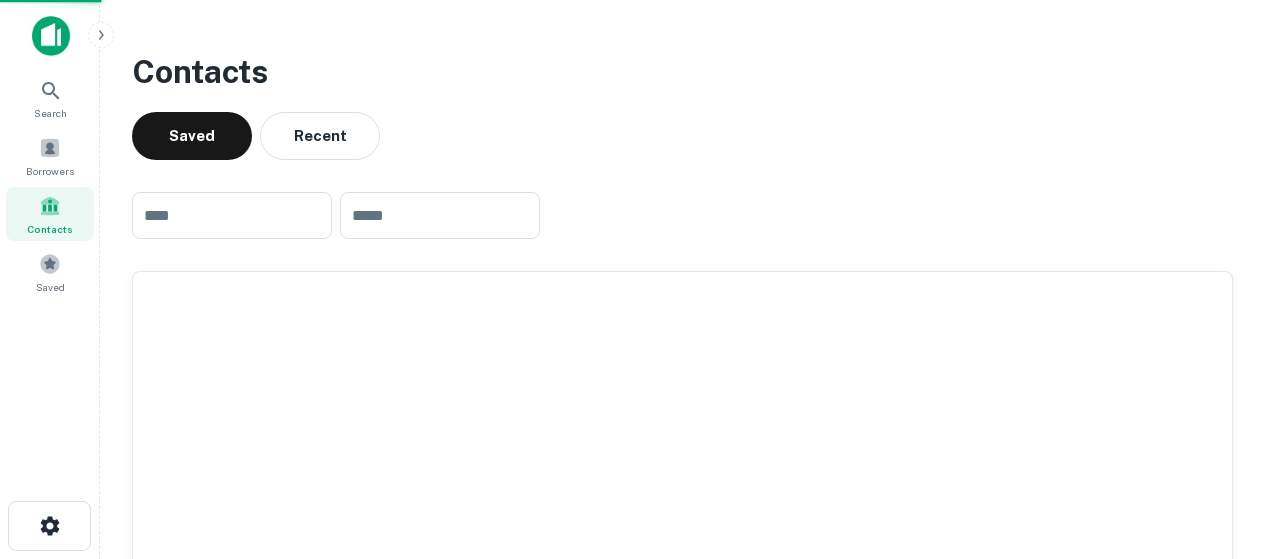 scroll, scrollTop: 0, scrollLeft: 0, axis: both 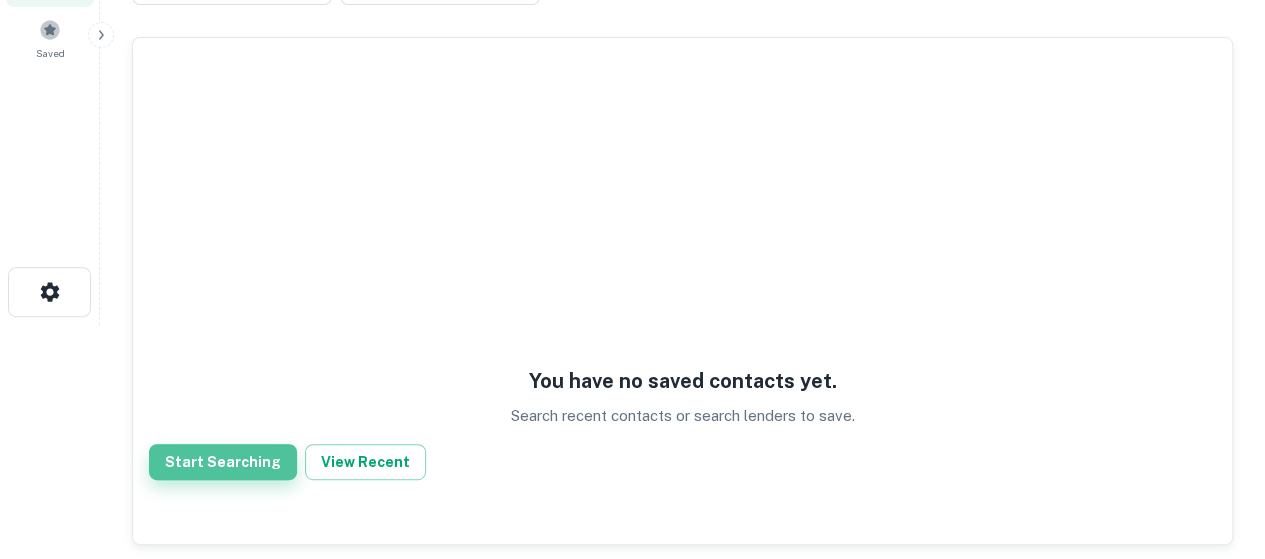 click on "Start Searching" at bounding box center (223, 462) 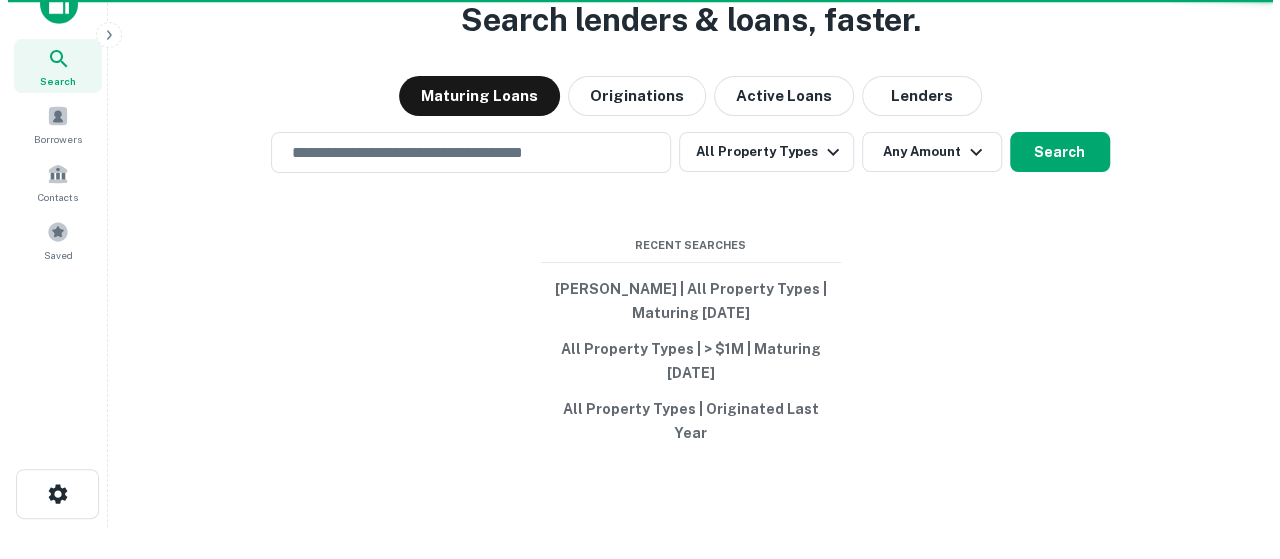 scroll, scrollTop: 0, scrollLeft: 0, axis: both 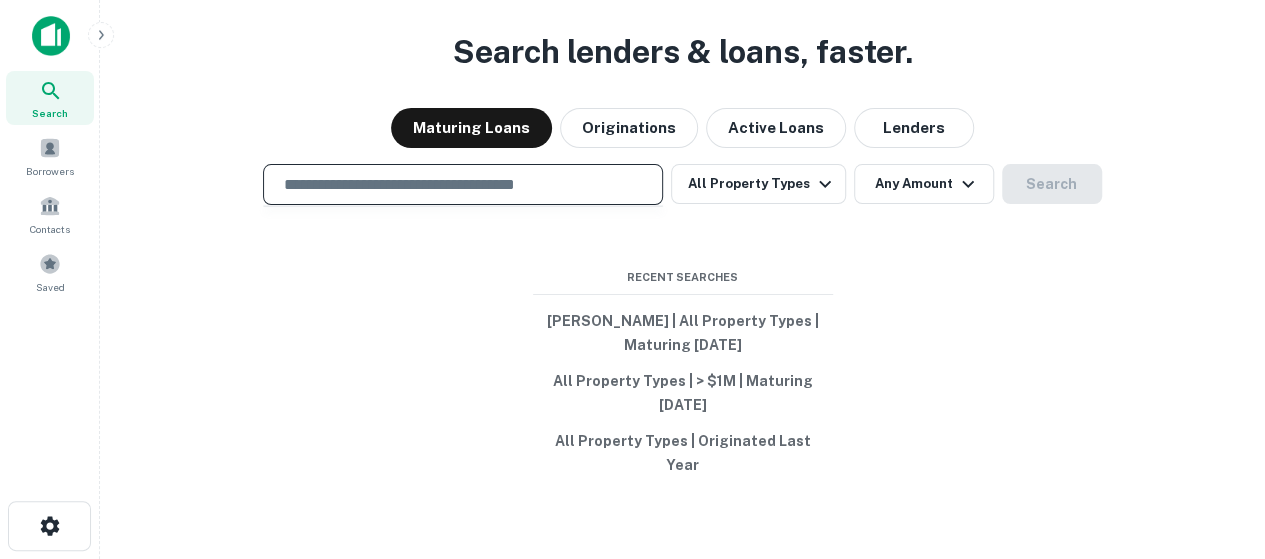 click at bounding box center [463, 184] 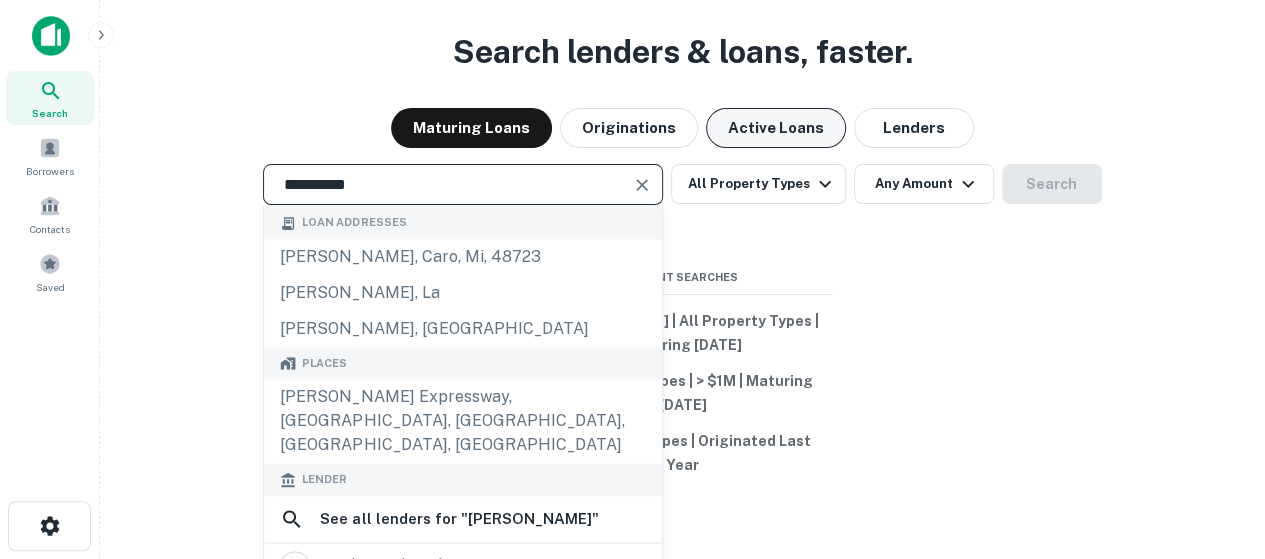 type on "**********" 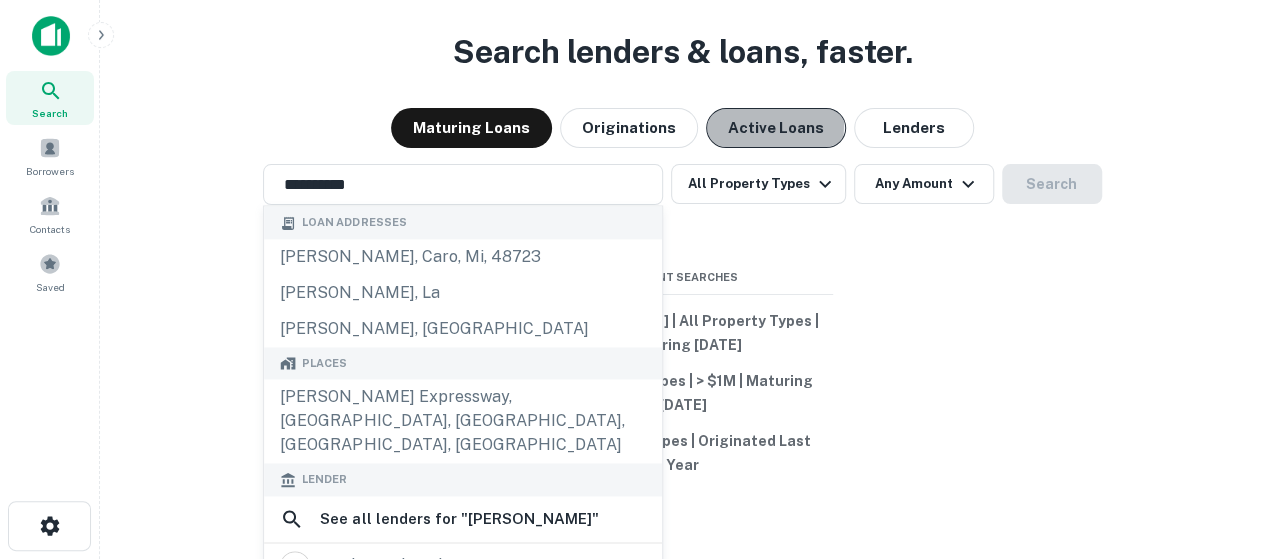 click on "Active Loans" at bounding box center (776, 128) 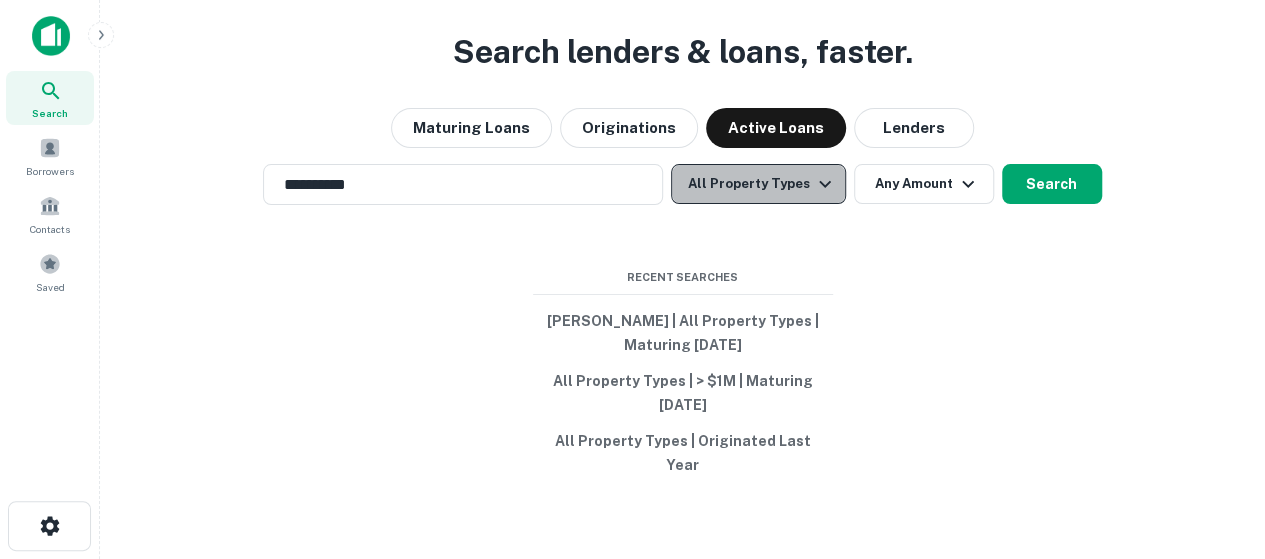 click on "All Property Types" at bounding box center (758, 184) 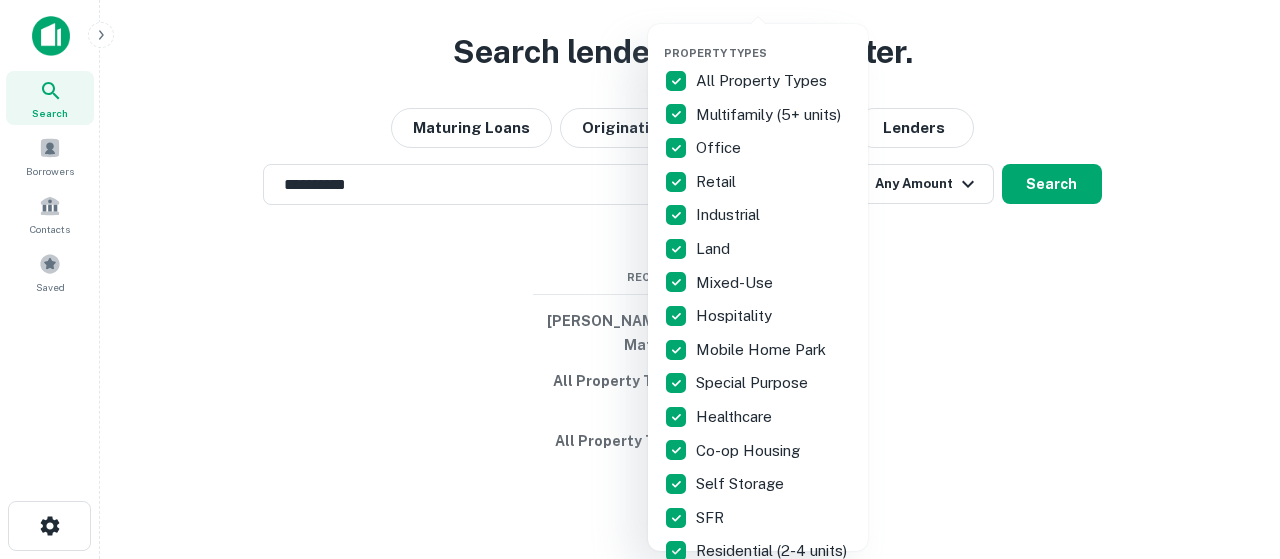 click at bounding box center [640, 279] 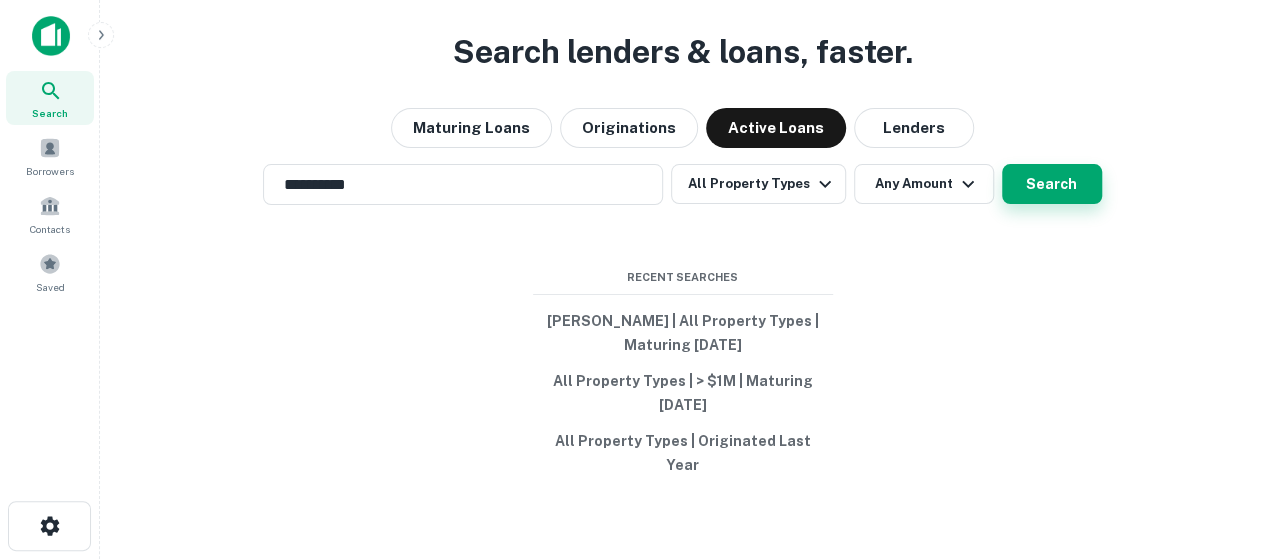 click on "Search" at bounding box center (1052, 184) 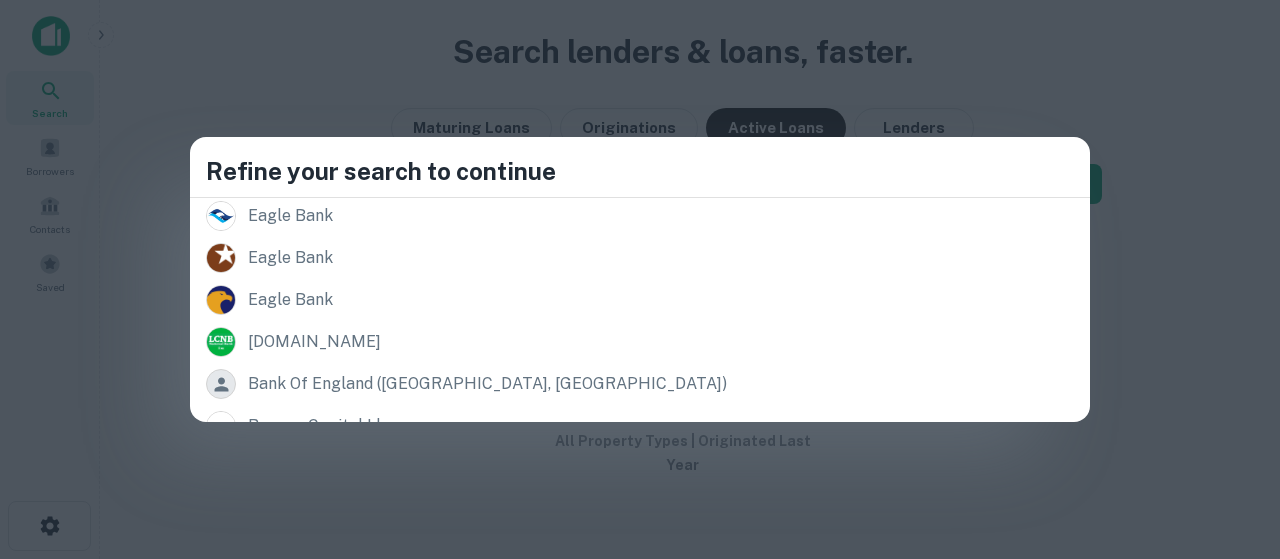 scroll, scrollTop: 0, scrollLeft: 0, axis: both 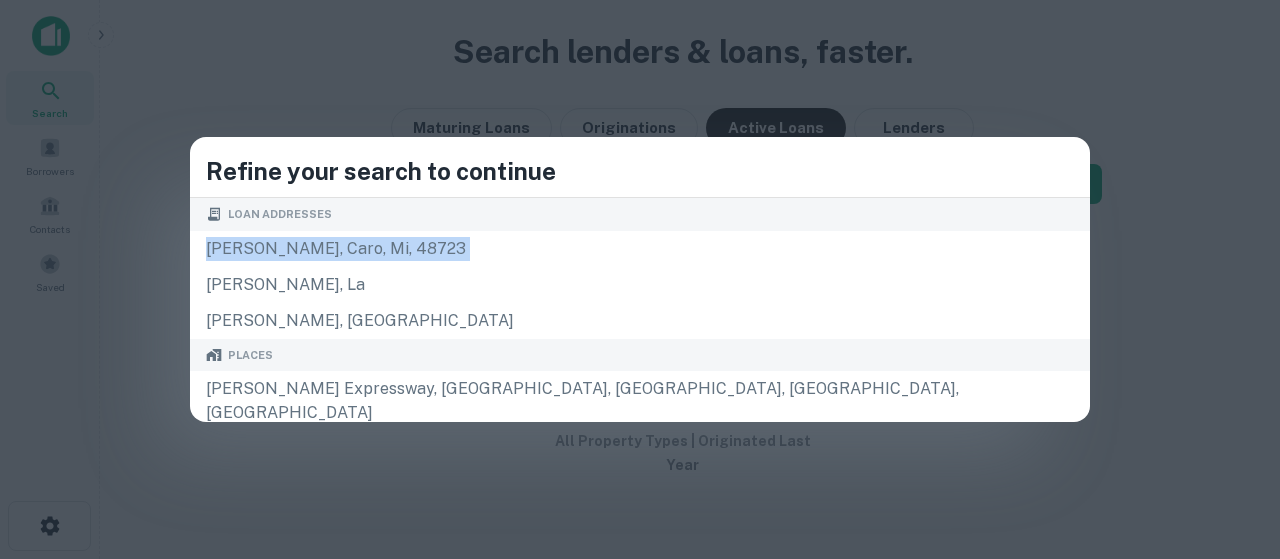click on "Refine your search to continue Loan Addresses ryan, caro, mi, 48723 ryan st, la ryan xing, tx Places Dan Ryan Expressway, South Side, Chicago, IL, USA Lender See all lenders for " ryan engle " englewood bank & trust bank of england eagle rock bank cdc new england eagle bank eagle bank eagle bank eagle.bank bank of england (england, ar) ryanna capital llc" at bounding box center [640, 279] 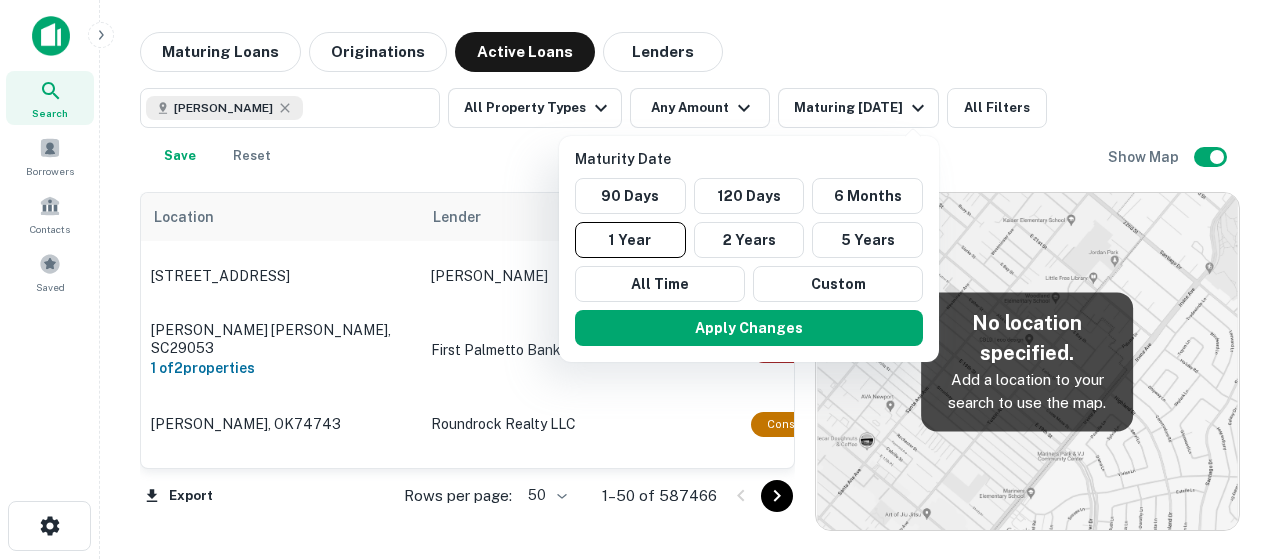 click at bounding box center [640, 279] 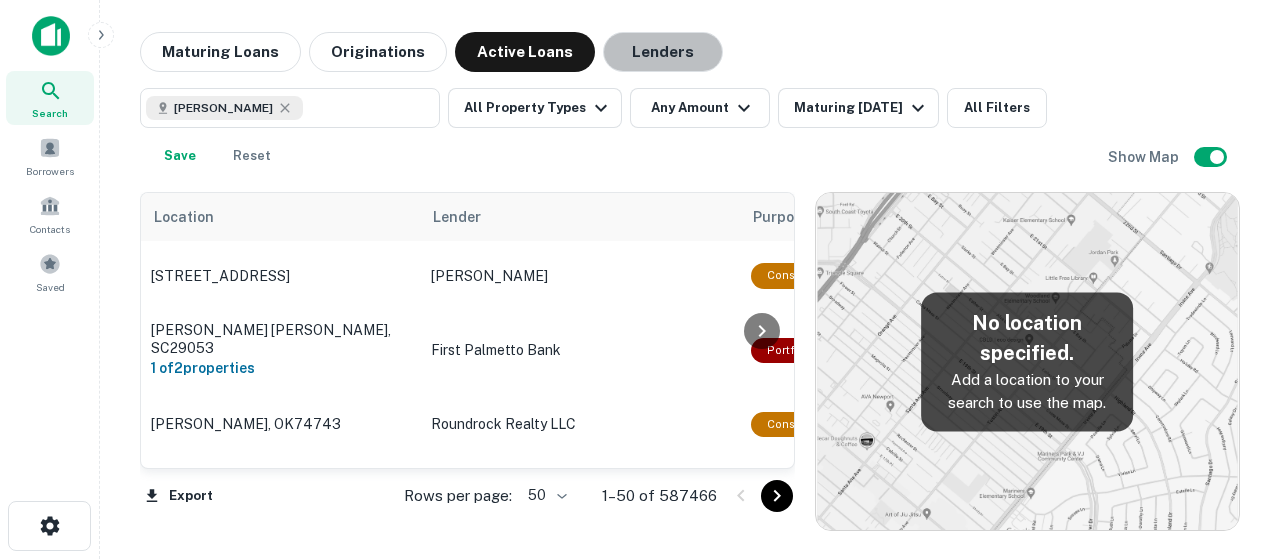 click on "Lenders" at bounding box center [663, 52] 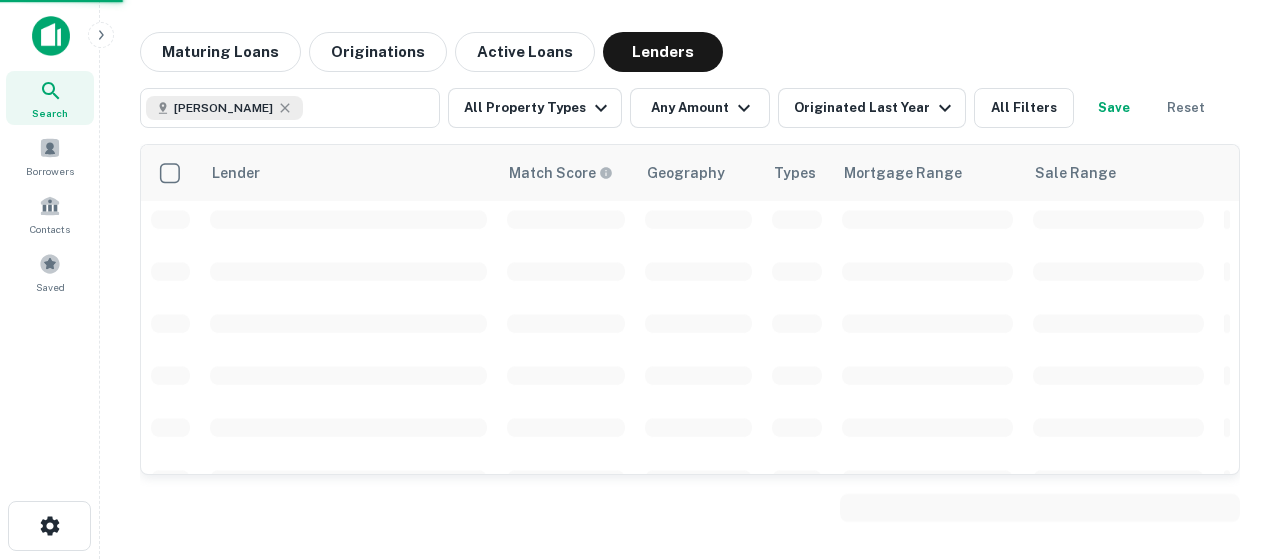 scroll, scrollTop: 3800, scrollLeft: 0, axis: vertical 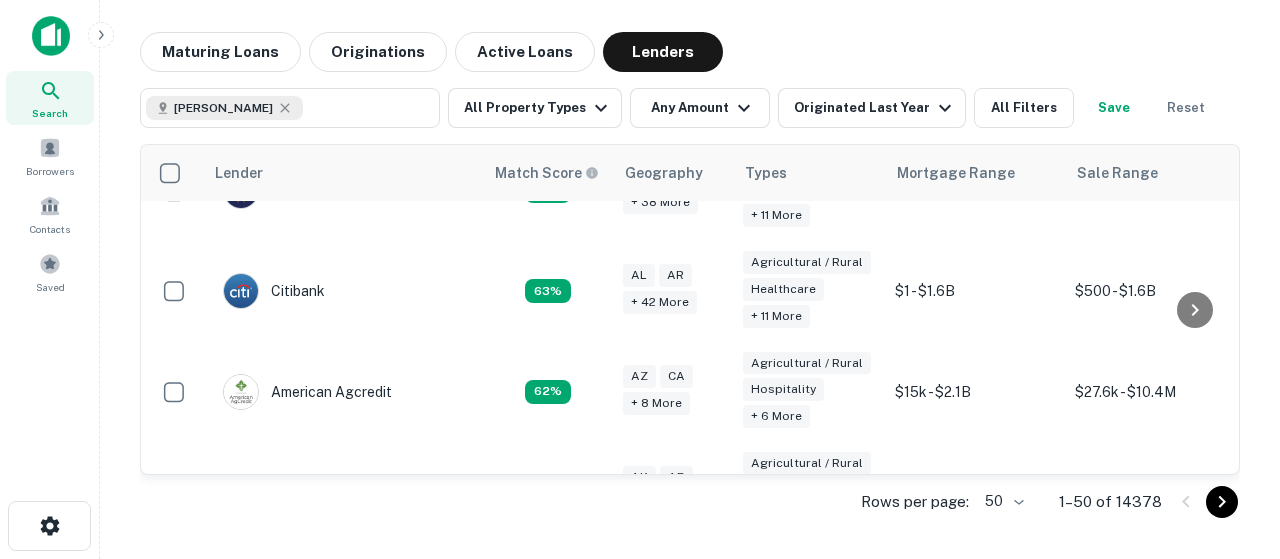 click 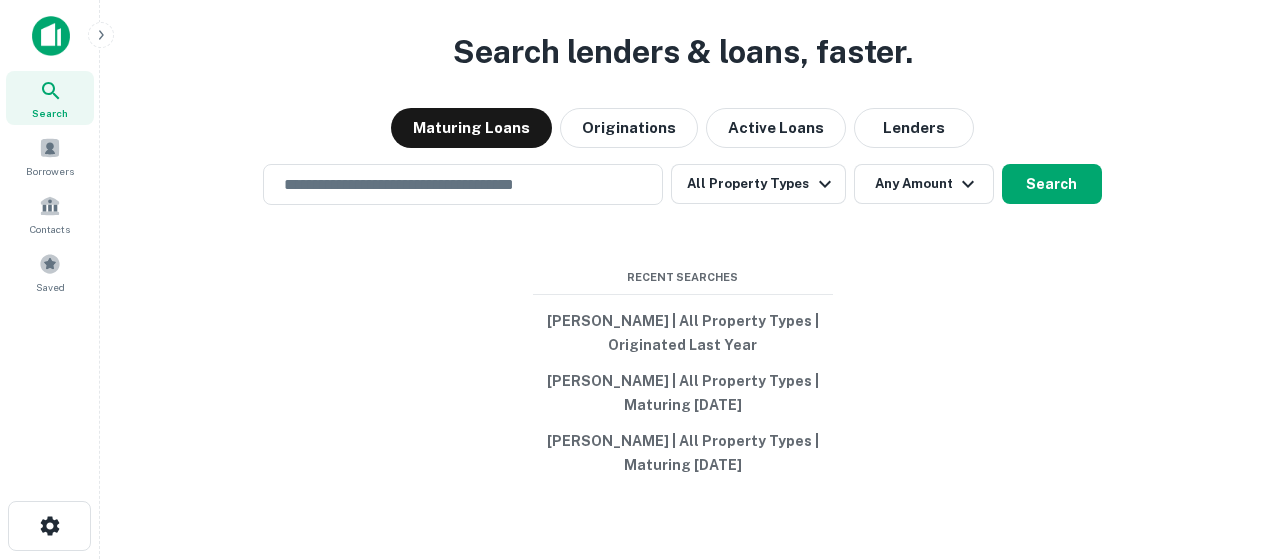 scroll, scrollTop: 0, scrollLeft: 0, axis: both 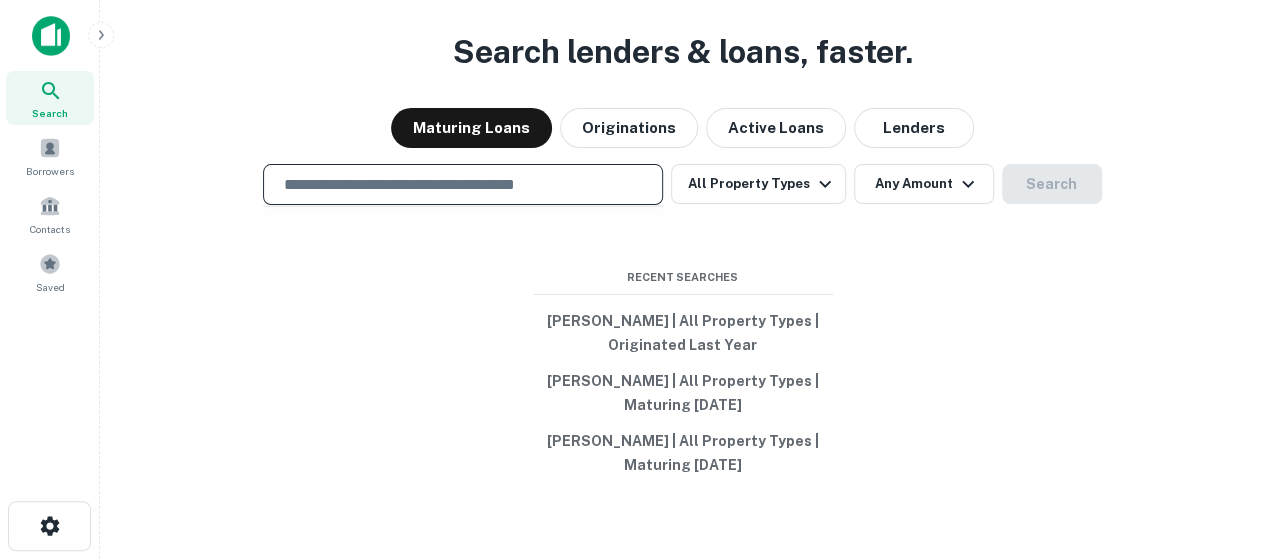 click at bounding box center (463, 184) 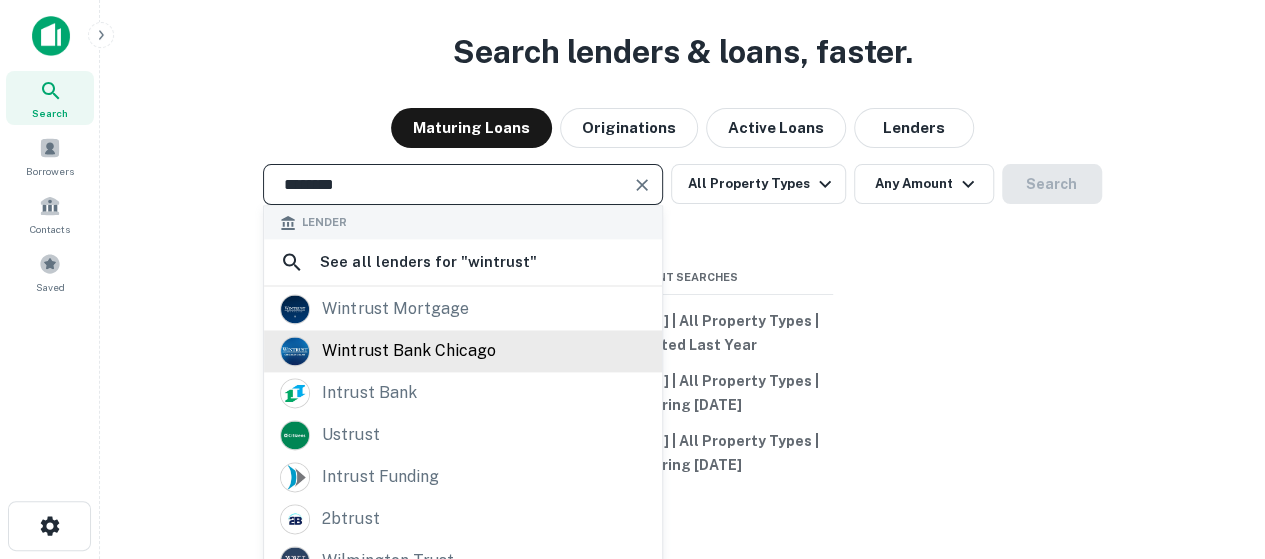 type on "********" 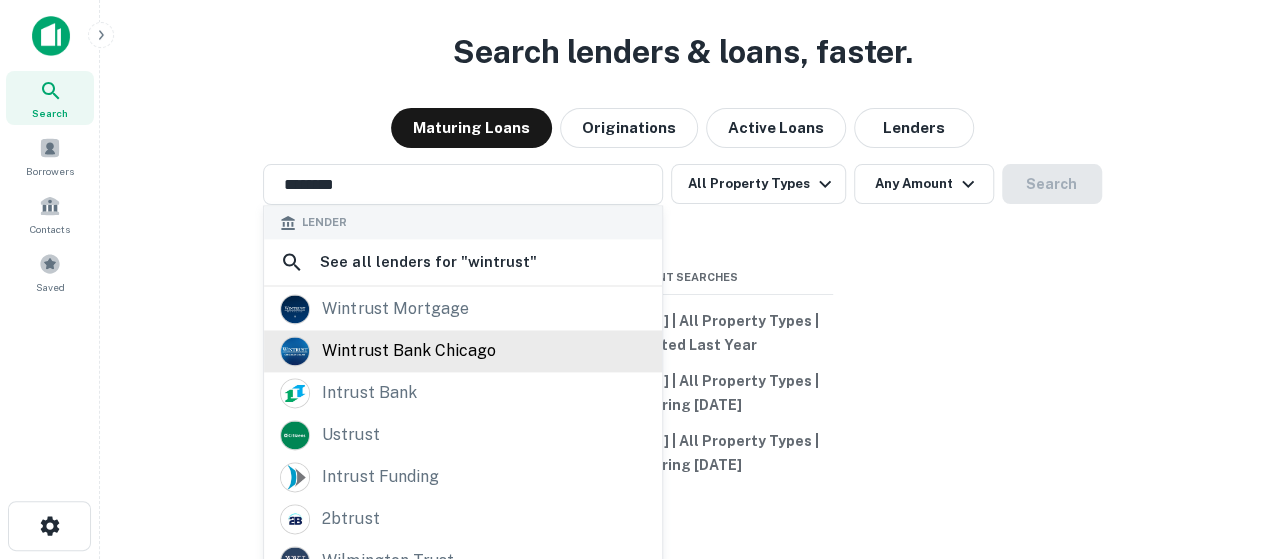click on "wintrust bank chicago" at bounding box center (408, 351) 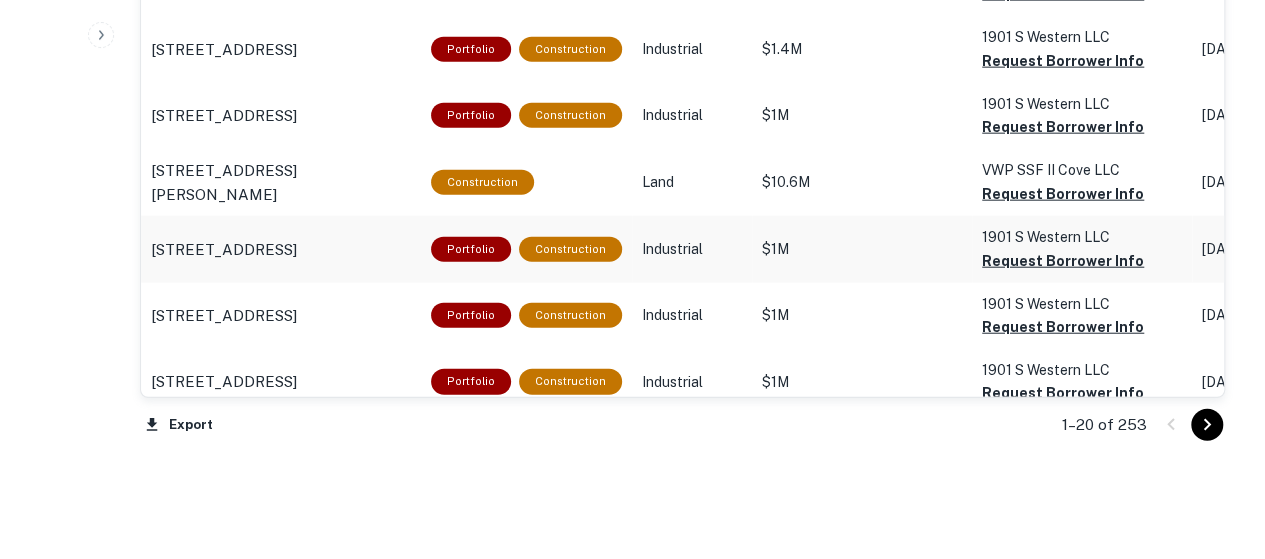 scroll, scrollTop: 2430, scrollLeft: 0, axis: vertical 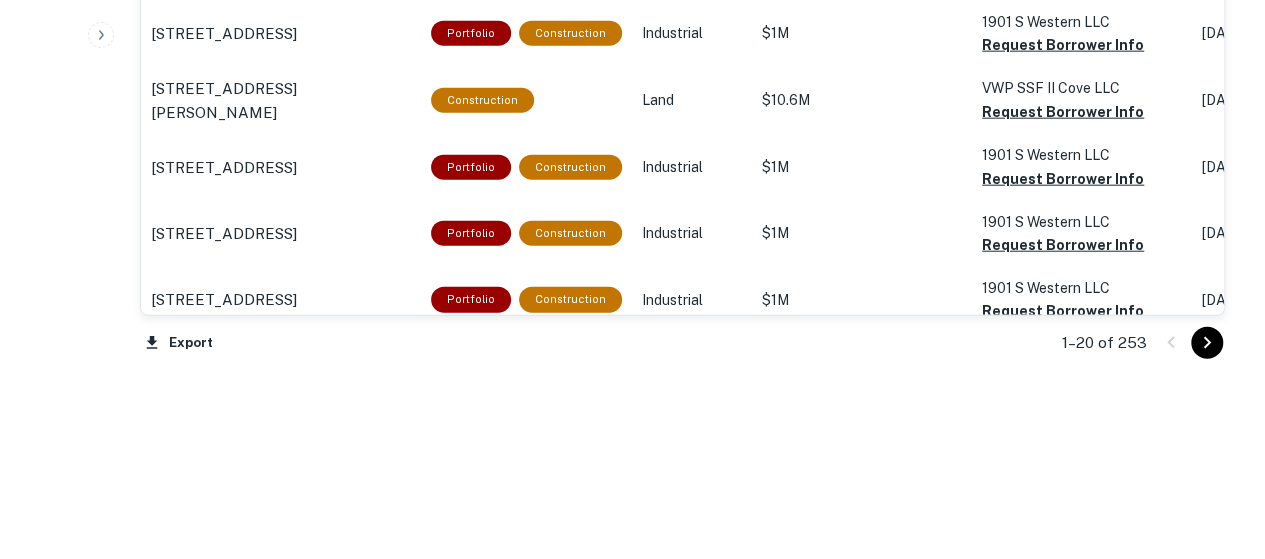 click 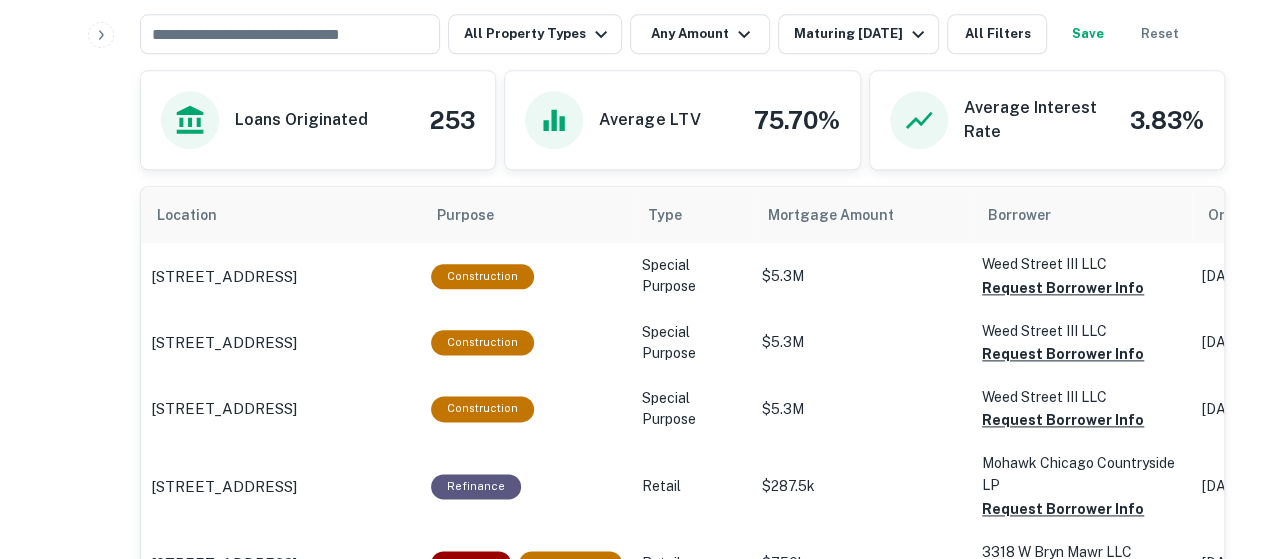 scroll, scrollTop: 880, scrollLeft: 0, axis: vertical 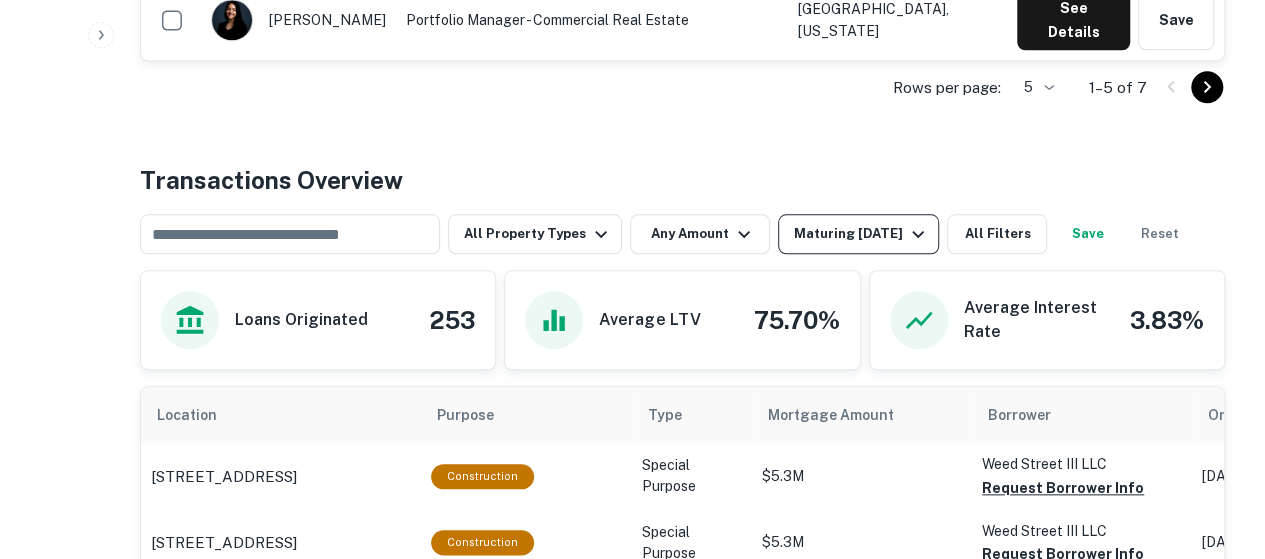 click on "Maturing In 1 Year" at bounding box center (862, 234) 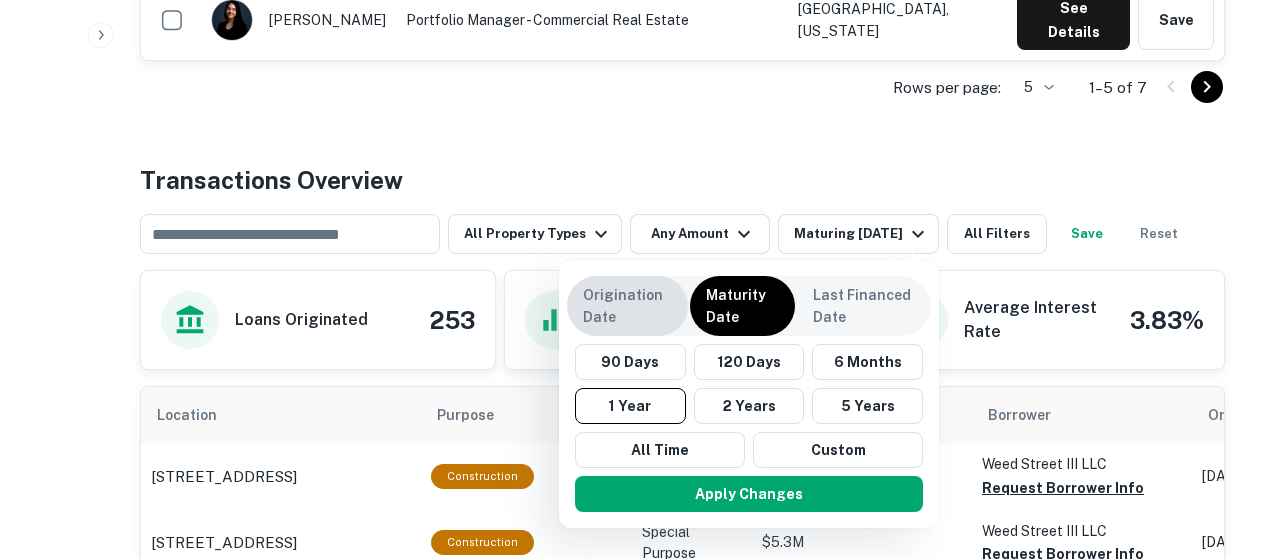 click on "Origination Date" at bounding box center (627, 306) 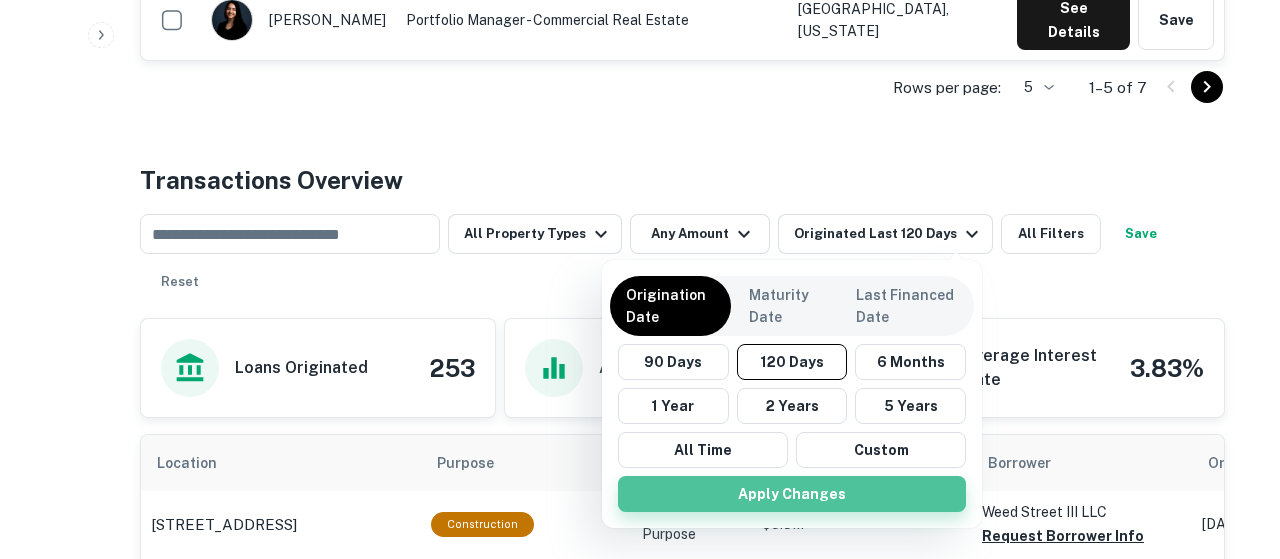 click on "Apply Changes" at bounding box center (792, 494) 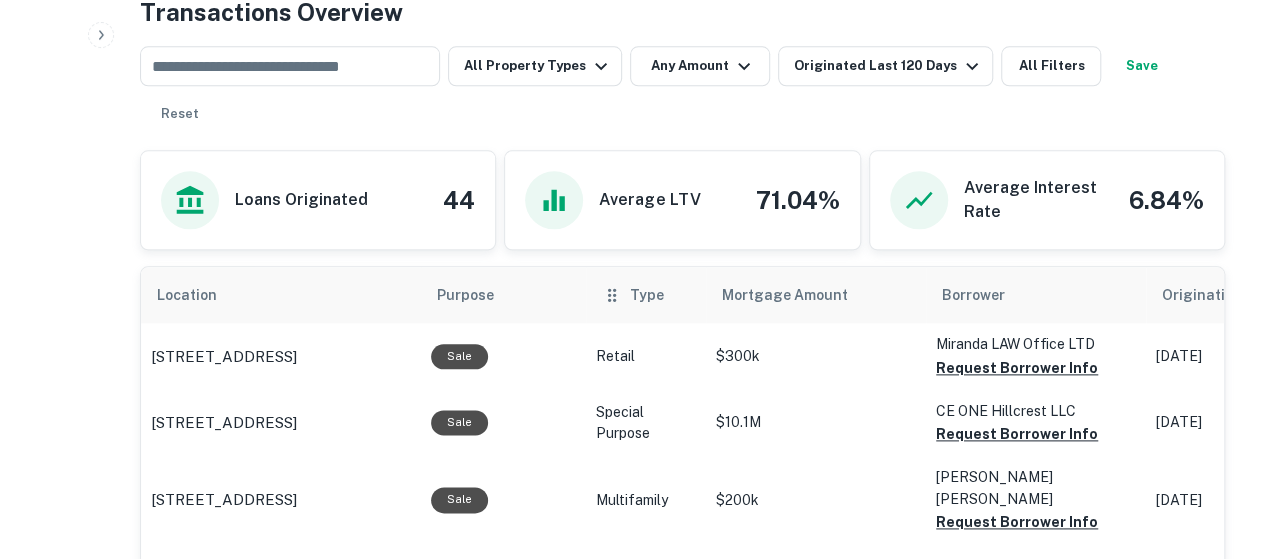scroll, scrollTop: 980, scrollLeft: 0, axis: vertical 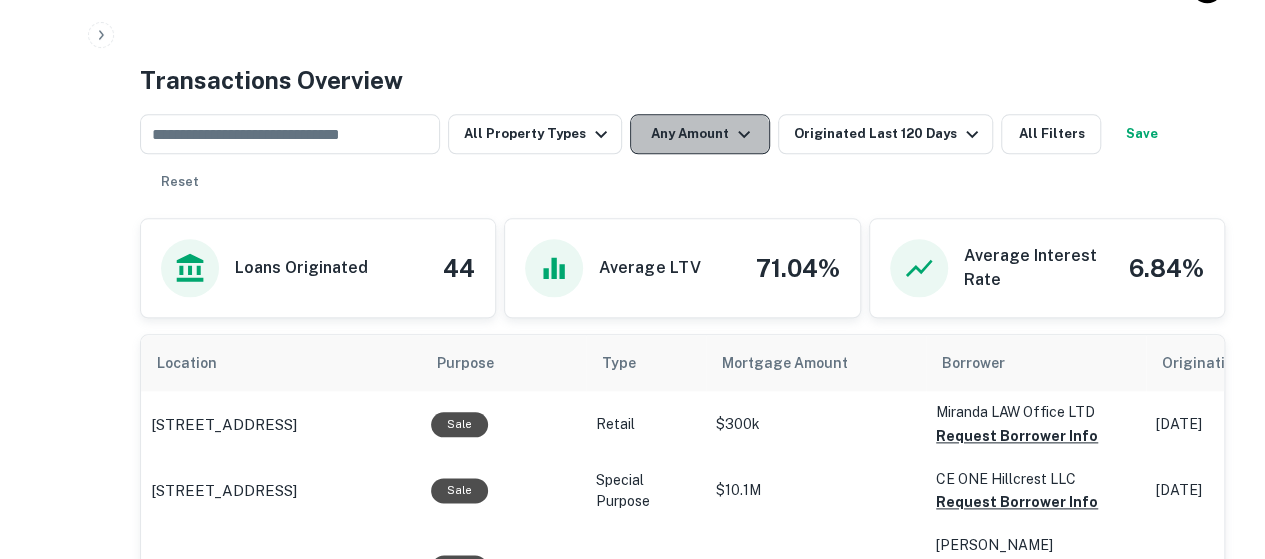 click on "Any Amount" at bounding box center (700, 134) 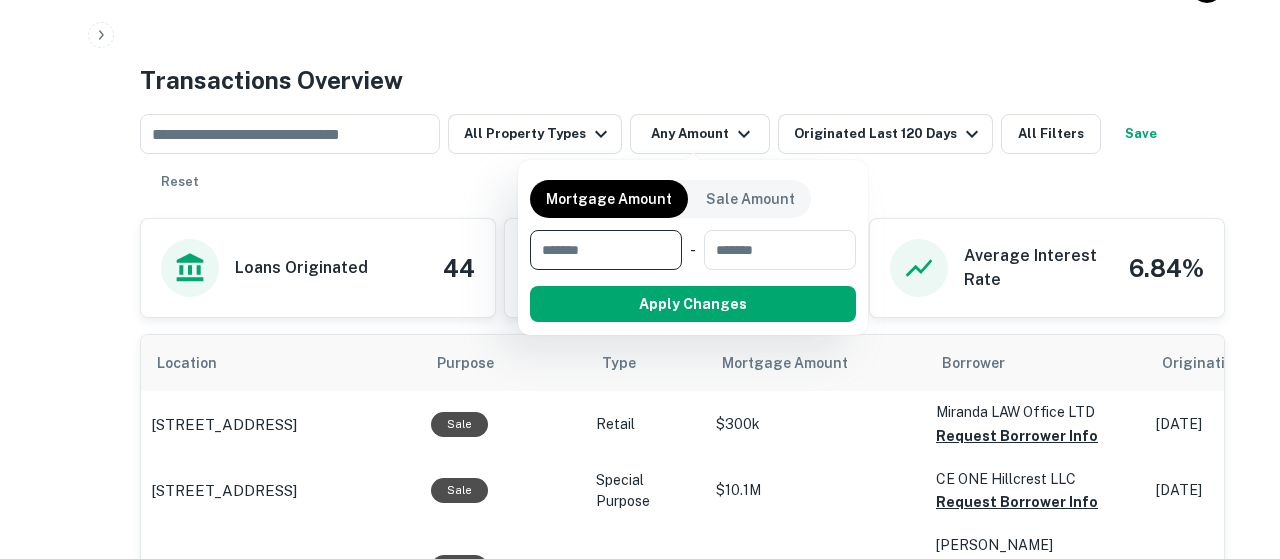 click at bounding box center [599, 250] 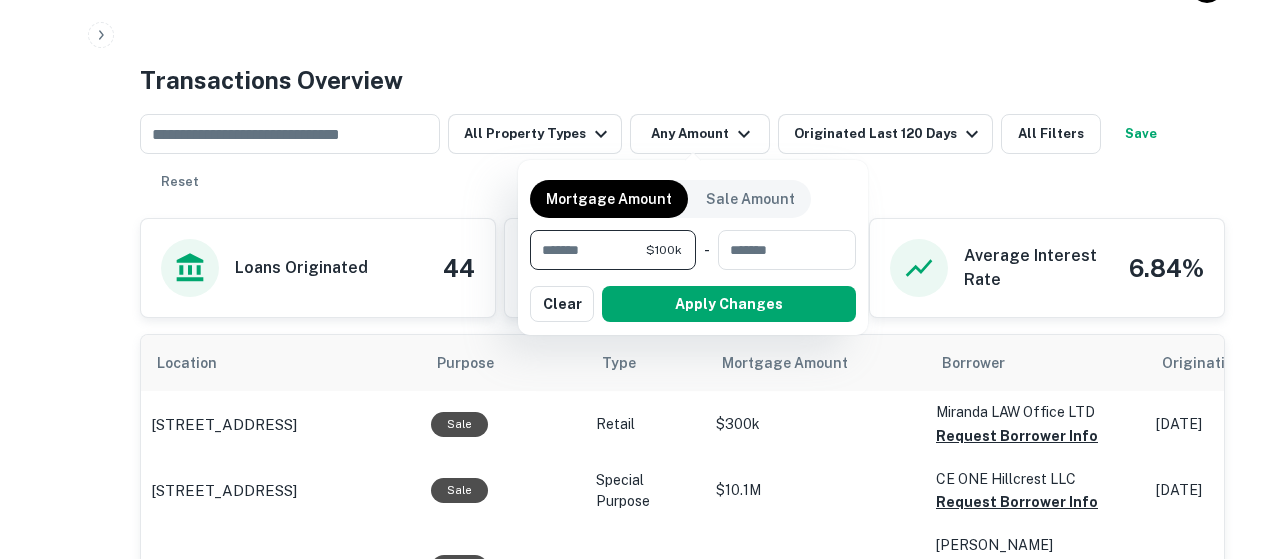 type on "*******" 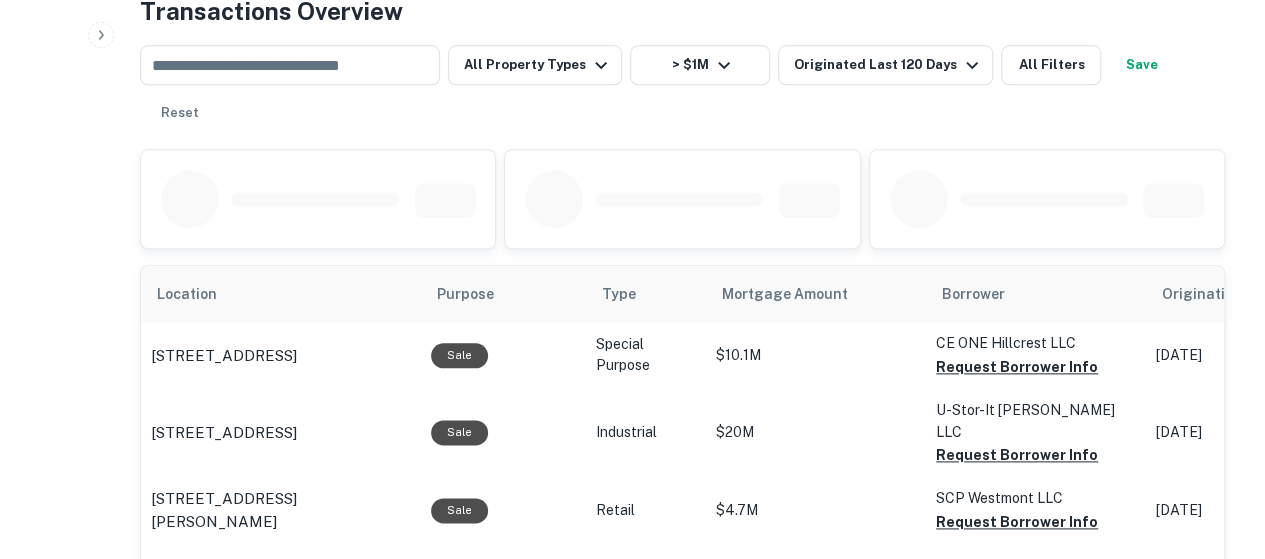 scroll, scrollTop: 1080, scrollLeft: 0, axis: vertical 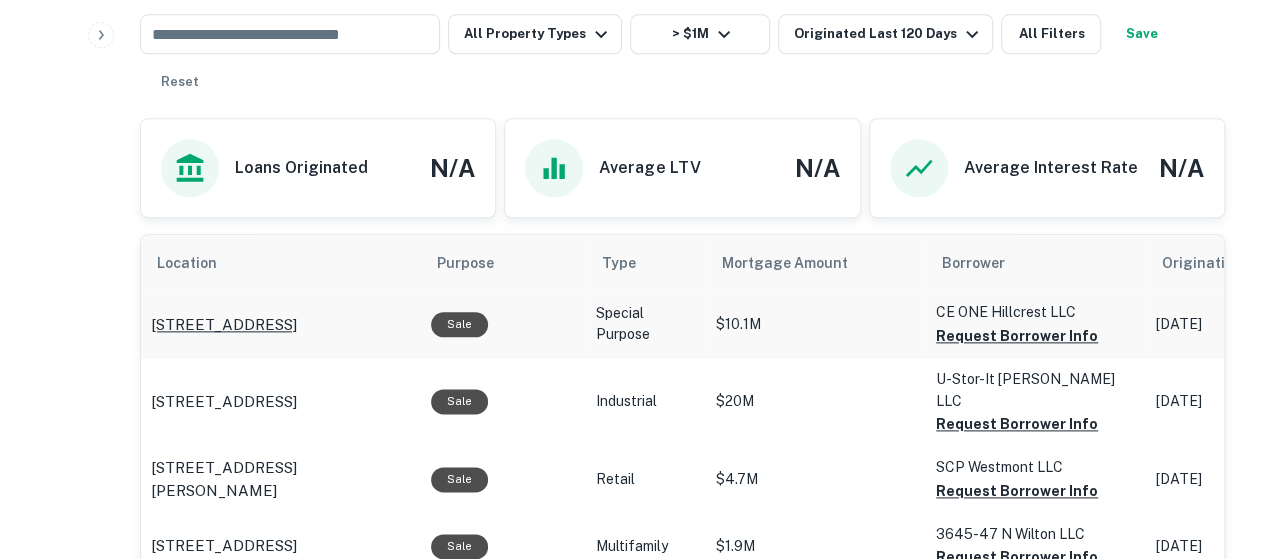 click on "[STREET_ADDRESS]" at bounding box center (224, 325) 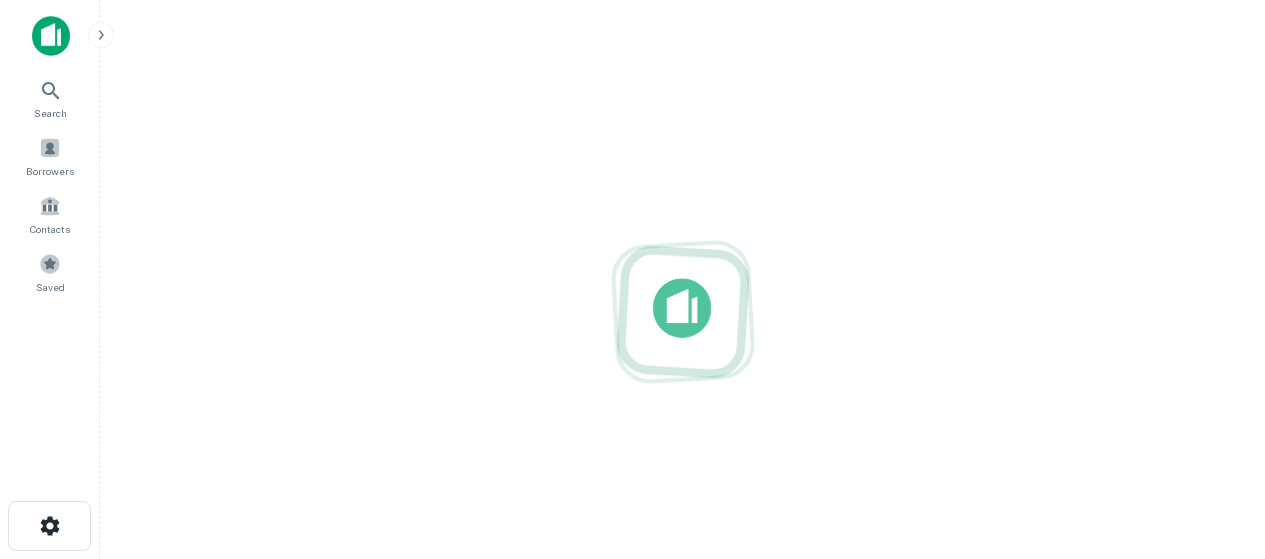 scroll, scrollTop: 0, scrollLeft: 0, axis: both 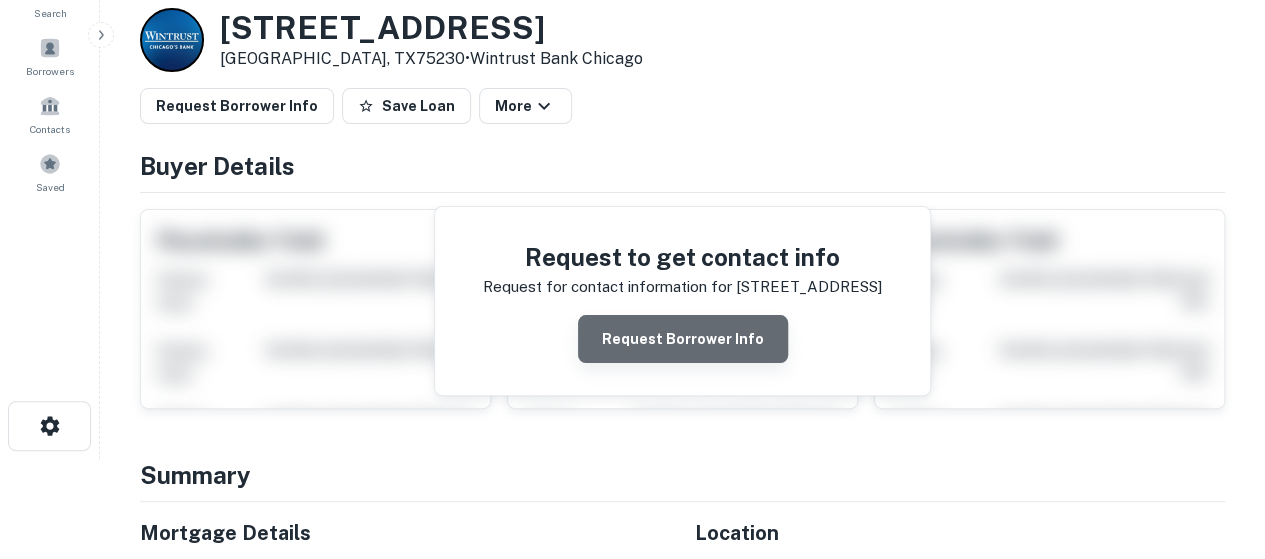 click on "Request Borrower Info" at bounding box center [683, 339] 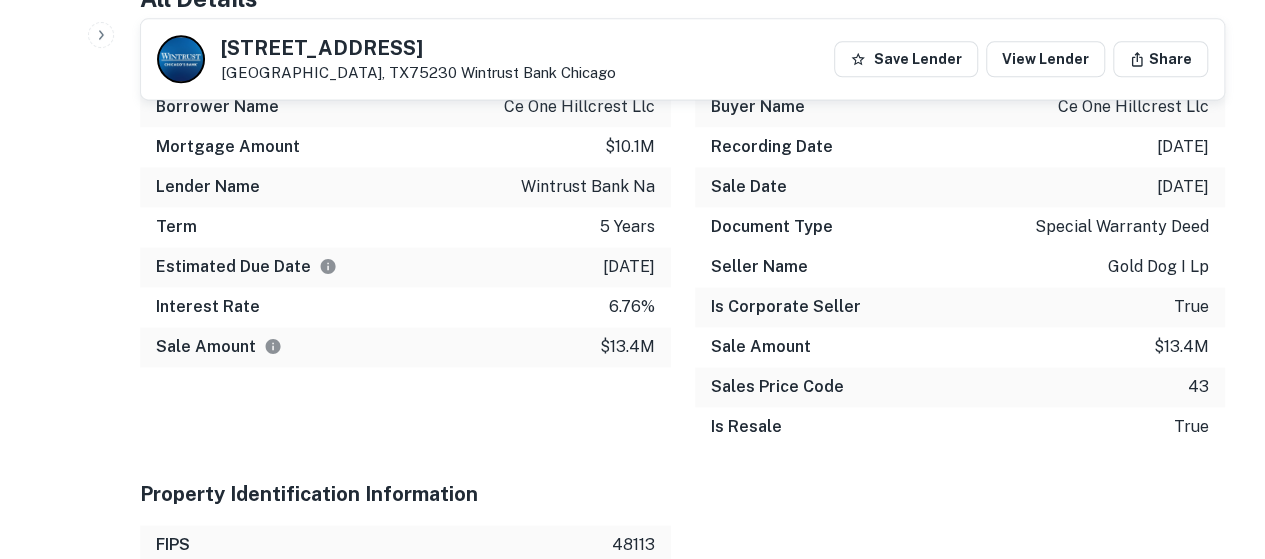scroll, scrollTop: 1300, scrollLeft: 0, axis: vertical 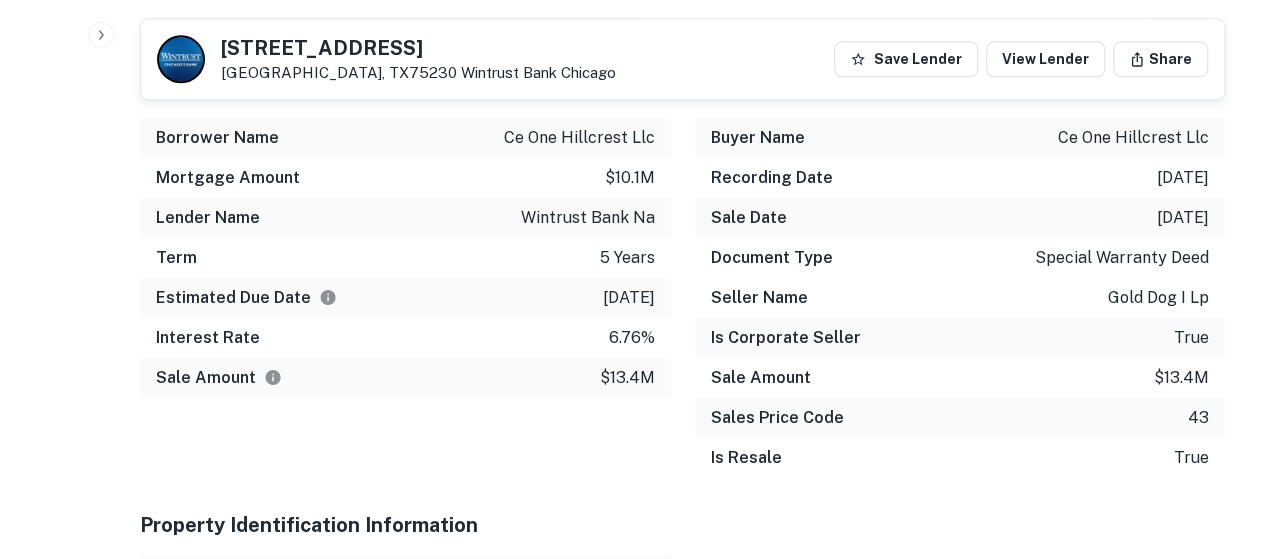 click on "gold dog i lp" at bounding box center [1158, 298] 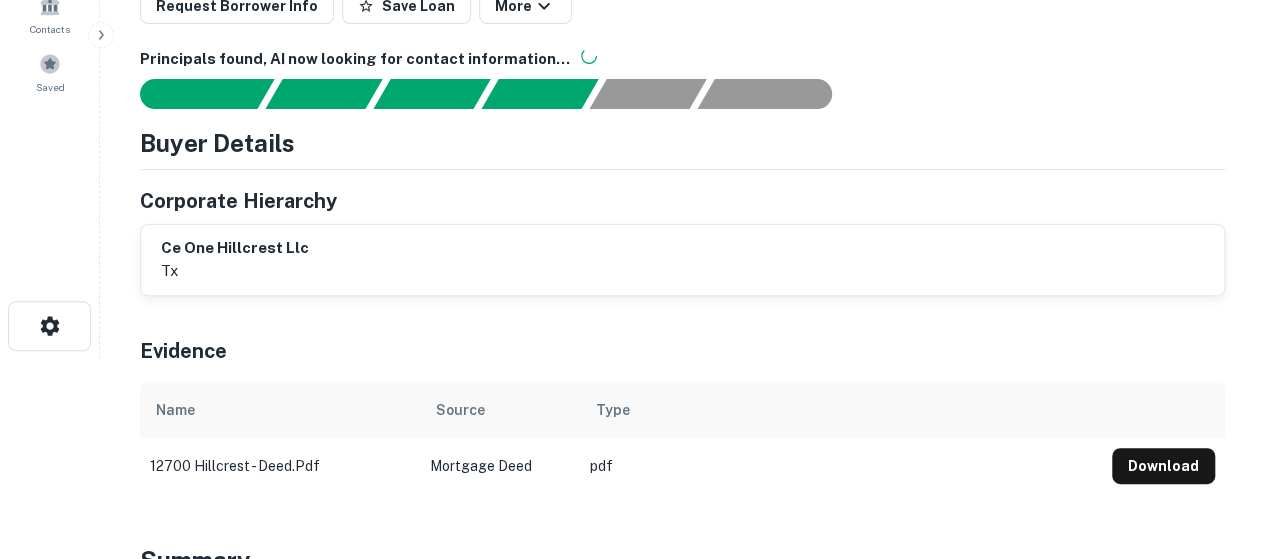 scroll, scrollTop: 300, scrollLeft: 0, axis: vertical 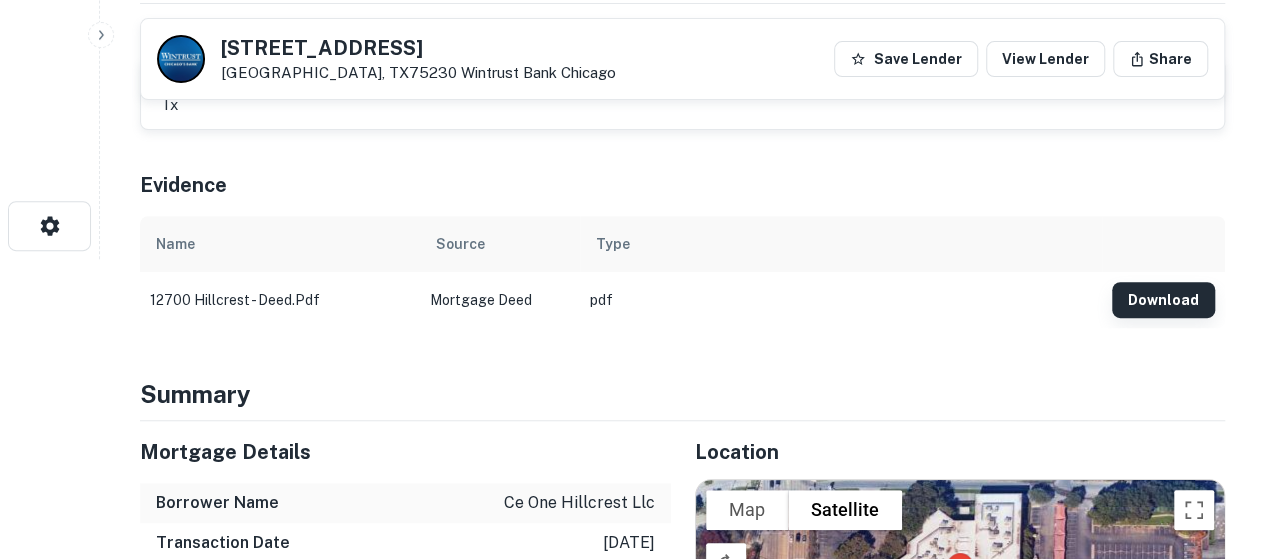 click on "Download" at bounding box center [1163, 300] 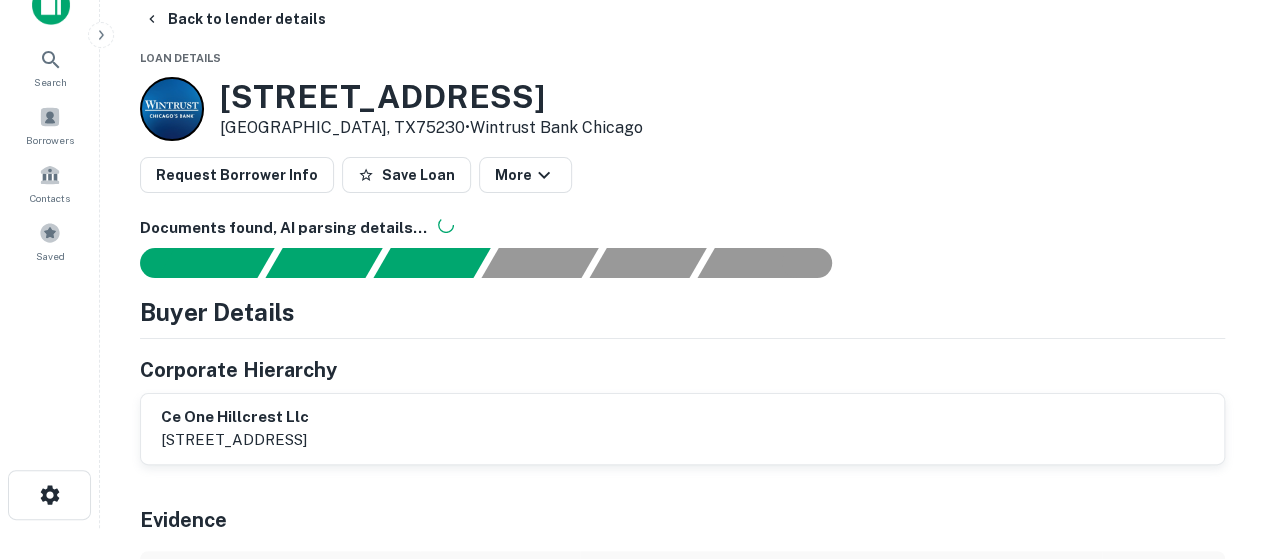 scroll, scrollTop: 0, scrollLeft: 0, axis: both 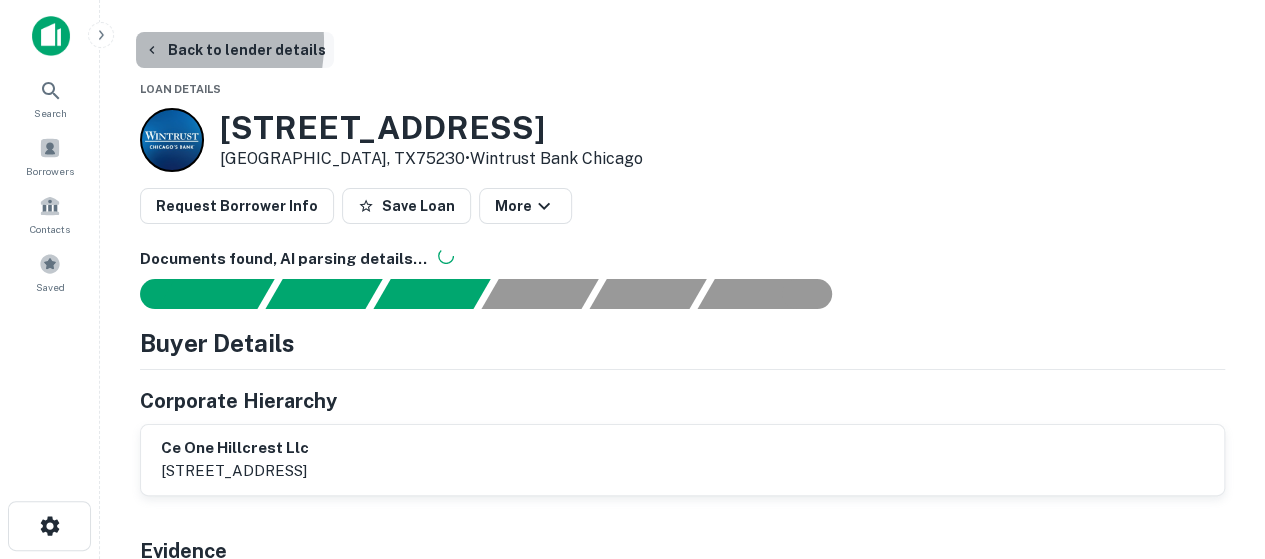 click 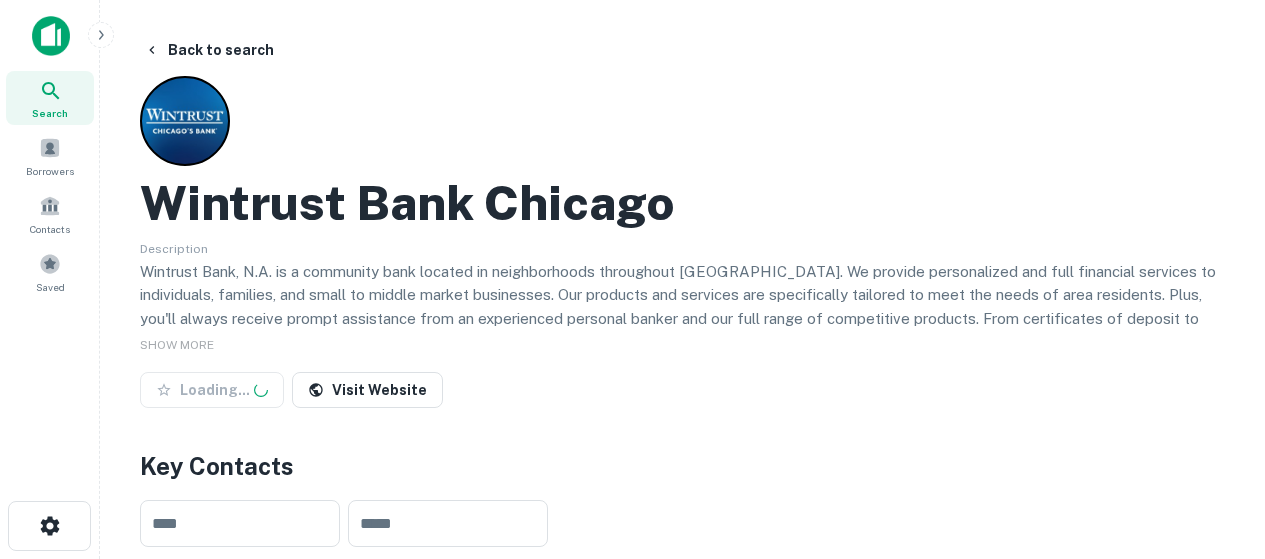 scroll, scrollTop: 1080, scrollLeft: 0, axis: vertical 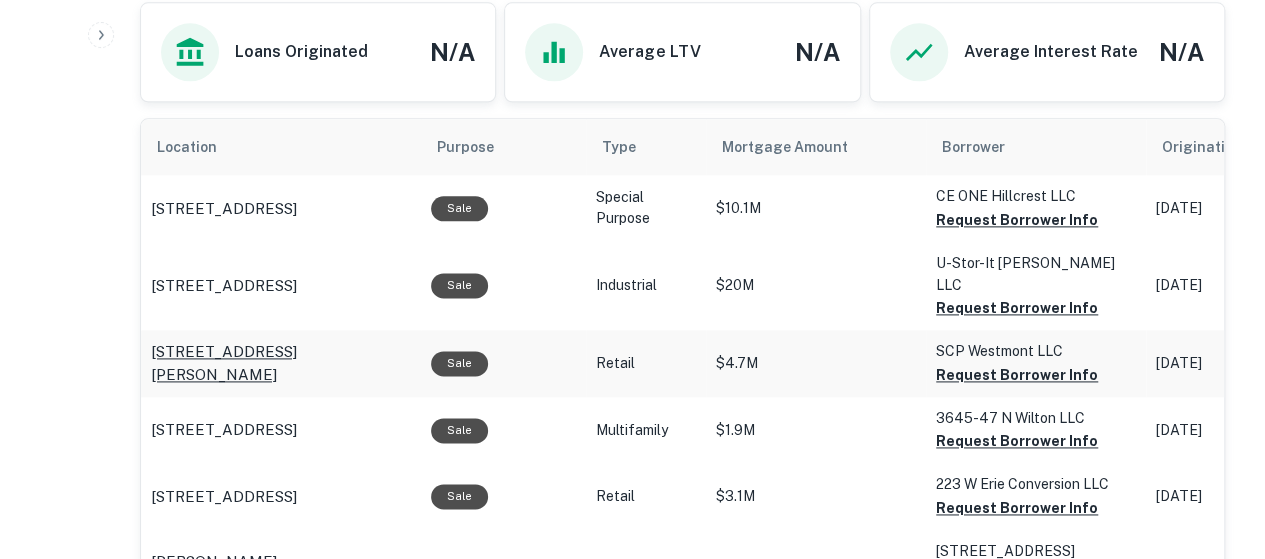 click on "[STREET_ADDRESS][PERSON_NAME]" at bounding box center [281, 363] 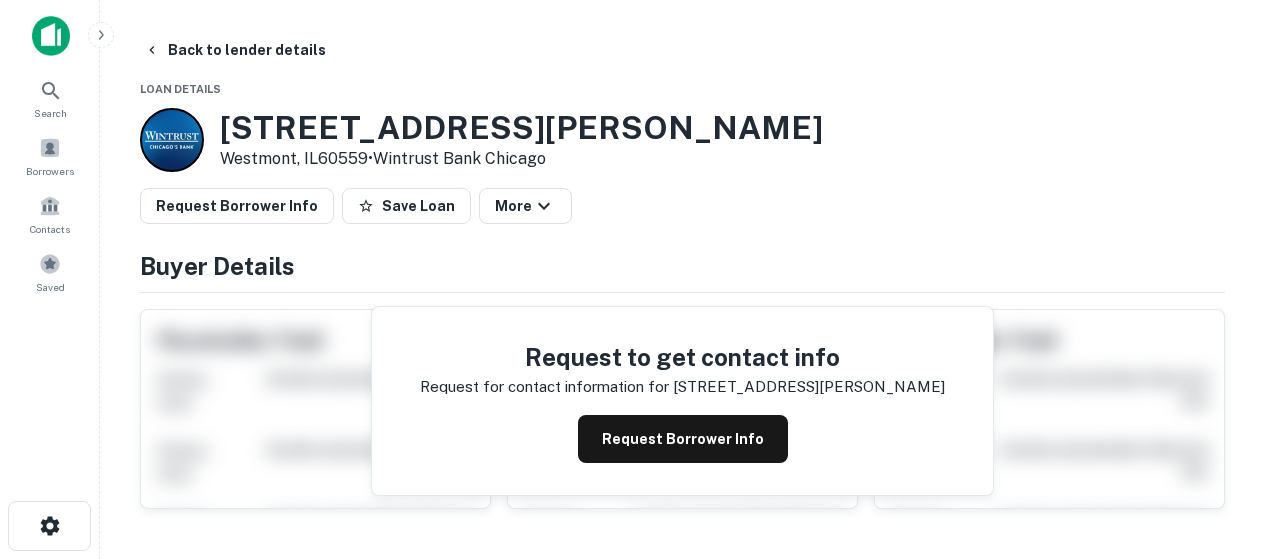 scroll, scrollTop: 0, scrollLeft: 0, axis: both 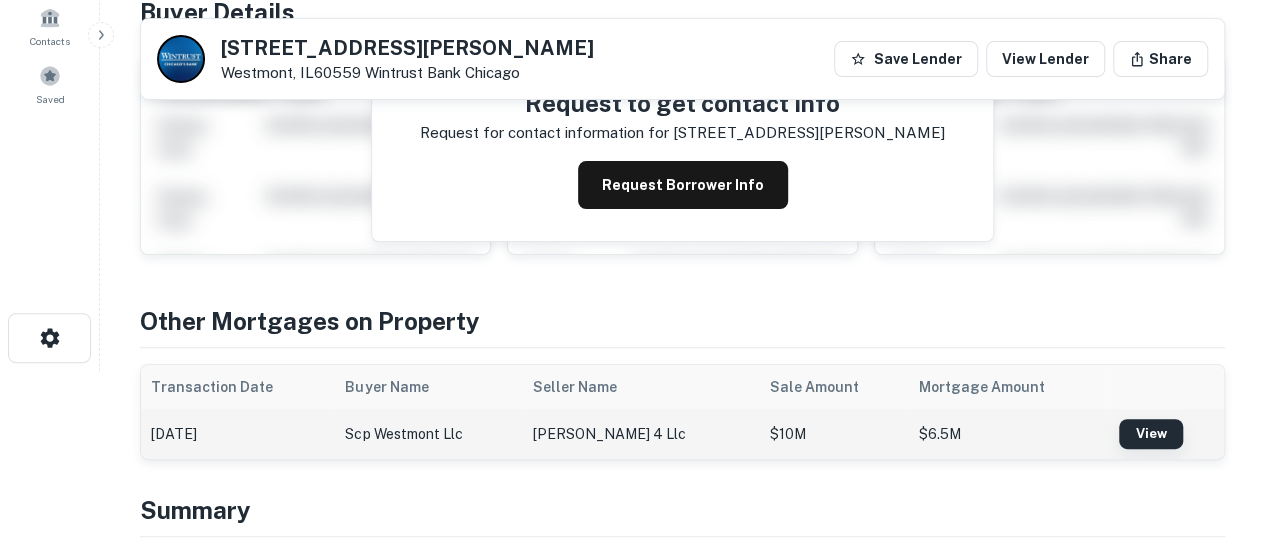 click on "View" at bounding box center [1151, 434] 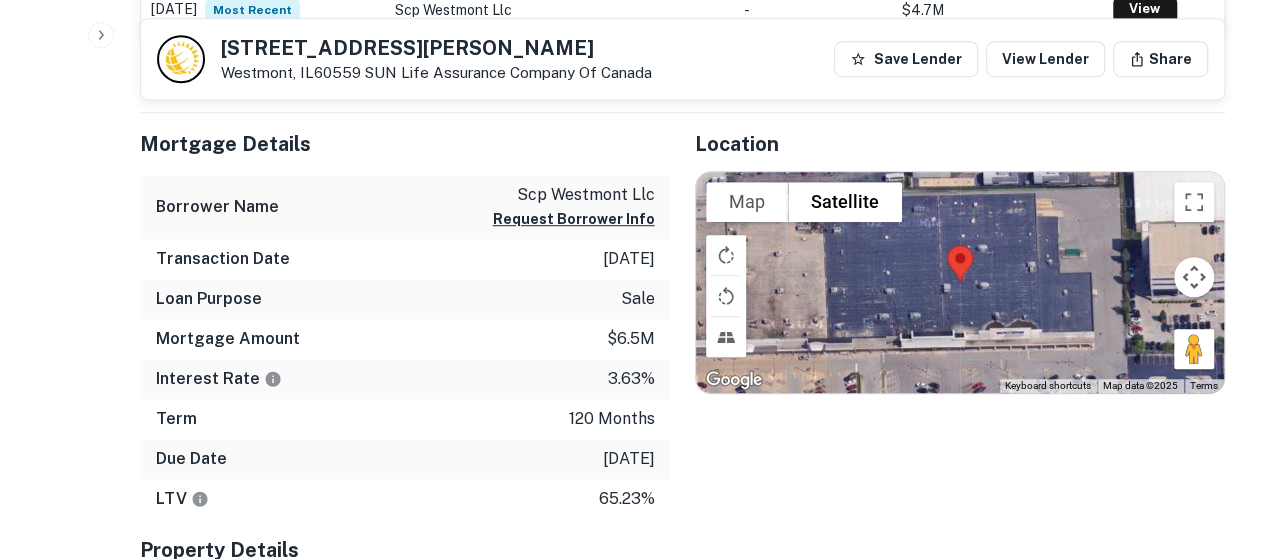 scroll, scrollTop: 0, scrollLeft: 0, axis: both 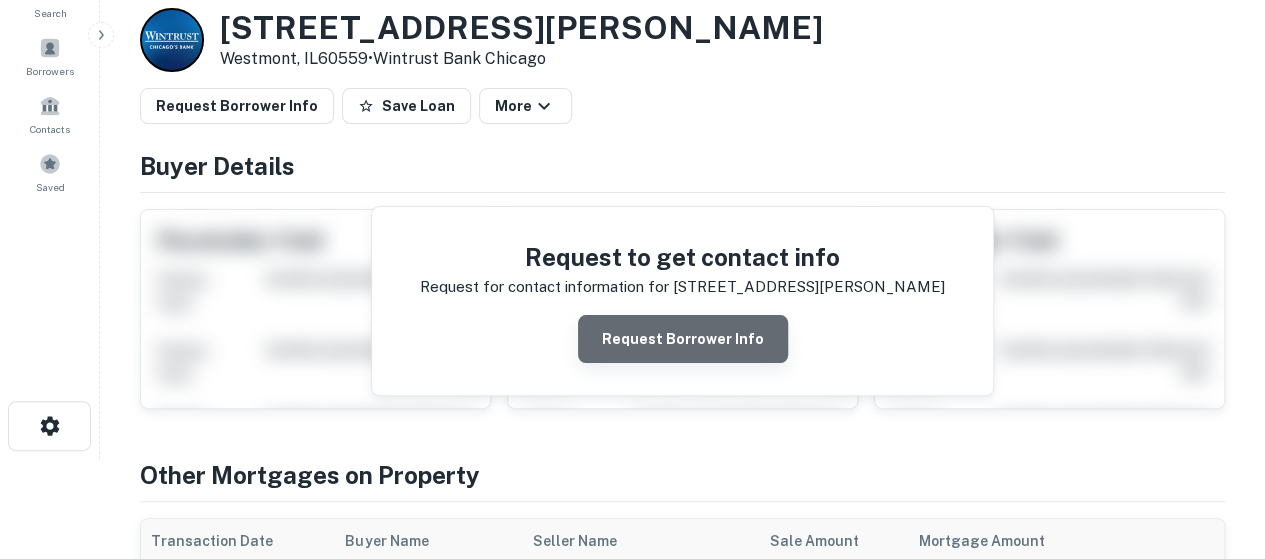 click on "Request Borrower Info" at bounding box center [683, 339] 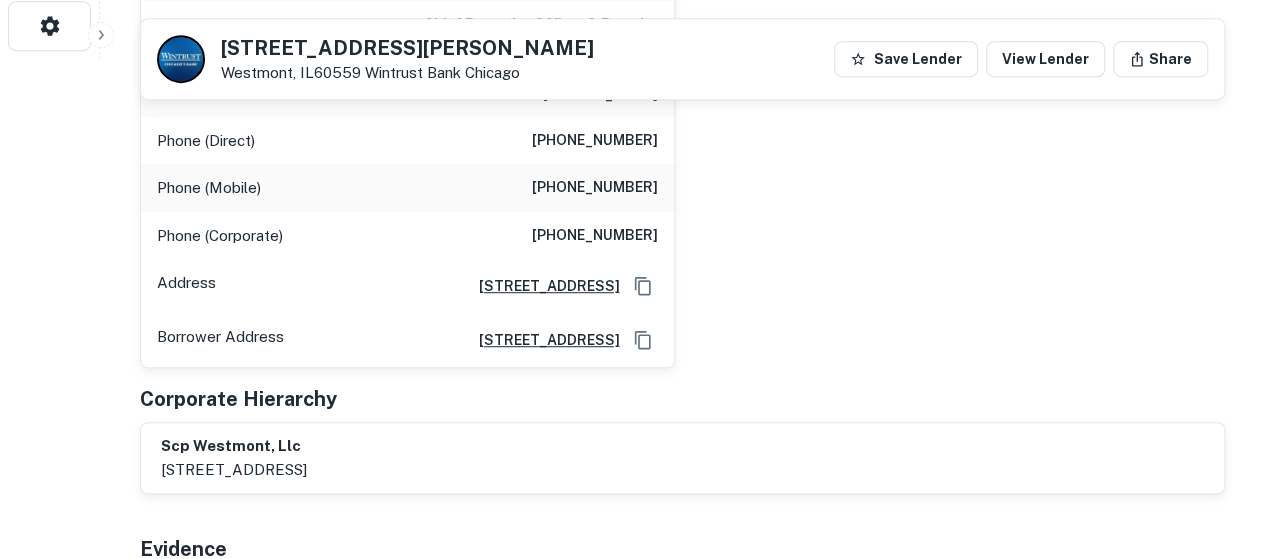 scroll, scrollTop: 800, scrollLeft: 0, axis: vertical 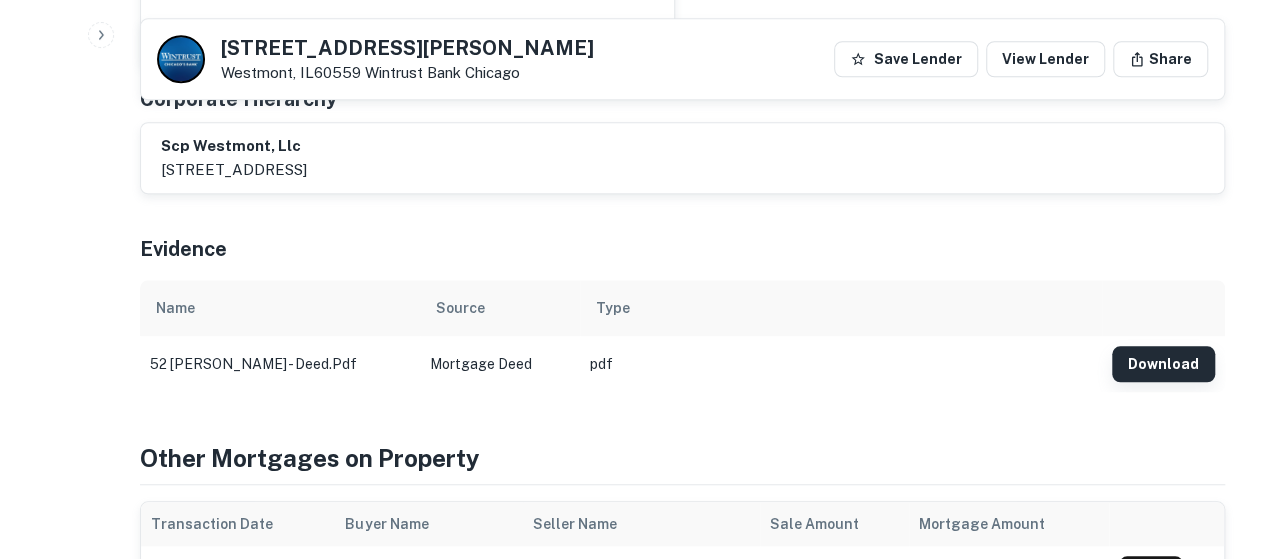 click on "Download" at bounding box center (1163, 364) 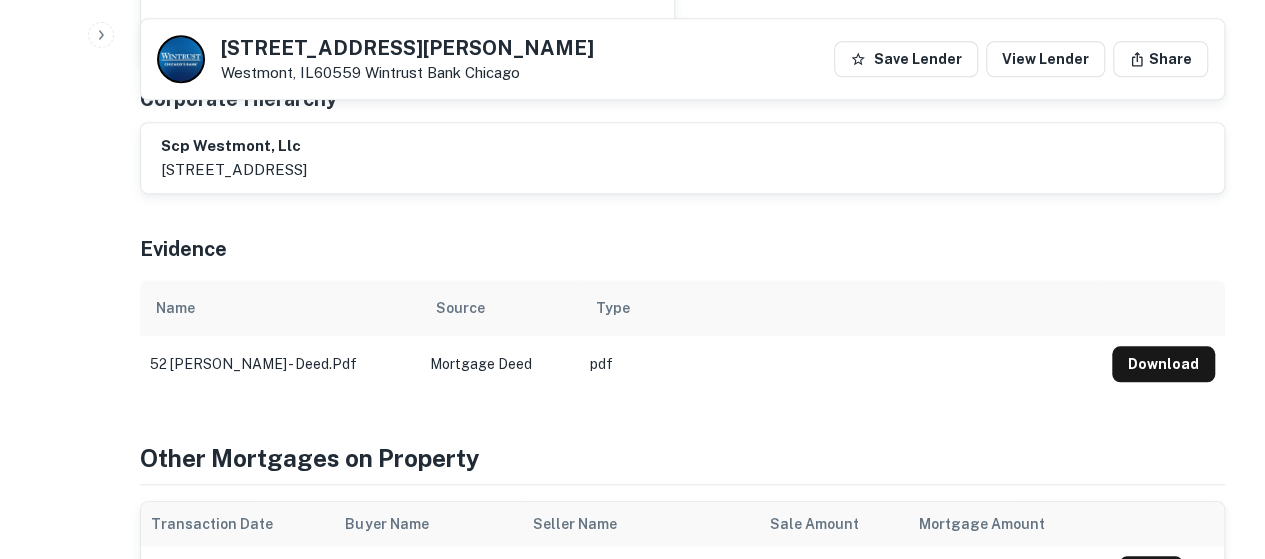 drag, startPoint x: 1108, startPoint y: 5, endPoint x: 1149, endPoint y: 281, distance: 279.0287 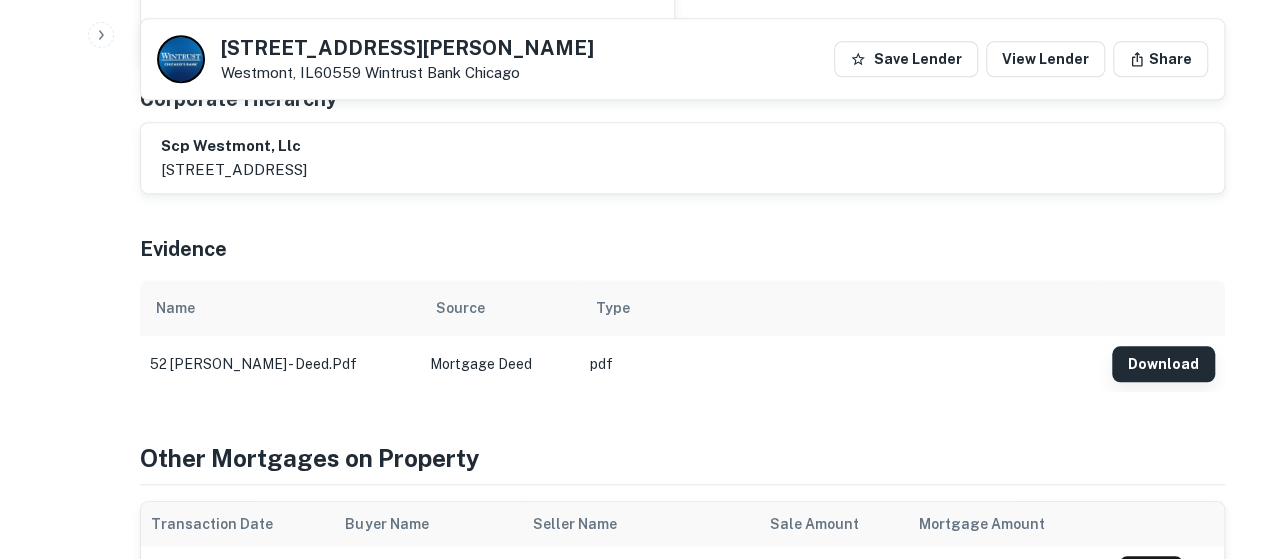 click on "Download" at bounding box center [1163, 364] 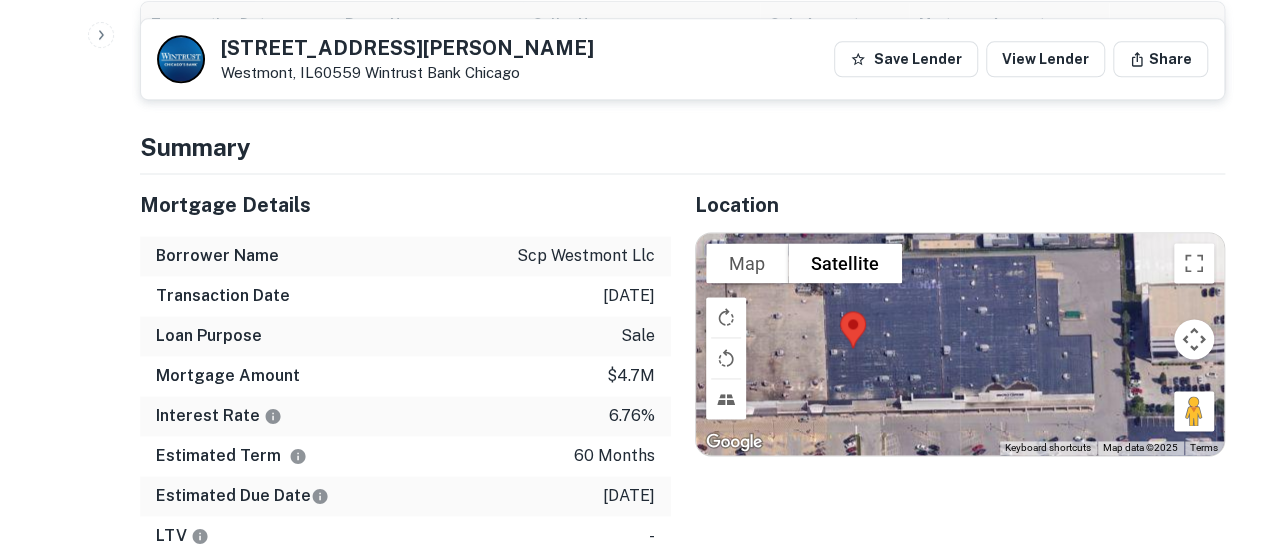 scroll, scrollTop: 1600, scrollLeft: 0, axis: vertical 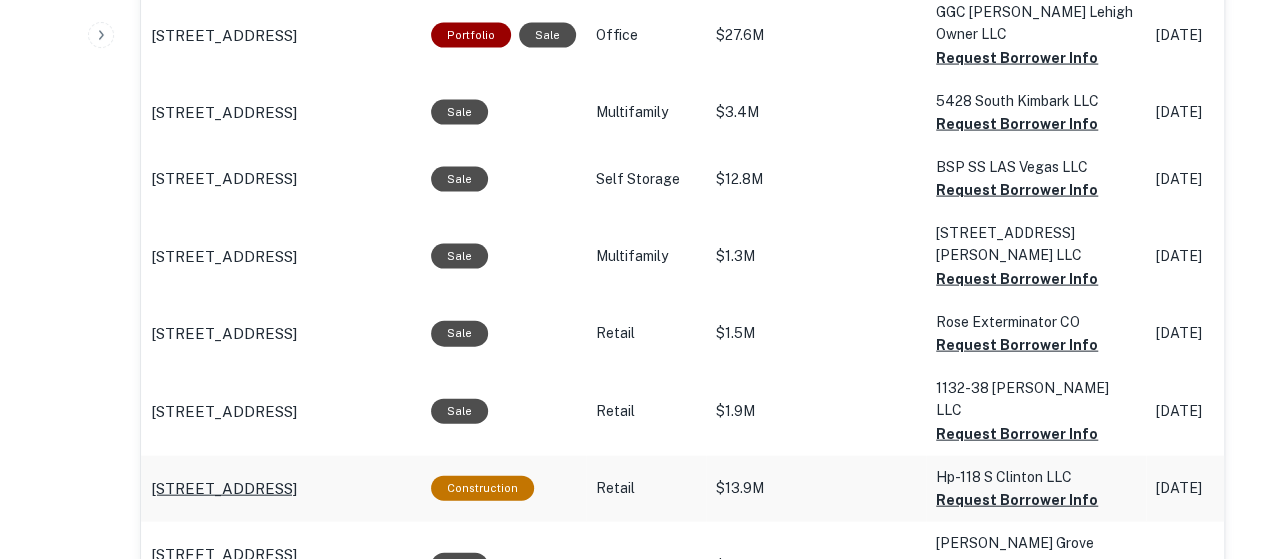 click on "[STREET_ADDRESS]" at bounding box center [224, 489] 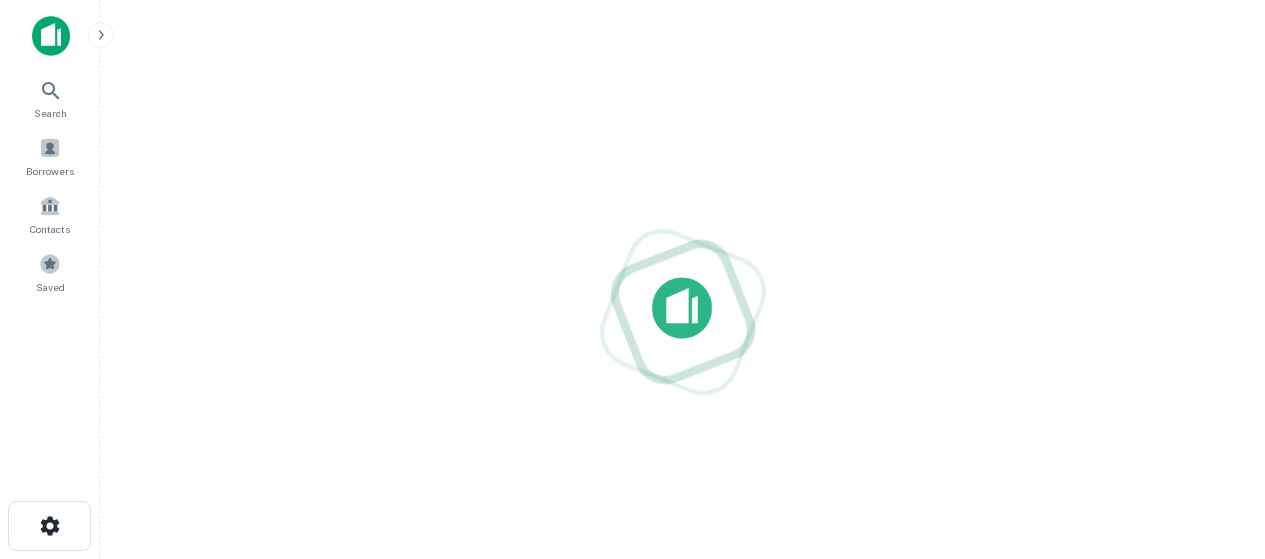 scroll, scrollTop: 0, scrollLeft: 0, axis: both 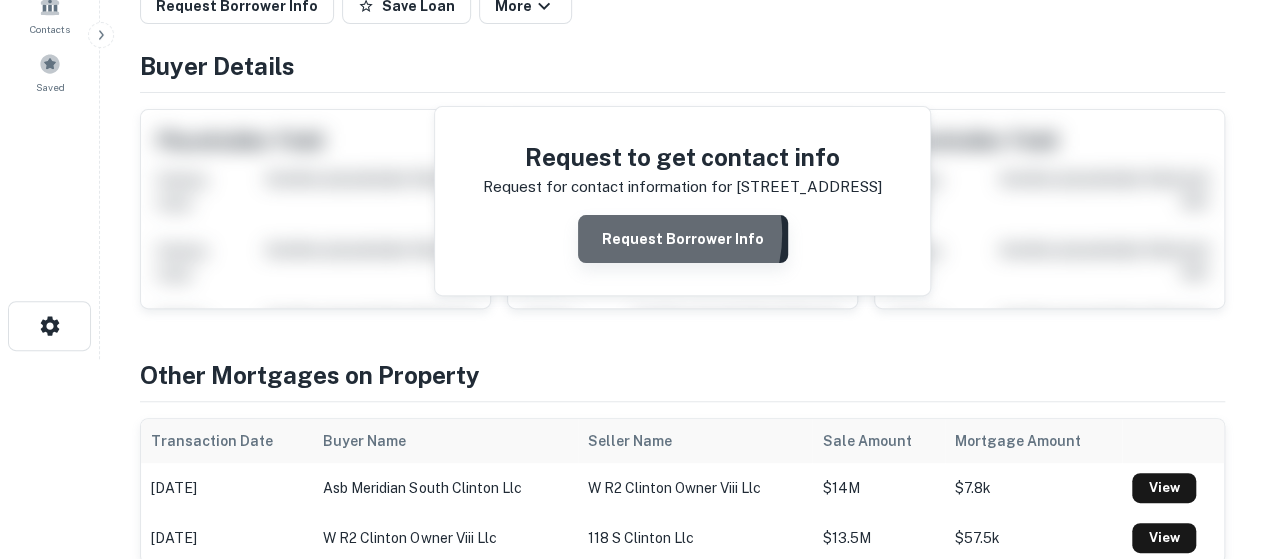 click on "Request Borrower Info" at bounding box center [683, 239] 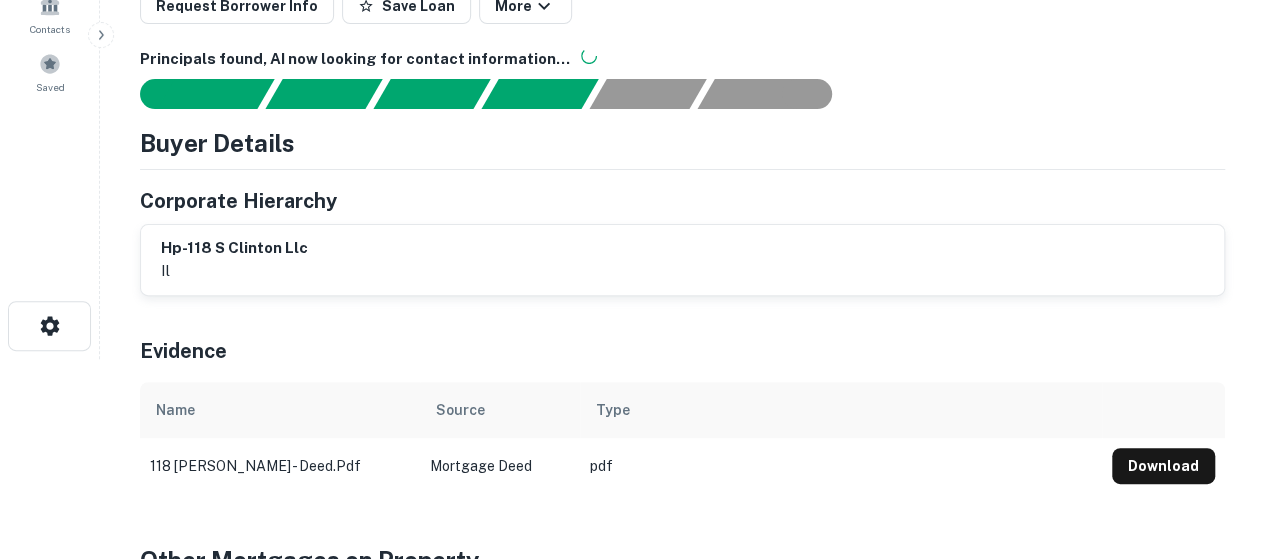 scroll, scrollTop: 0, scrollLeft: 0, axis: both 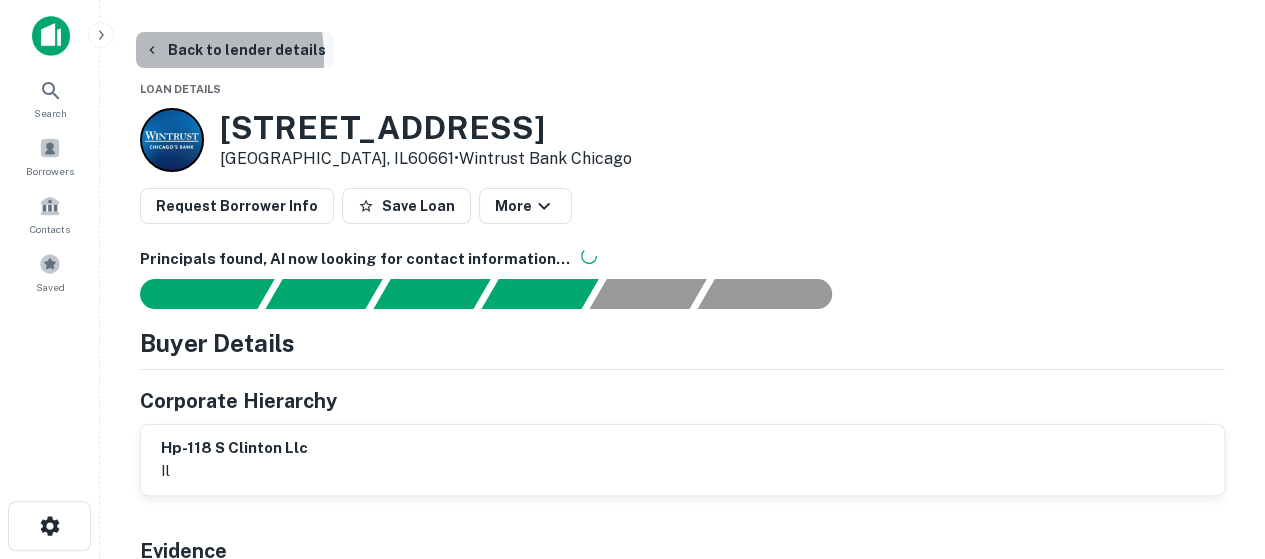 click on "Back to lender details" at bounding box center (235, 50) 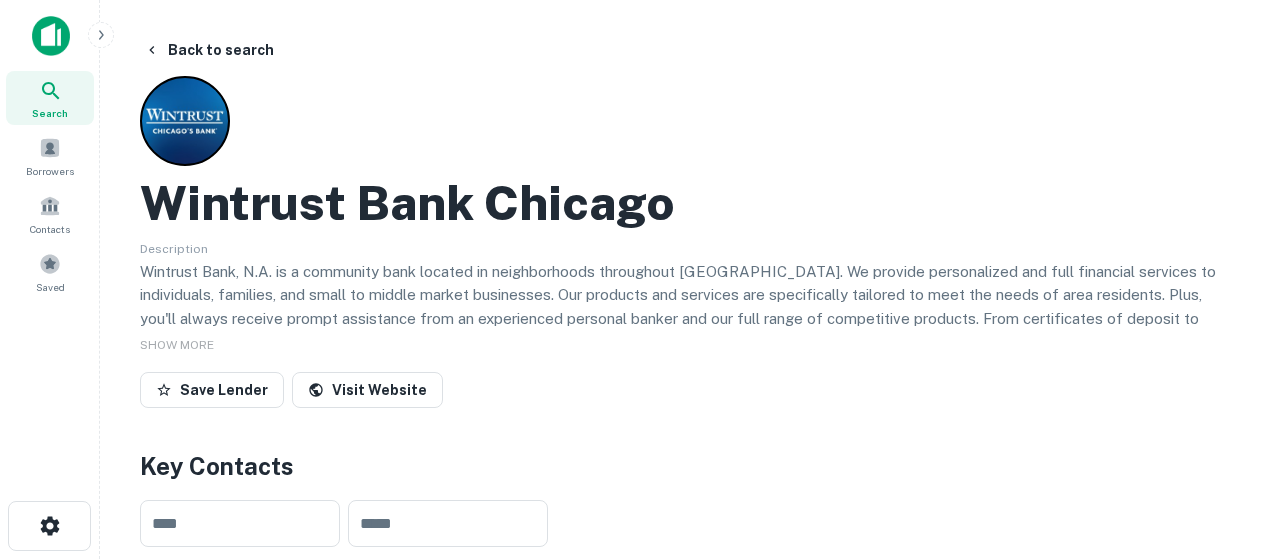 scroll, scrollTop: 2168, scrollLeft: 0, axis: vertical 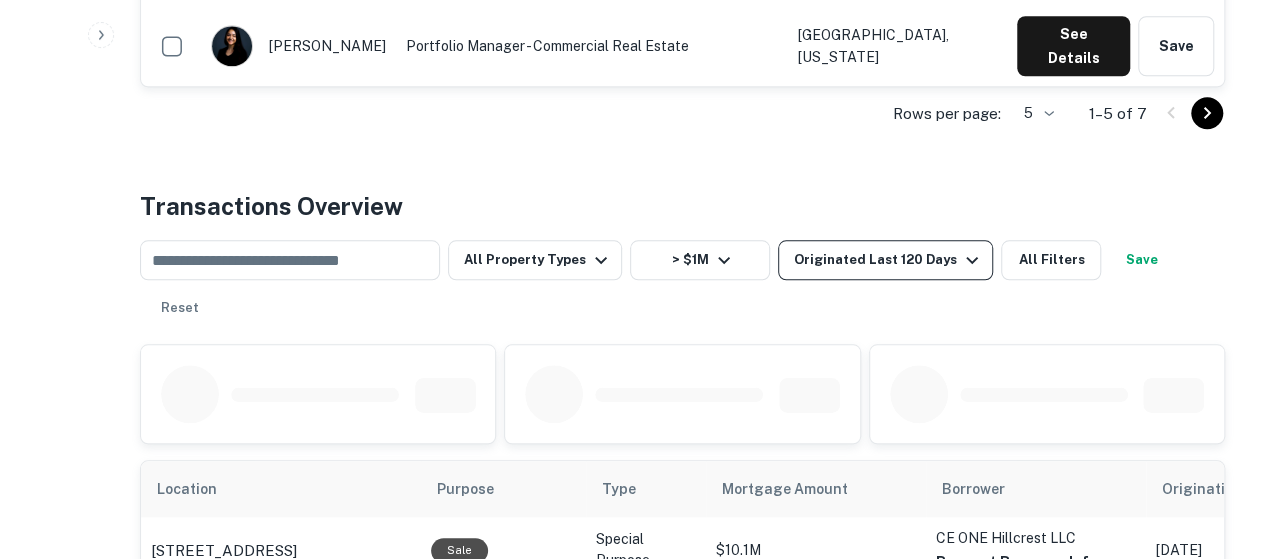 click on "Originated Last 120 Days" at bounding box center (889, 260) 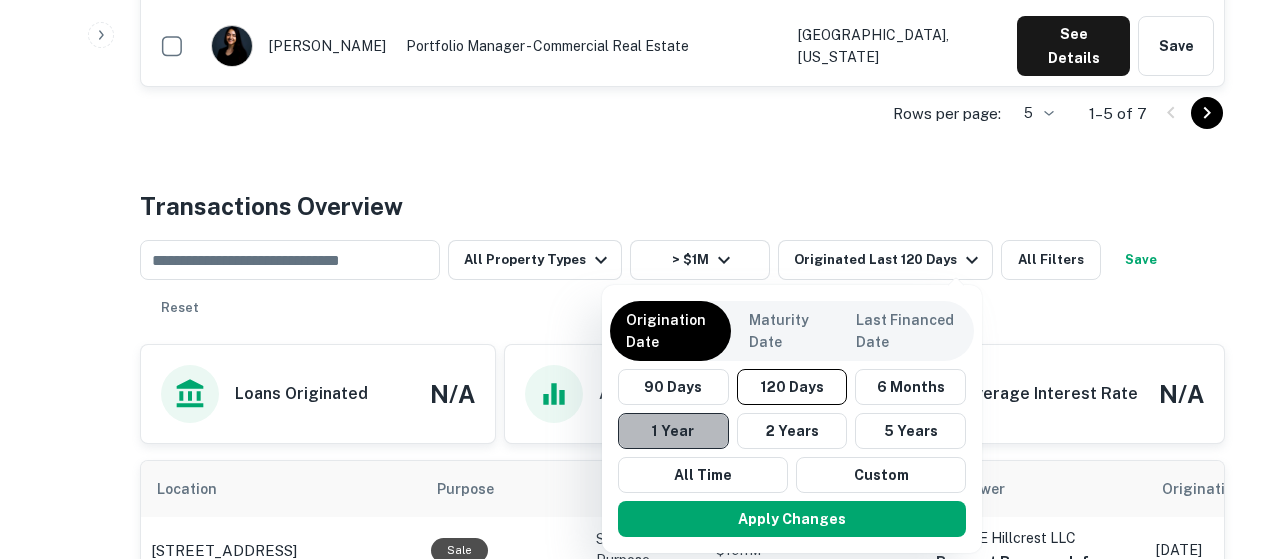 click on "1 Year" at bounding box center (673, 431) 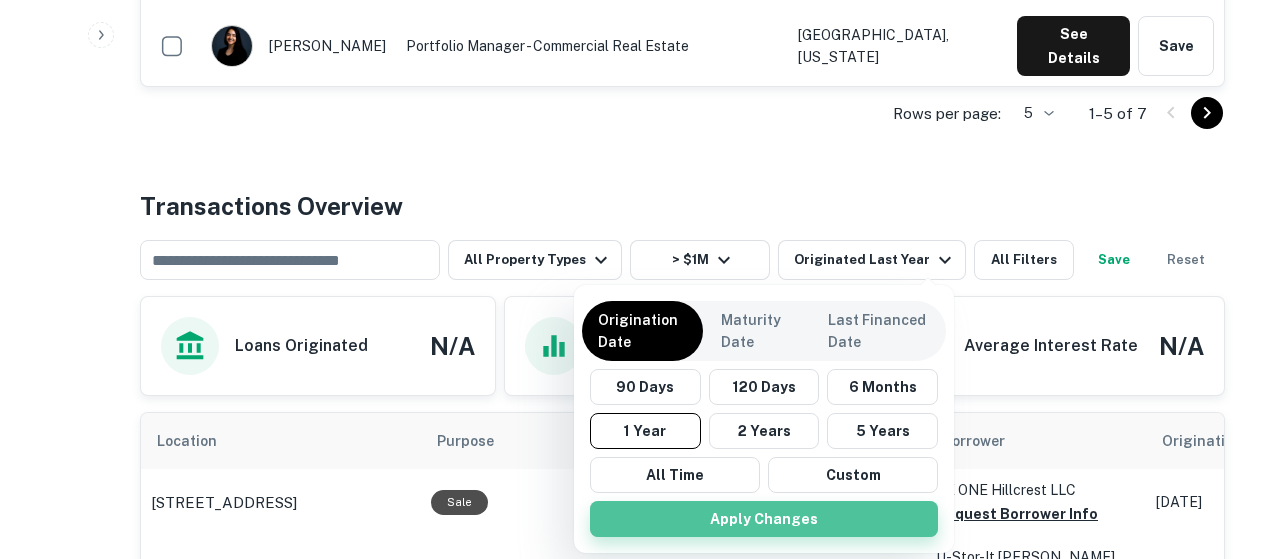 click on "Apply Changes" at bounding box center (764, 519) 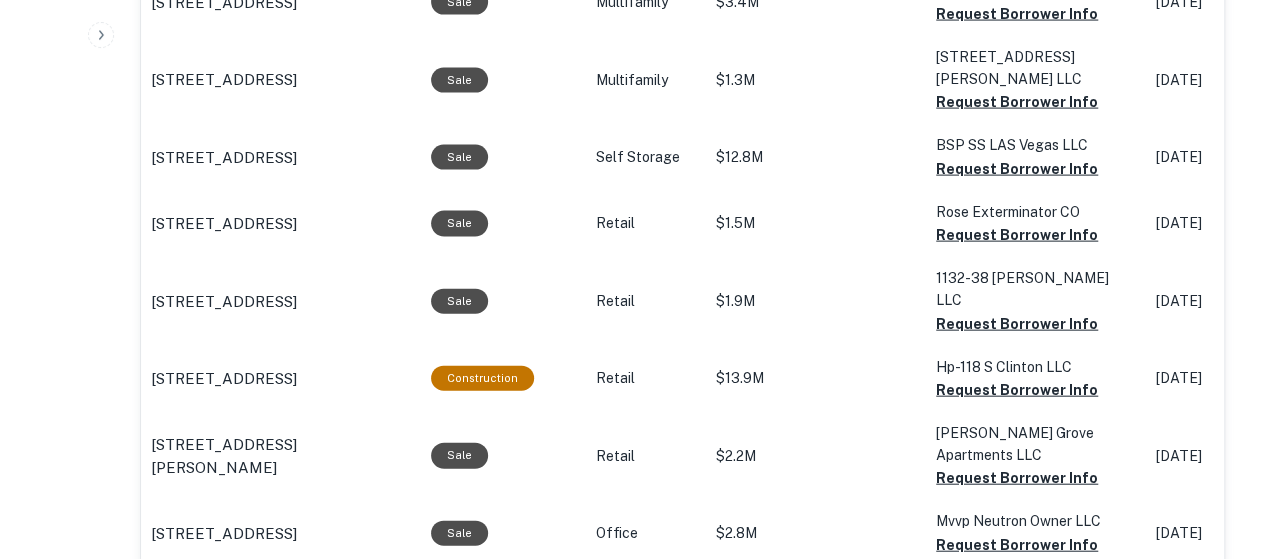 scroll, scrollTop: 2254, scrollLeft: 0, axis: vertical 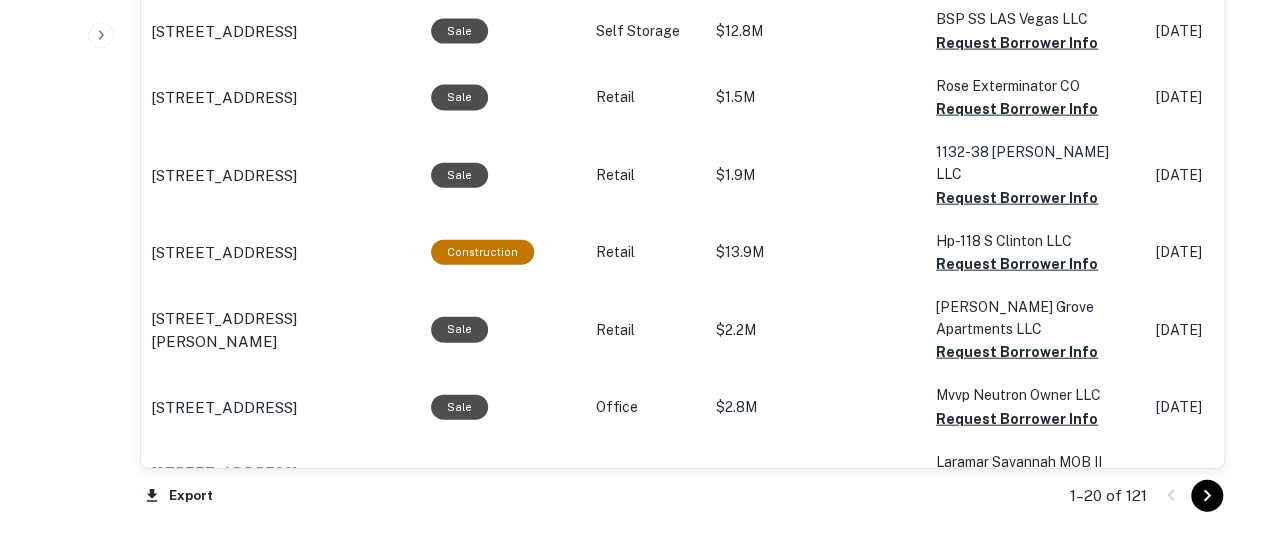 click 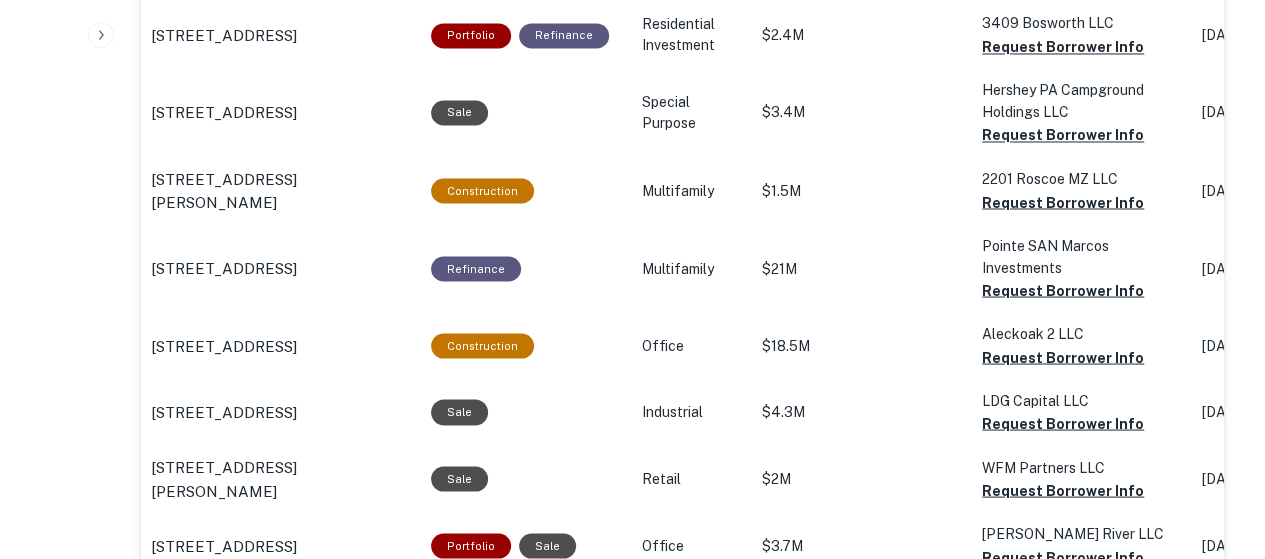 scroll, scrollTop: 1754, scrollLeft: 0, axis: vertical 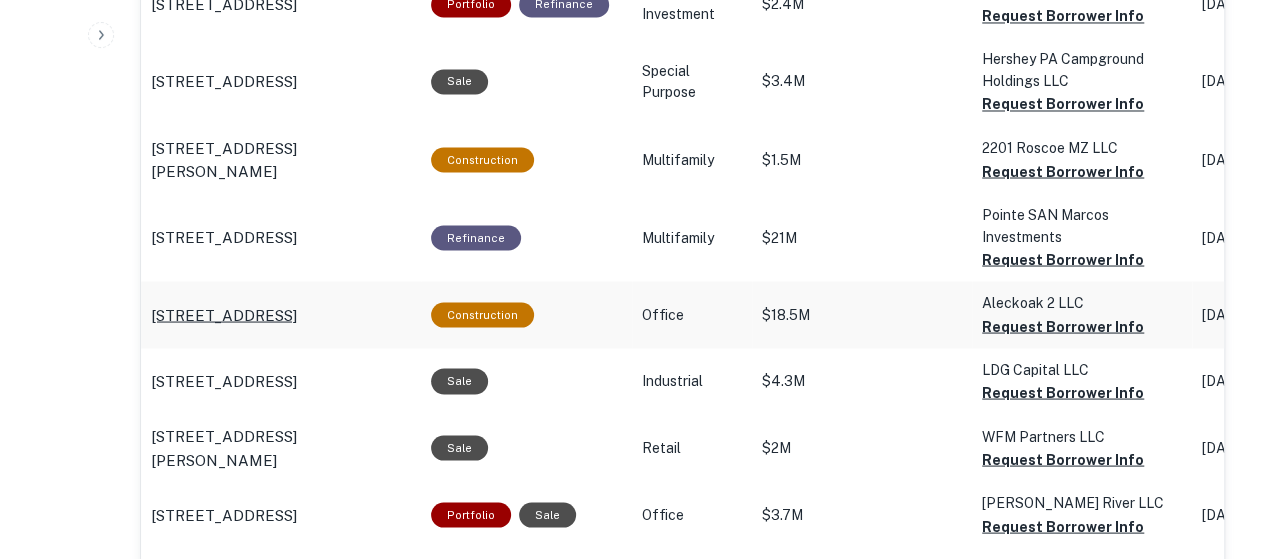 click on "1000 N Rush St Chicago, IL60611" at bounding box center (224, 315) 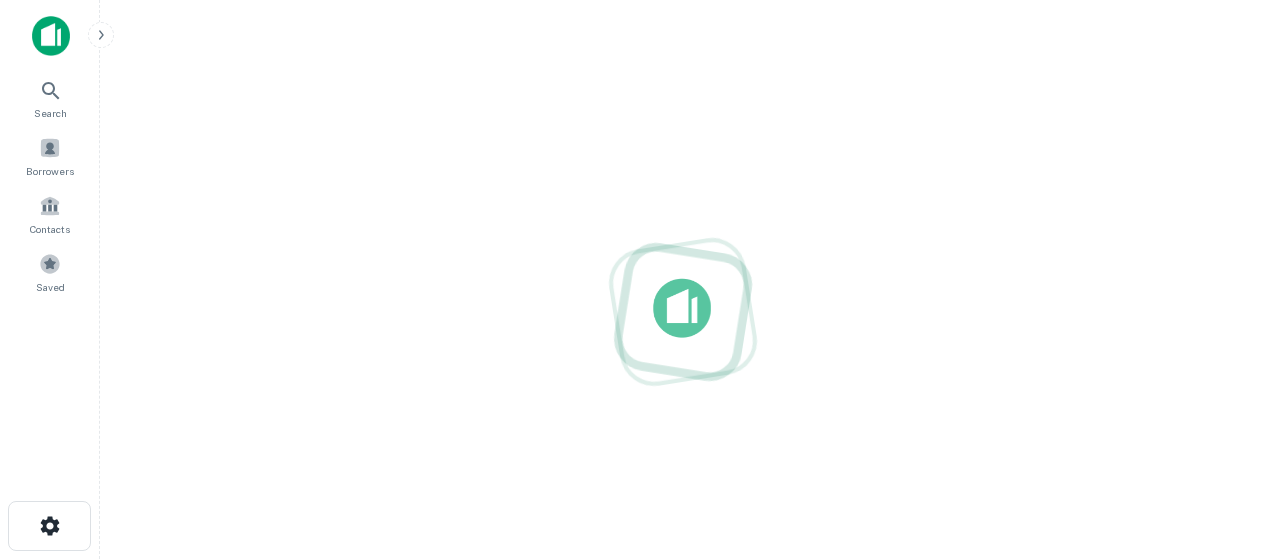 scroll, scrollTop: 0, scrollLeft: 0, axis: both 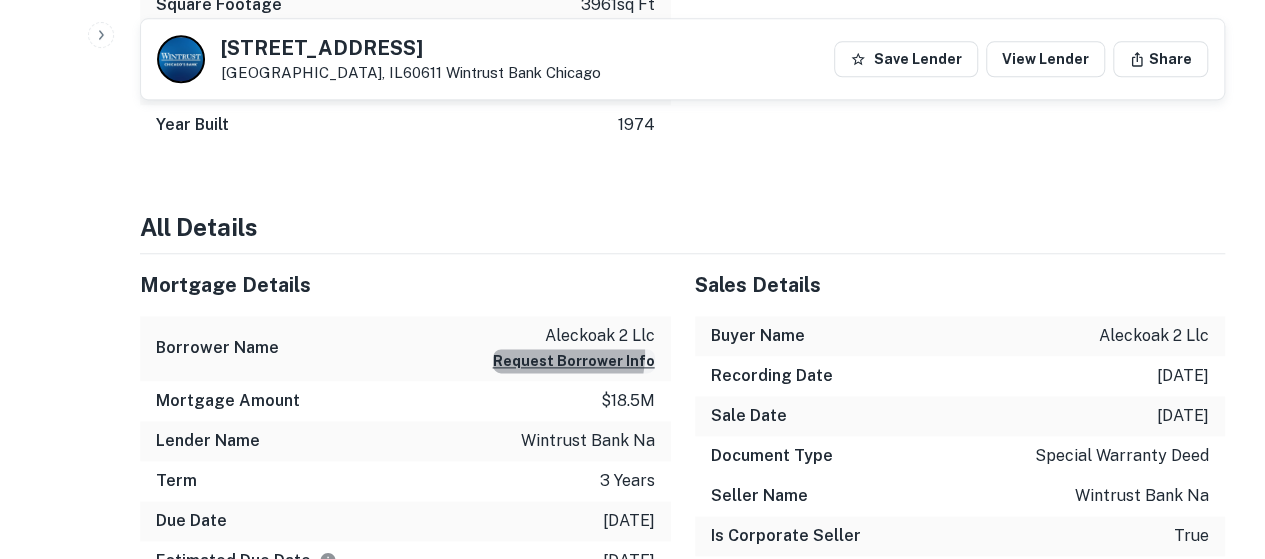 click on "Request Borrower Info" at bounding box center [574, 361] 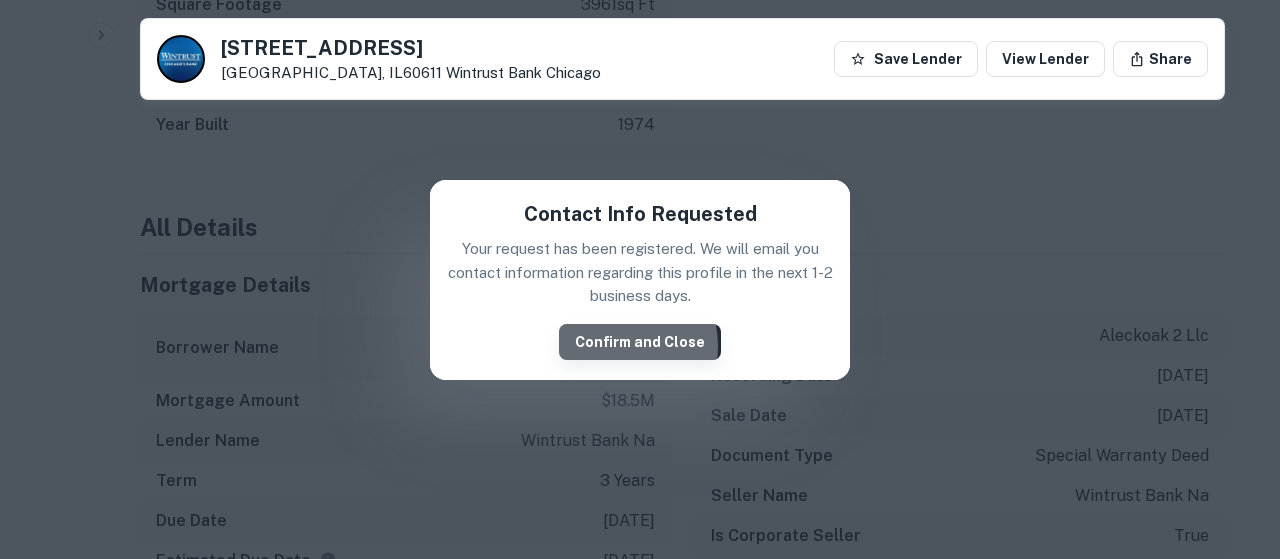 click on "Confirm and Close" at bounding box center (640, 342) 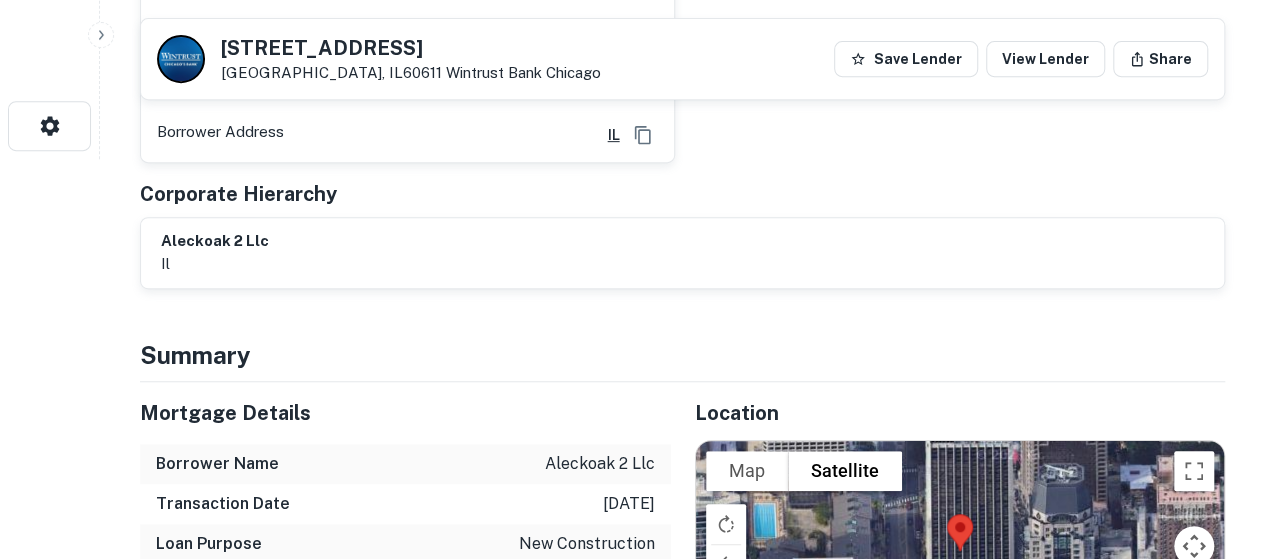 scroll, scrollTop: 300, scrollLeft: 0, axis: vertical 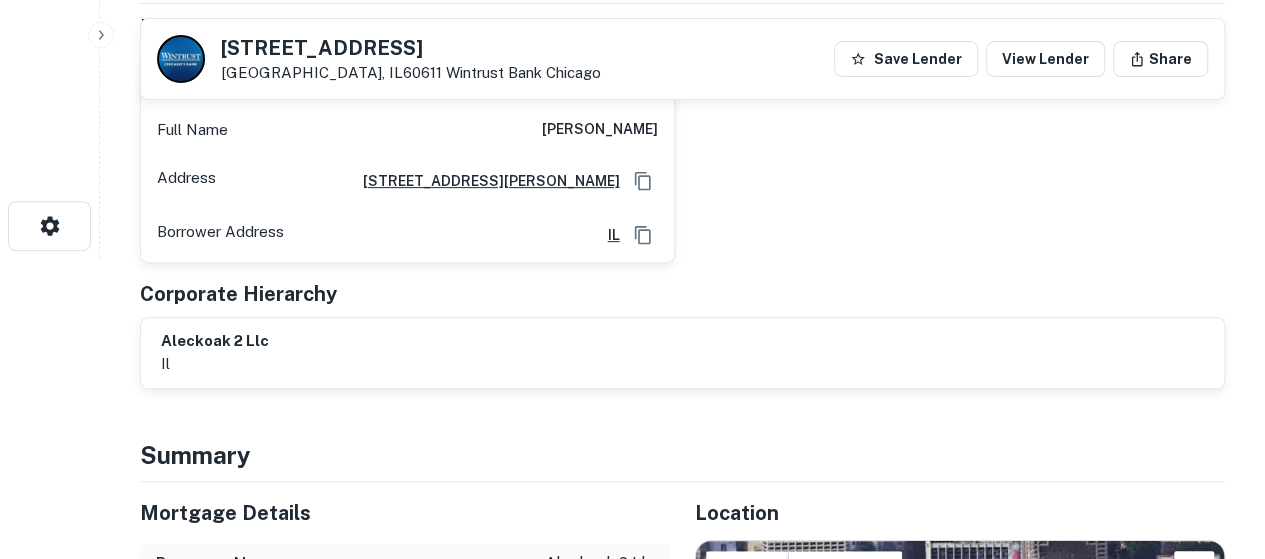click on "aleckoak 2 llc il" at bounding box center (682, 353) 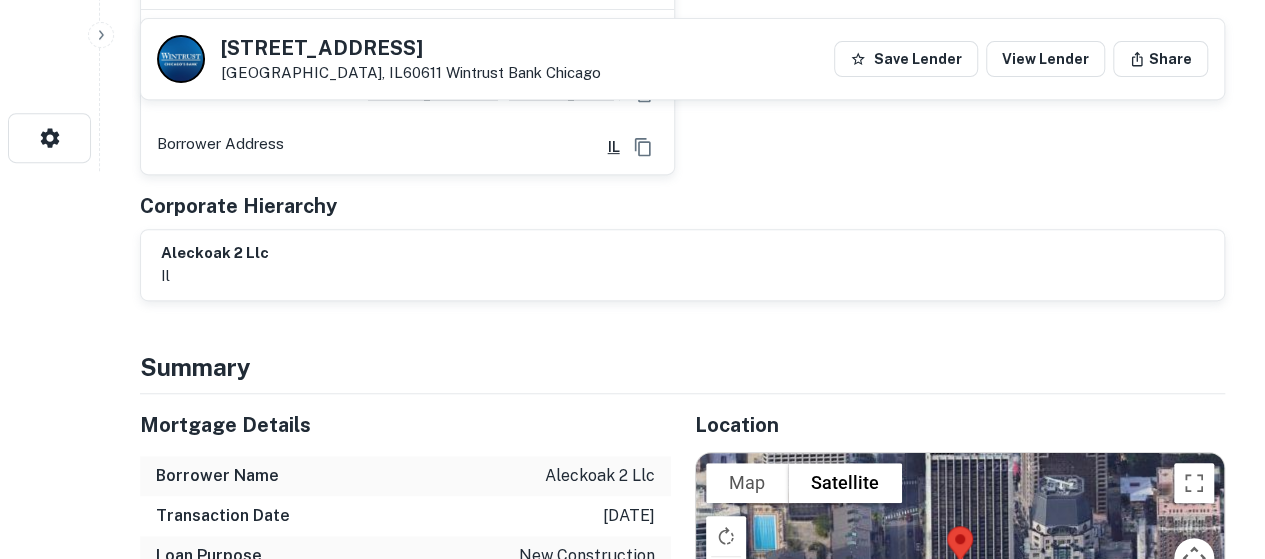 scroll, scrollTop: 500, scrollLeft: 0, axis: vertical 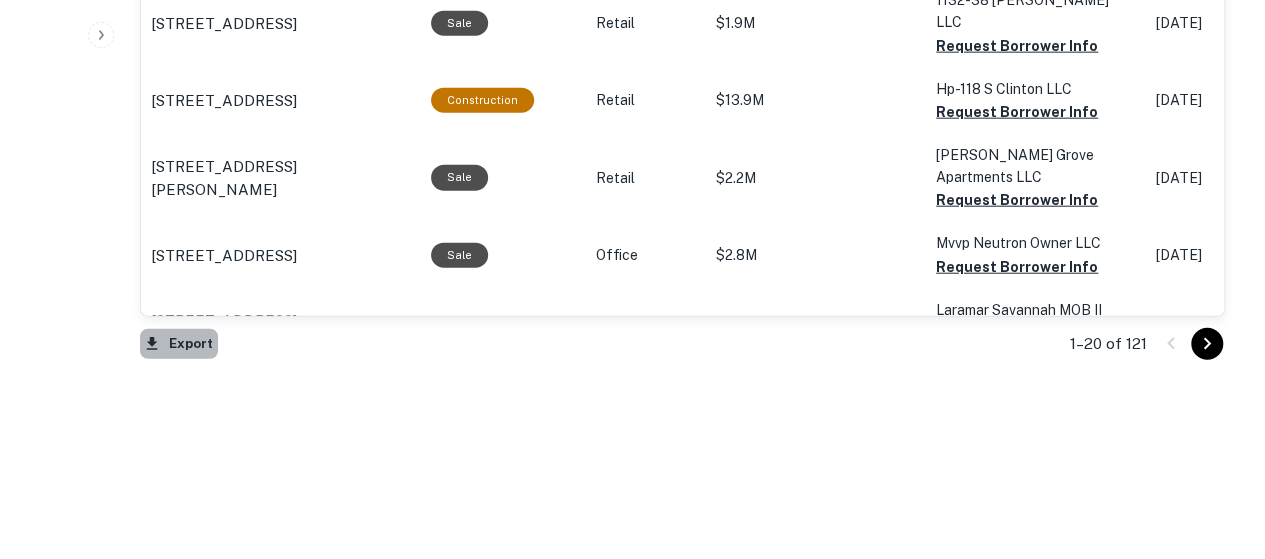 click on "Export" at bounding box center [179, 344] 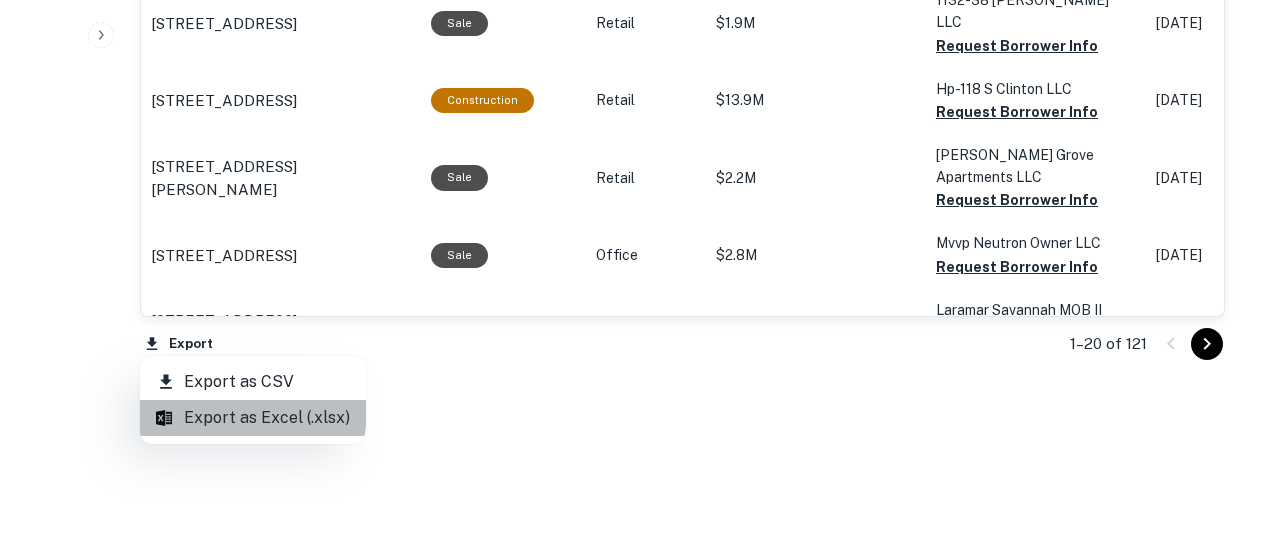 click on "Export as Excel (.xlsx)" at bounding box center (253, 418) 